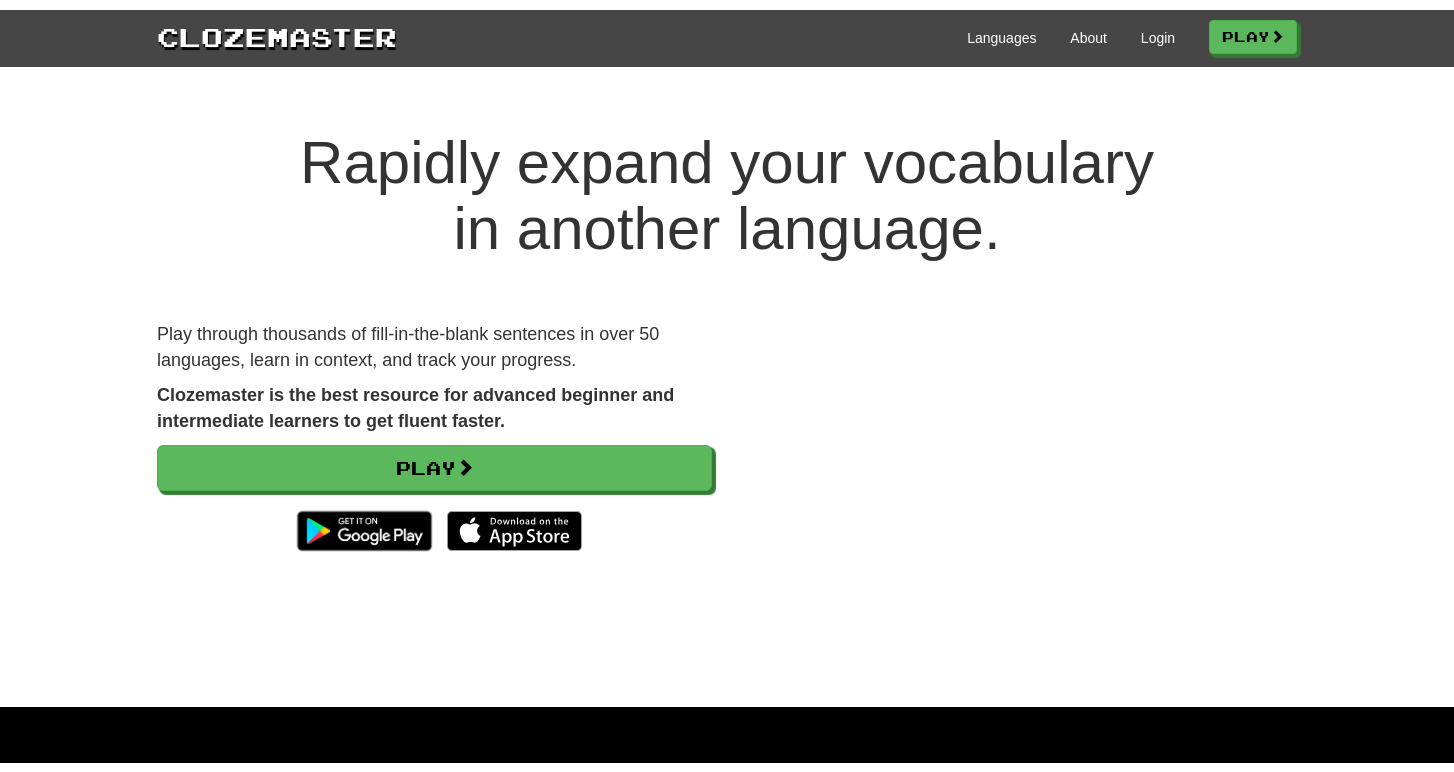 scroll, scrollTop: 0, scrollLeft: 0, axis: both 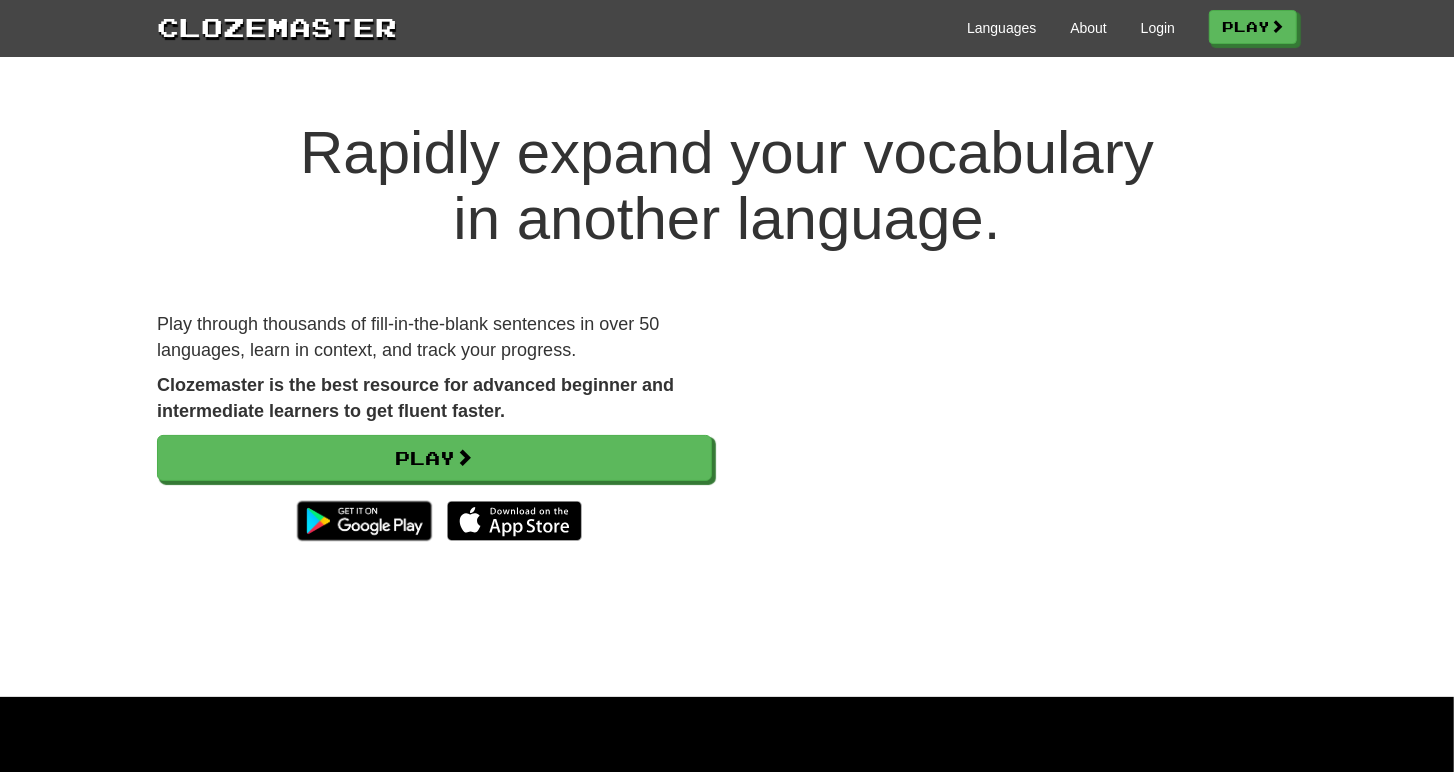 click on "Play through thousands of fill-in-the-blank sentences in over 50 languages, learn in context, and track your progress.
Clozemaster is the best resource for advanced beginner and intermediate learners to get fluent faster.
Play" at bounding box center [434, 441] 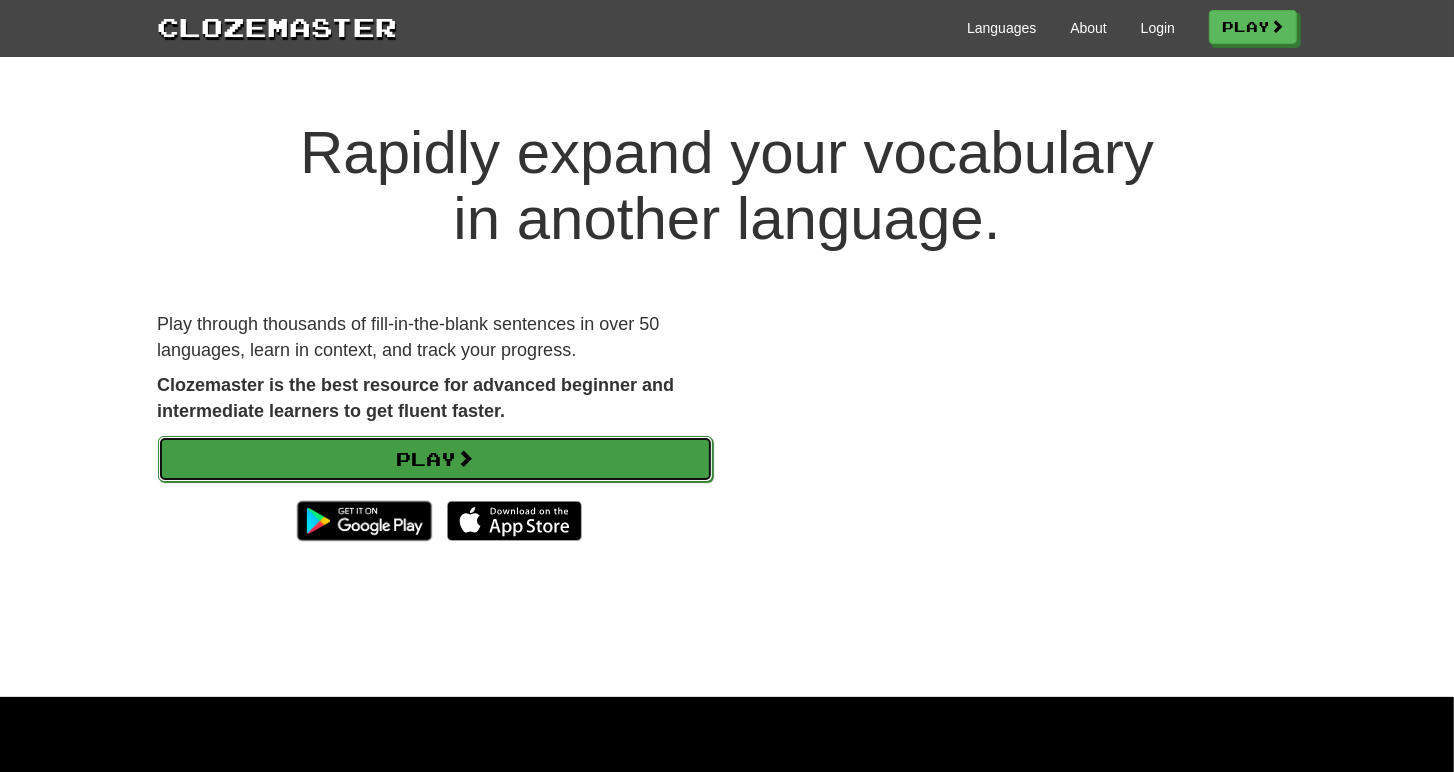 click on "Play" at bounding box center (435, 459) 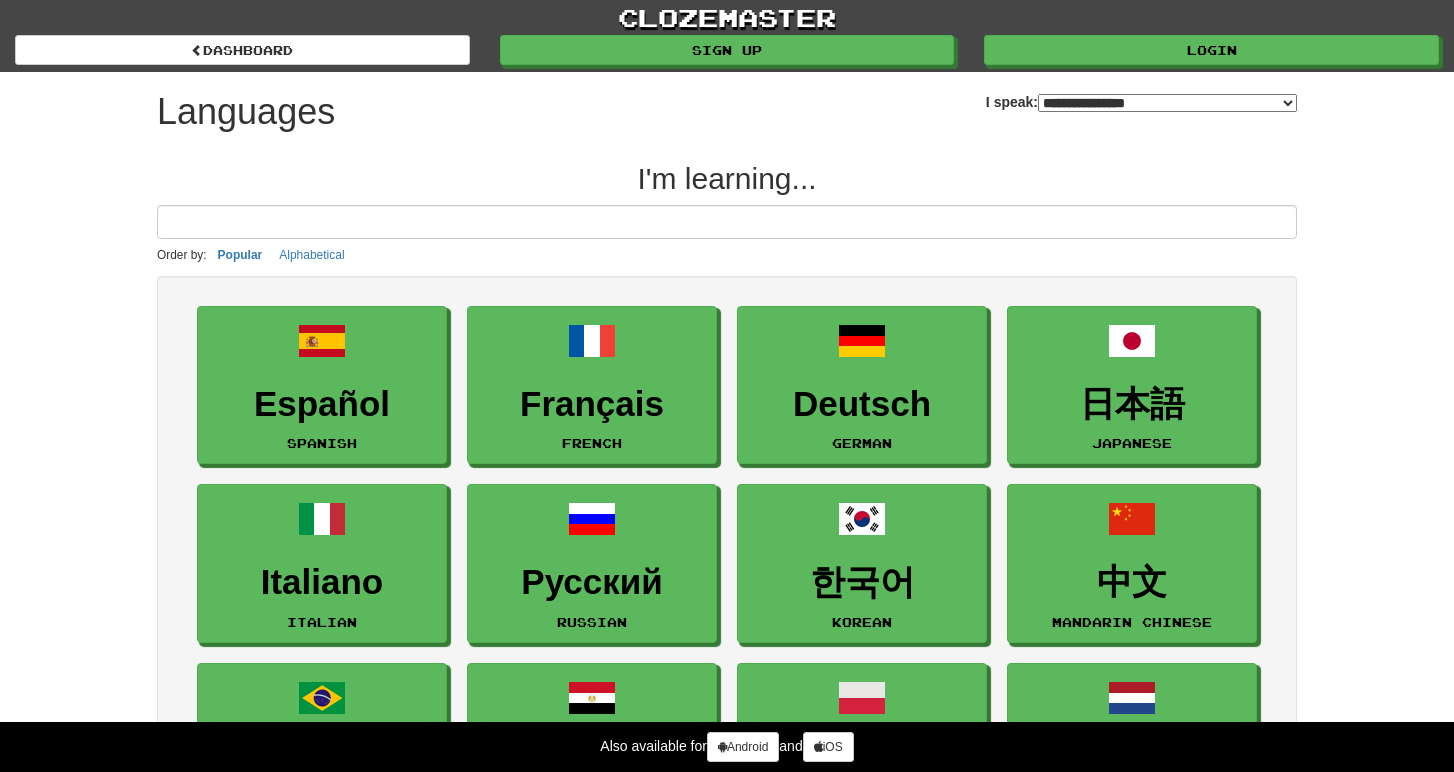 select on "*******" 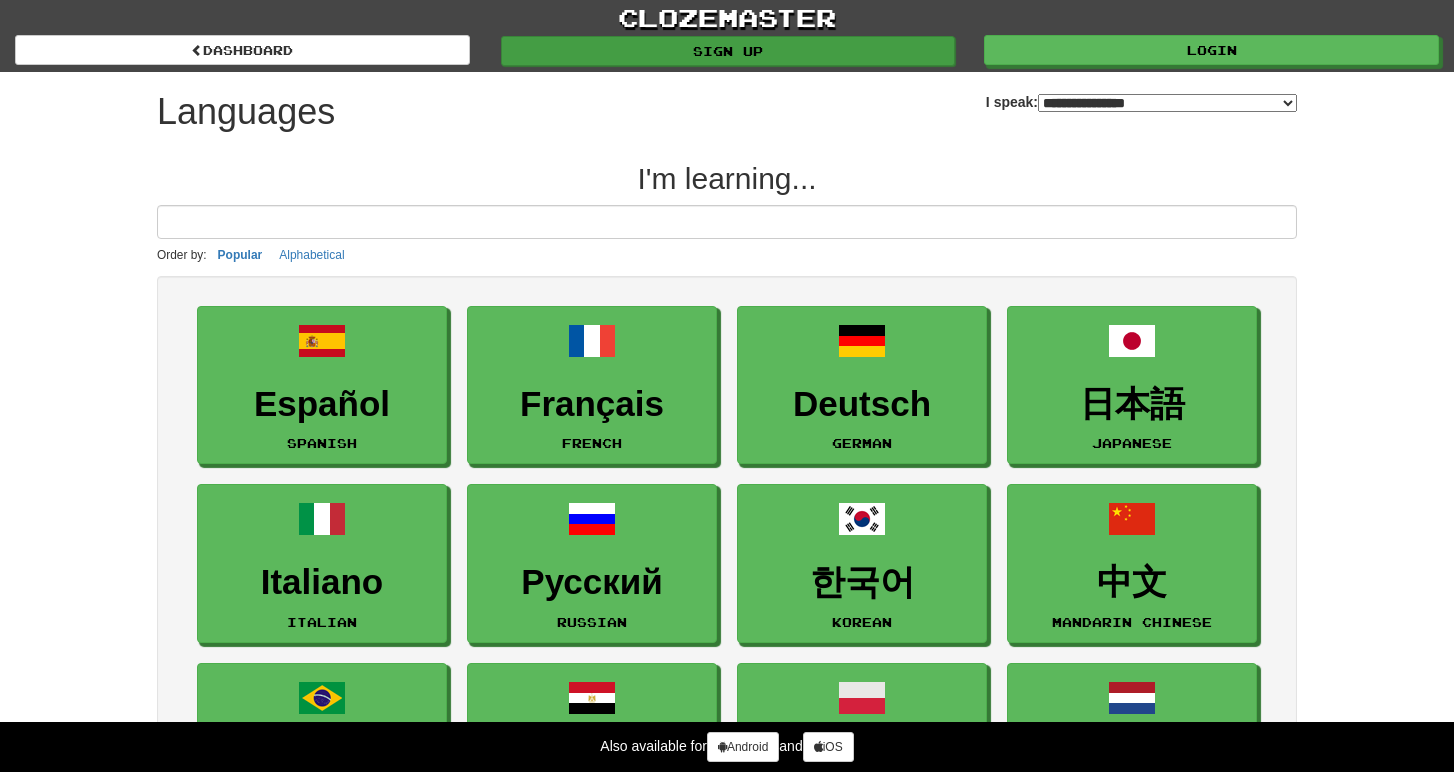 scroll, scrollTop: 0, scrollLeft: 0, axis: both 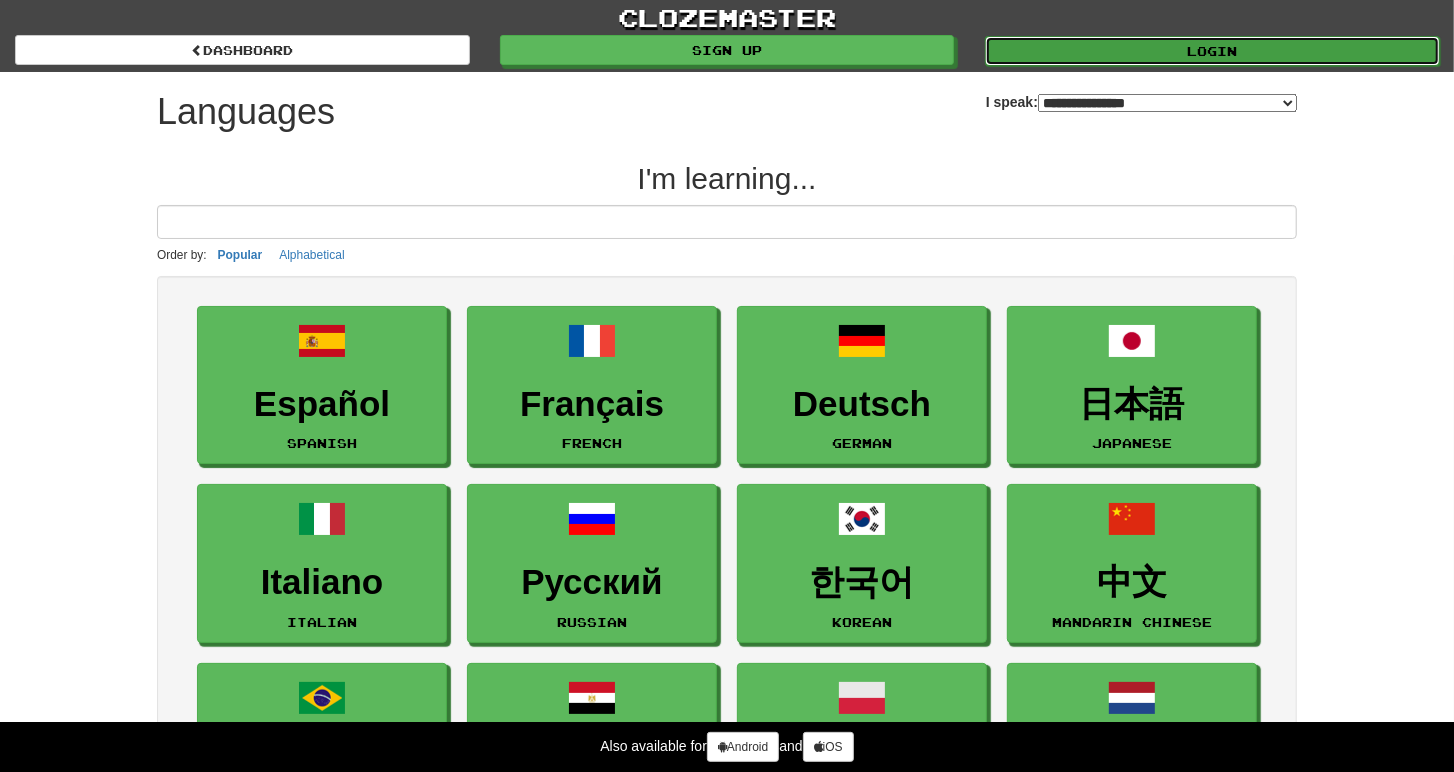 click on "Login" at bounding box center (1212, 51) 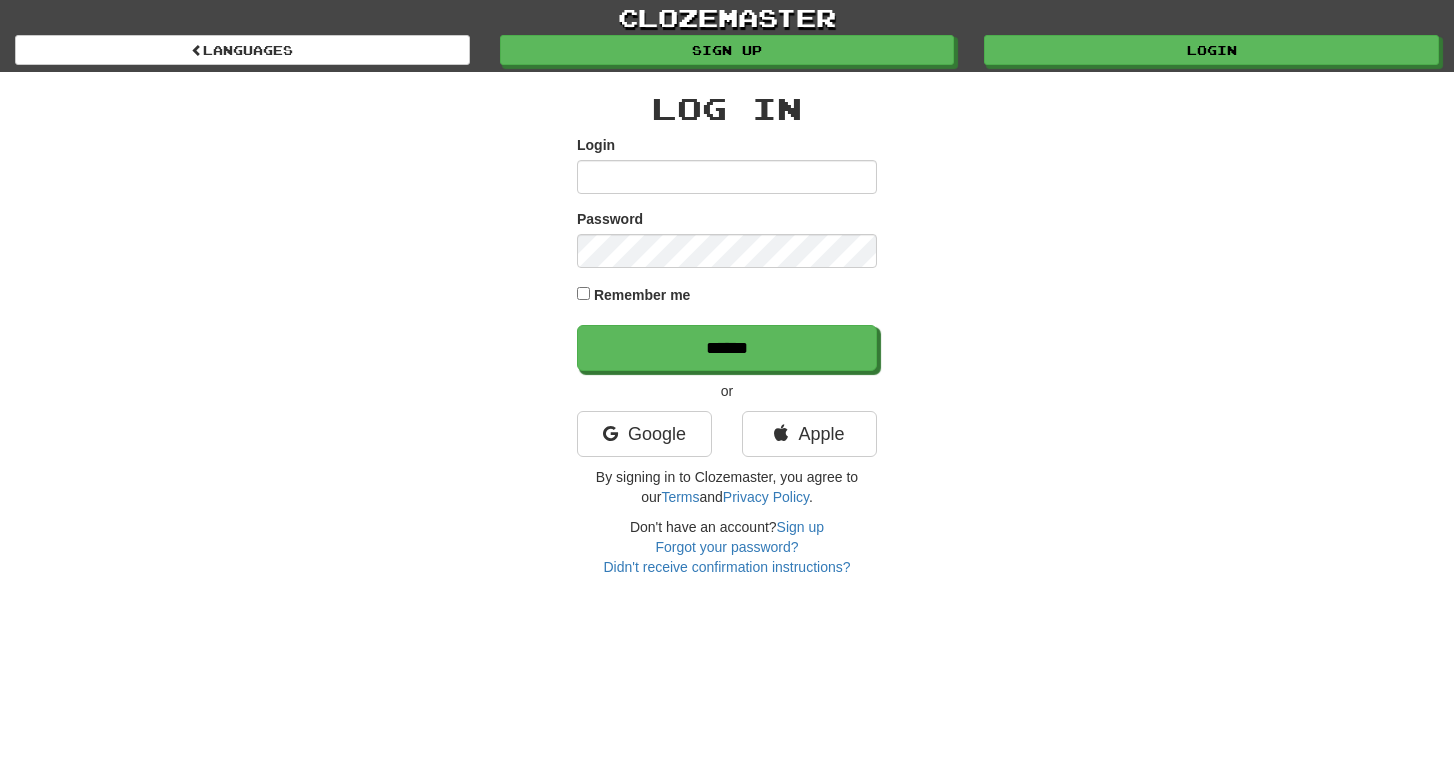 scroll, scrollTop: 0, scrollLeft: 0, axis: both 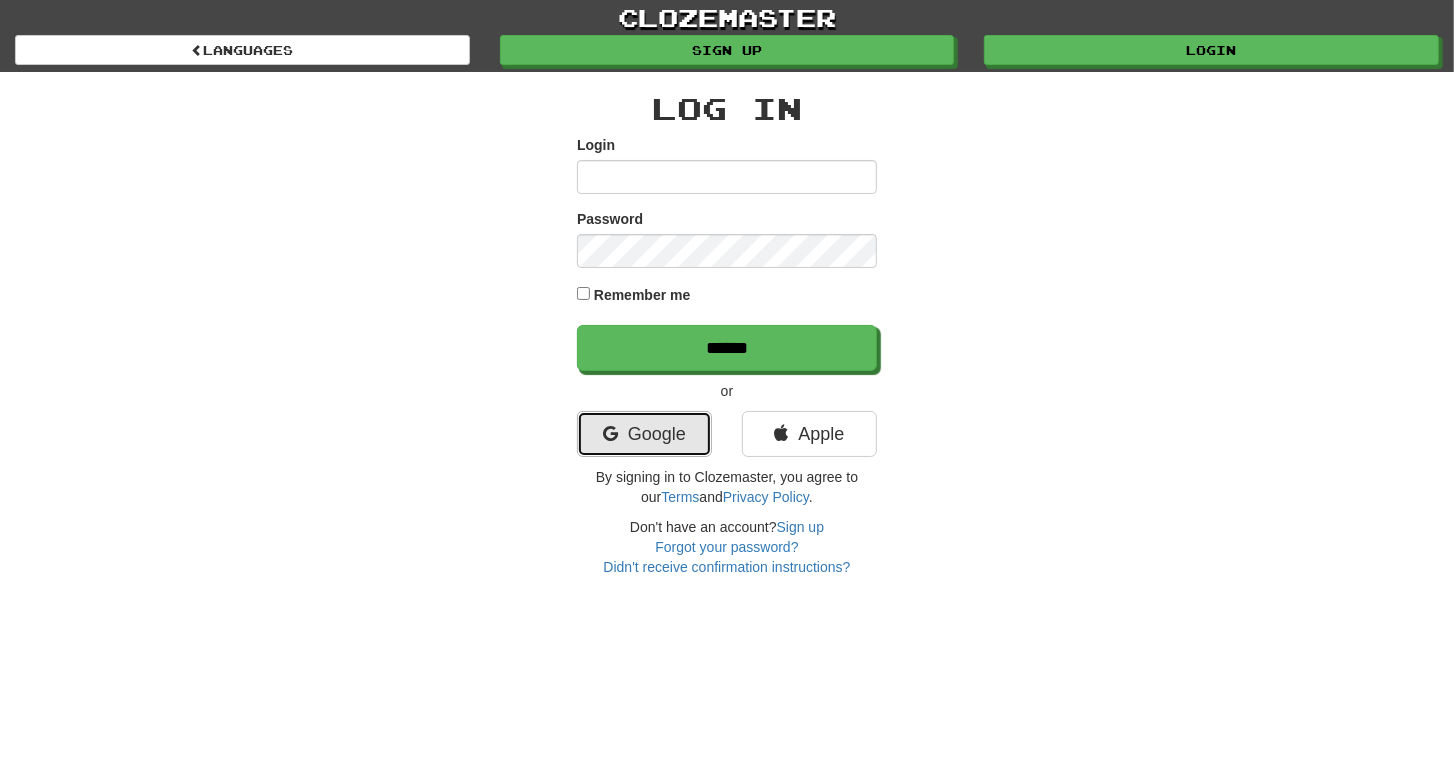 click on "Google" at bounding box center (644, 434) 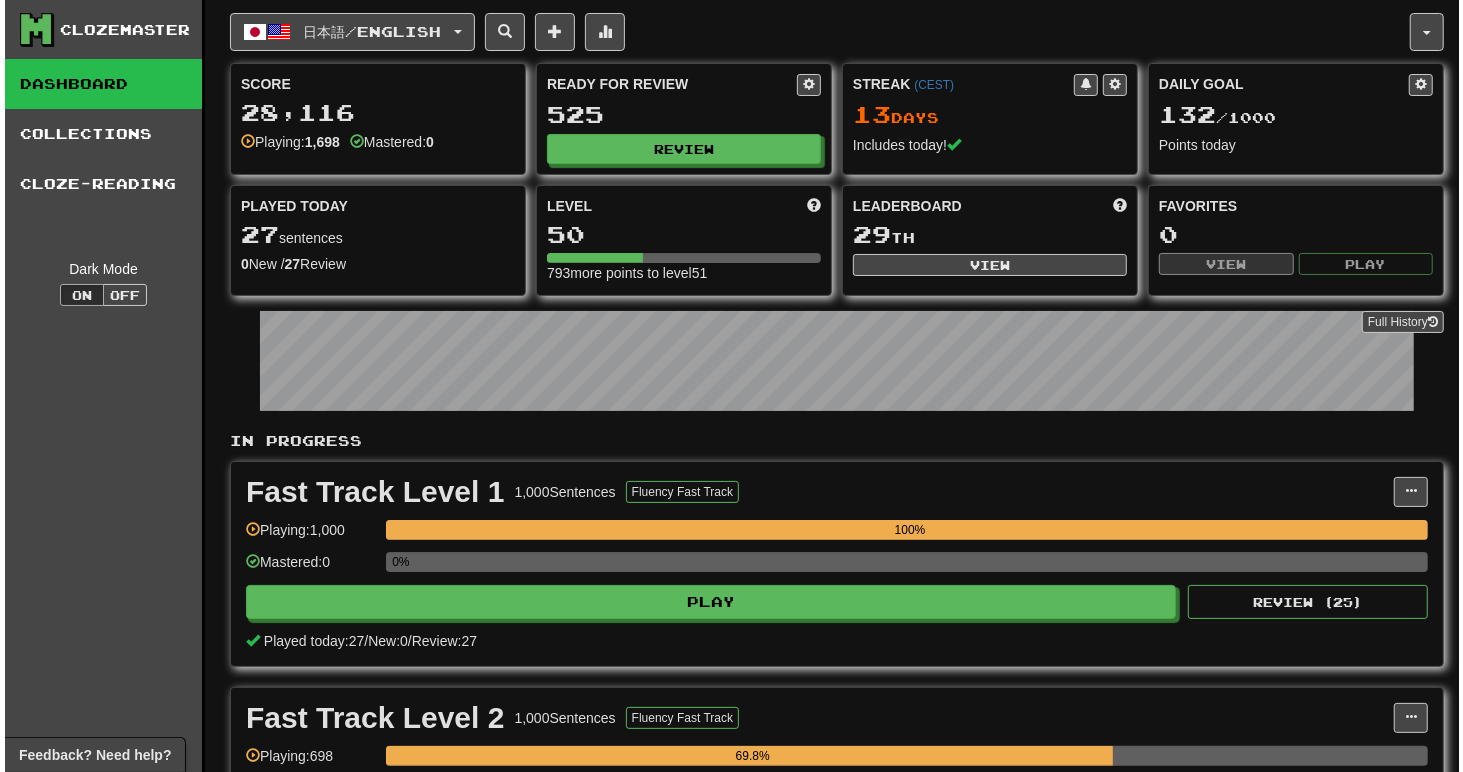 scroll, scrollTop: 157, scrollLeft: 0, axis: vertical 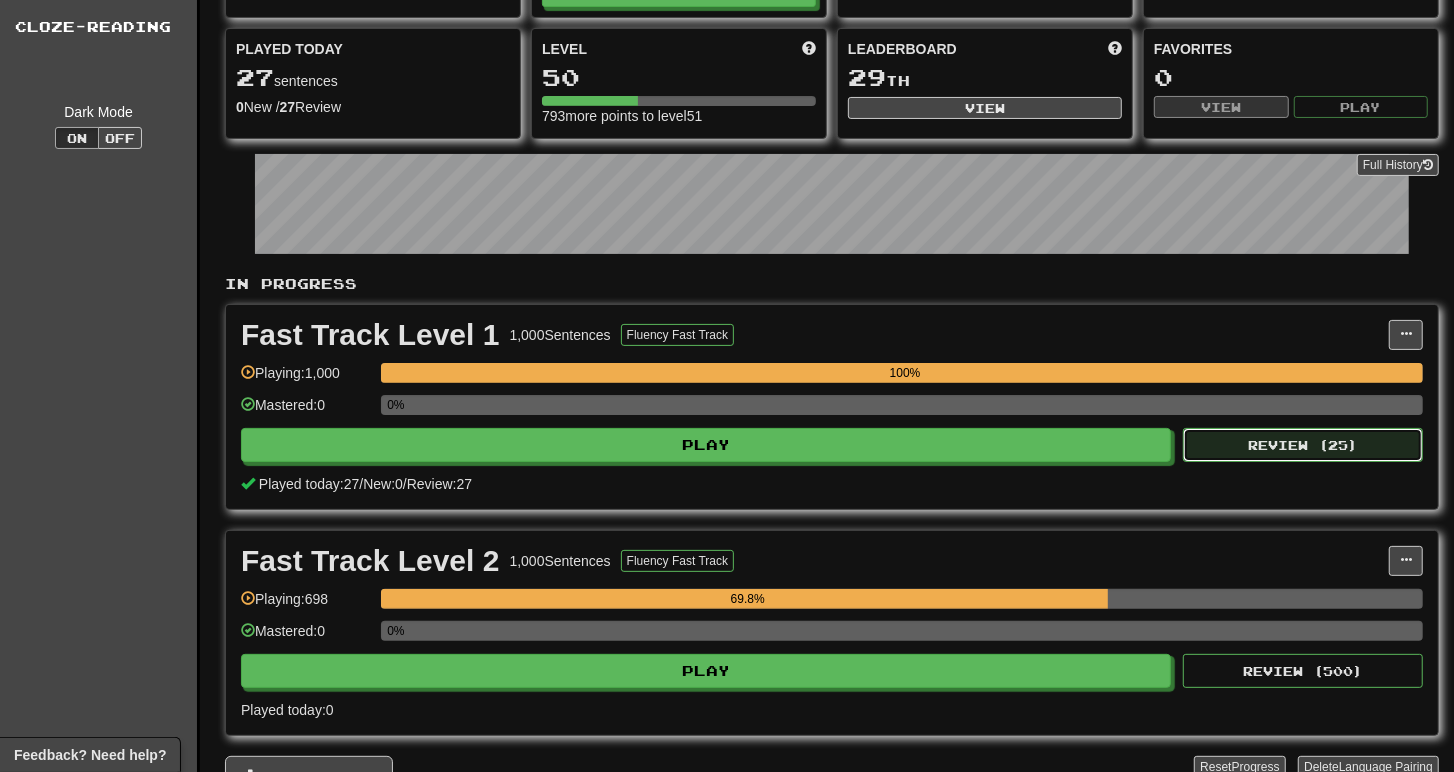click on "Review ( 25 )" at bounding box center (1303, 445) 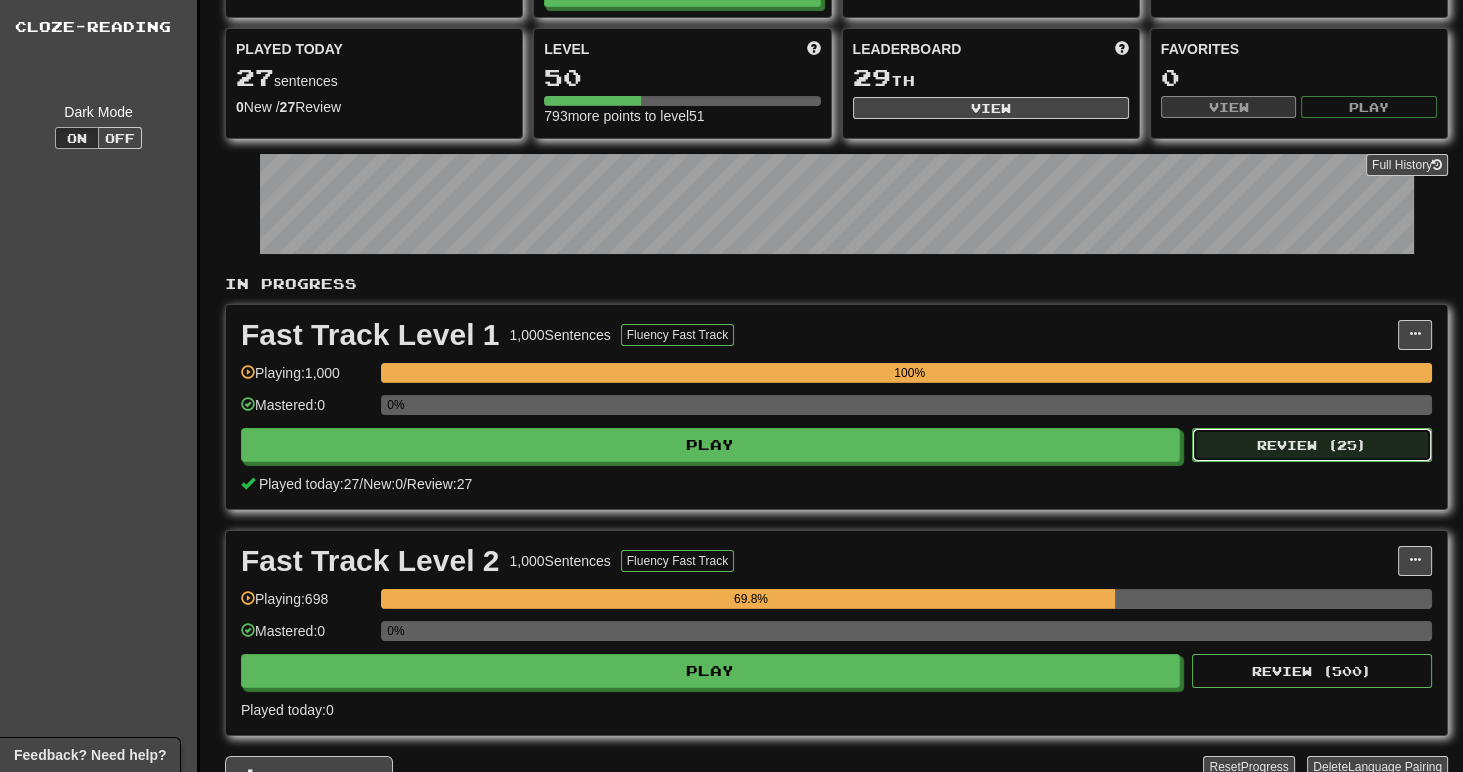 select on "**" 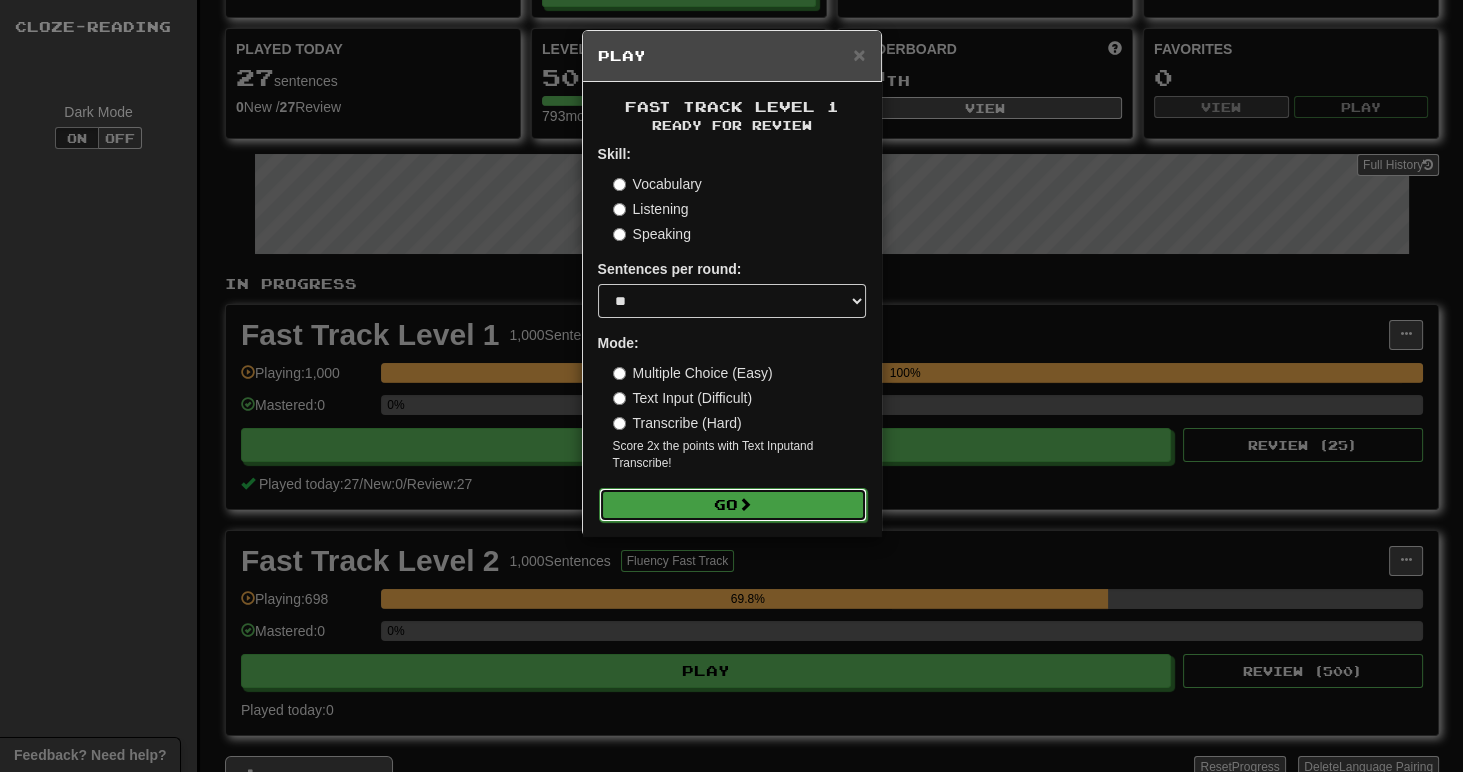 click on "Go" at bounding box center [733, 505] 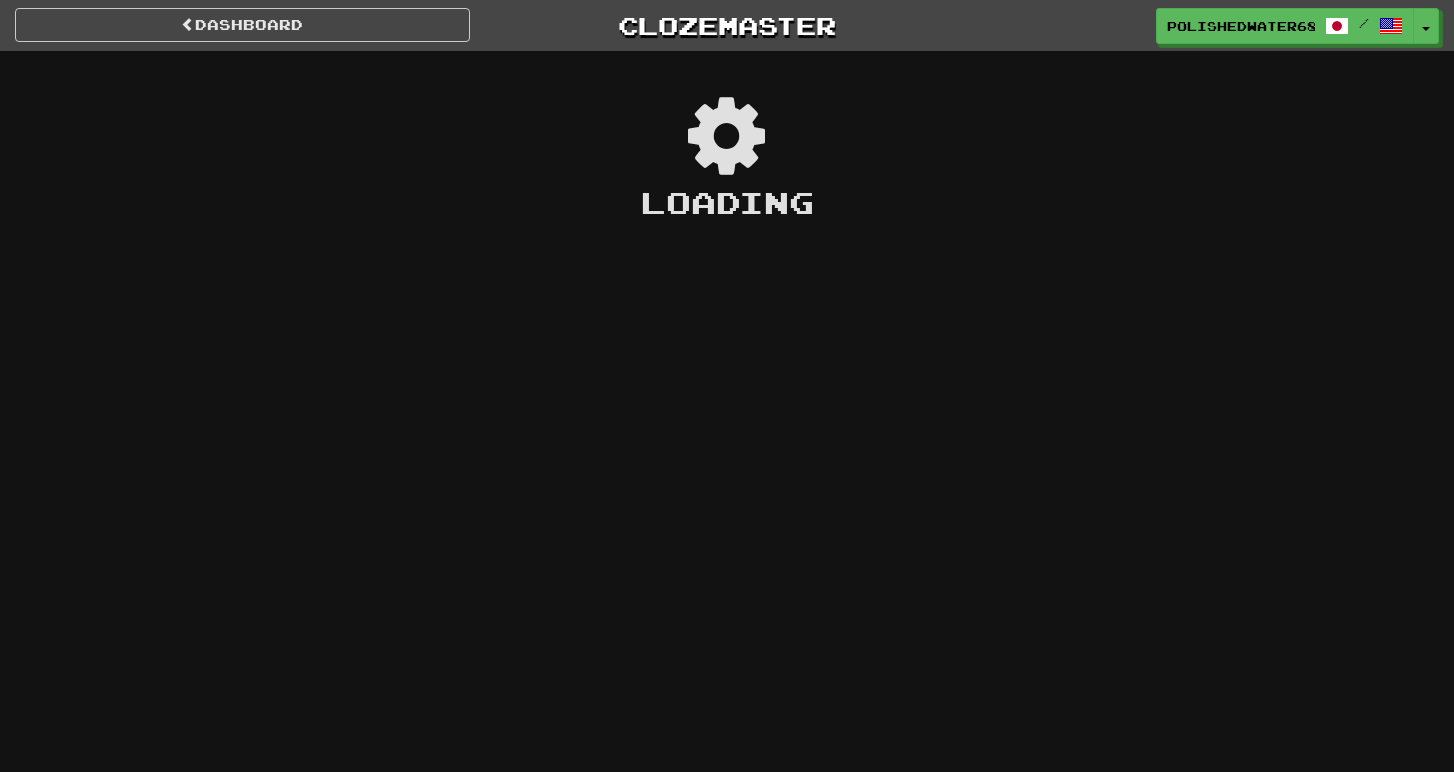 scroll, scrollTop: 0, scrollLeft: 0, axis: both 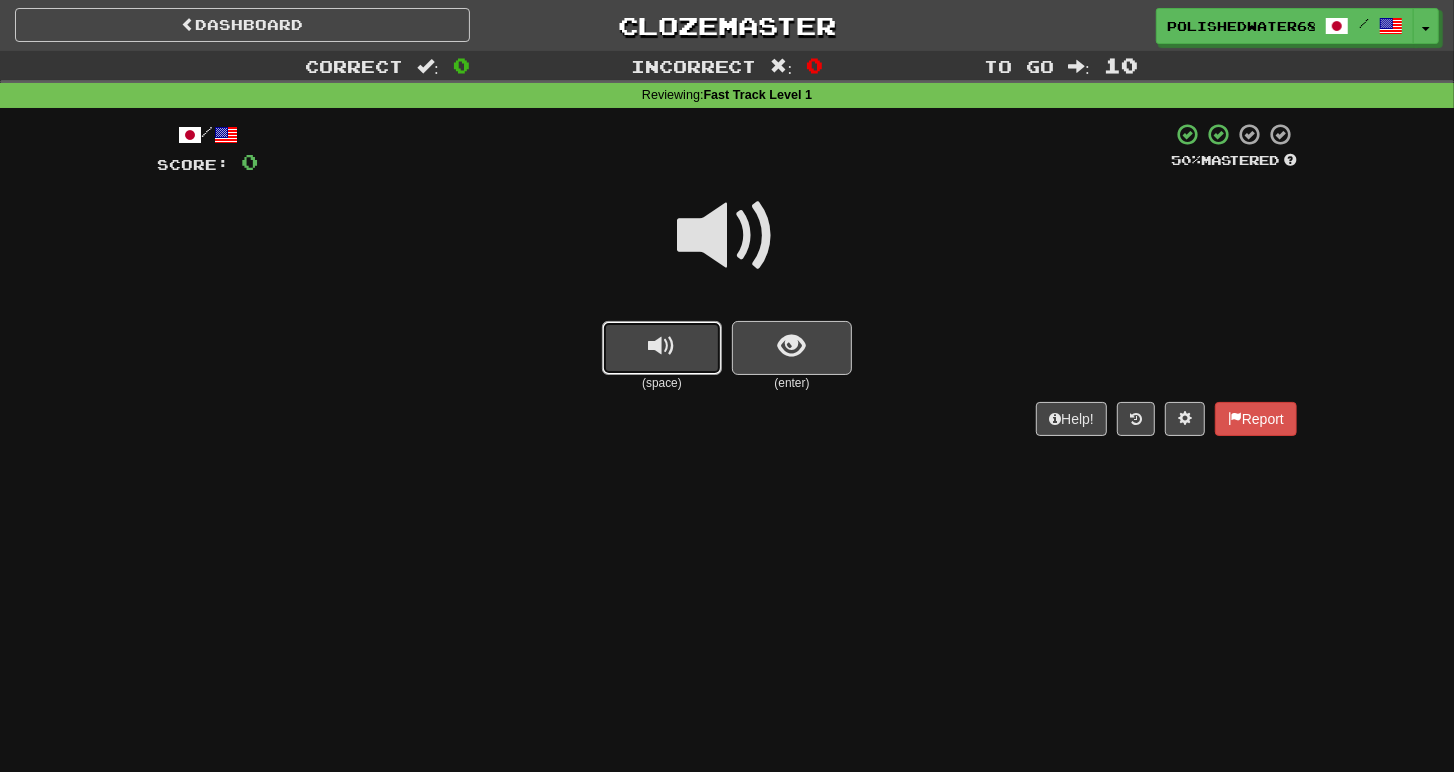click at bounding box center (662, 348) 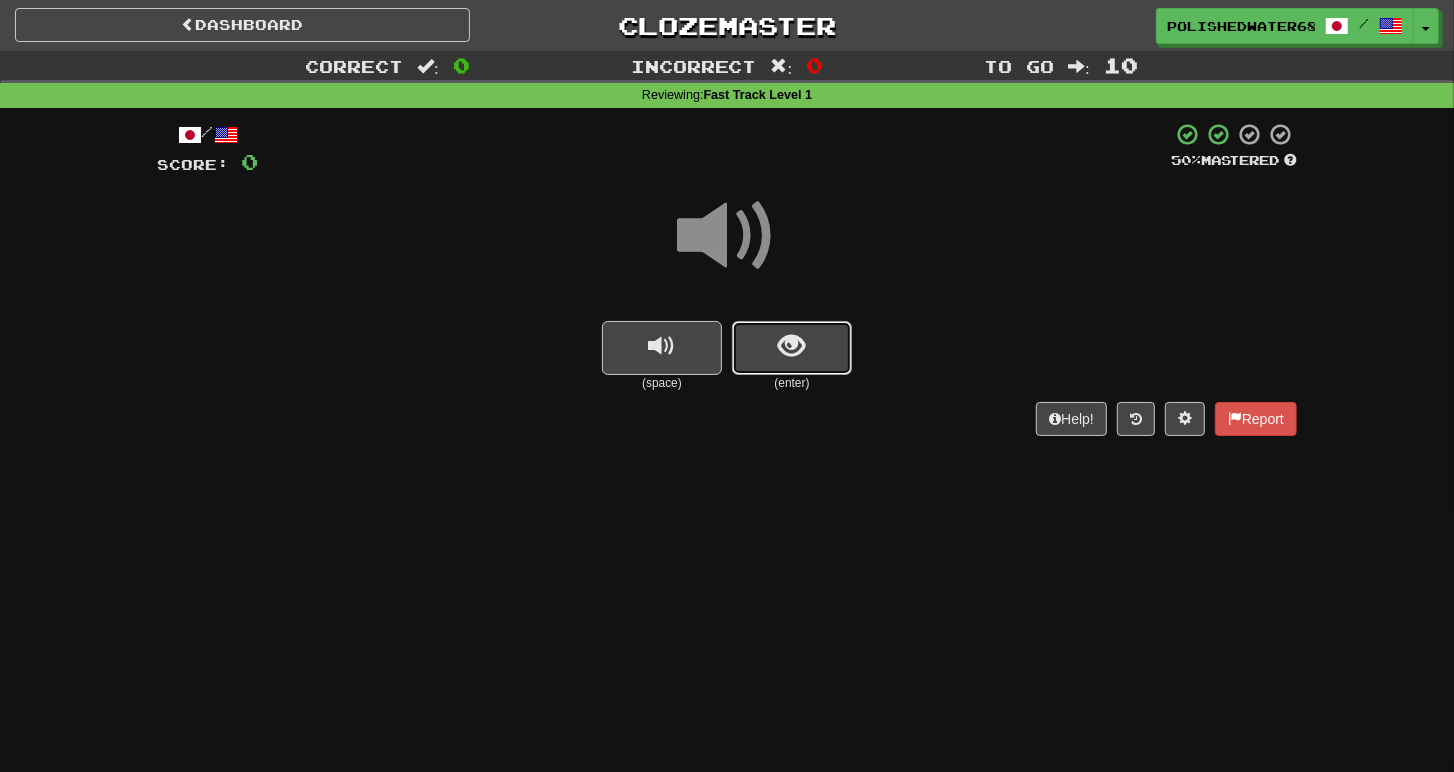click at bounding box center [792, 348] 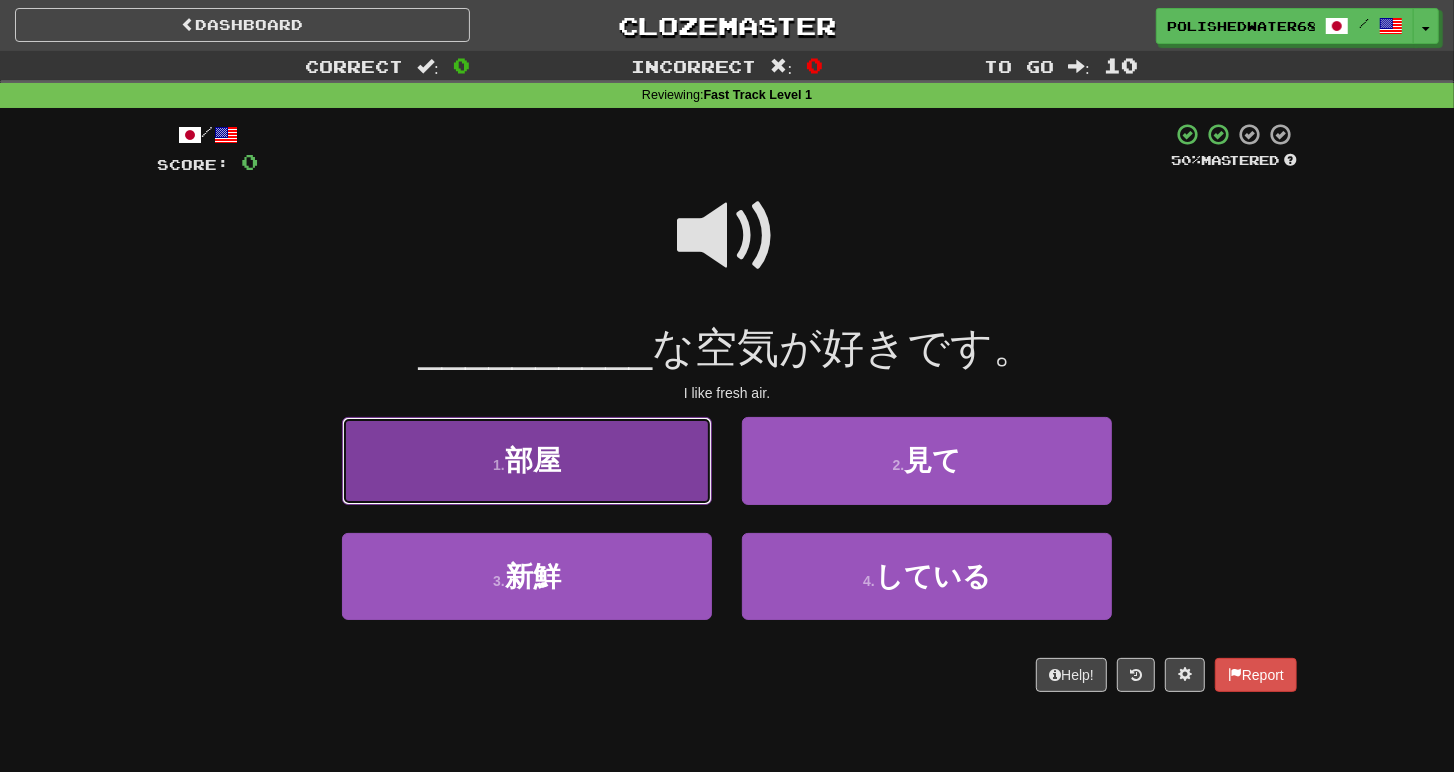 click on "1 .  部屋" at bounding box center (527, 460) 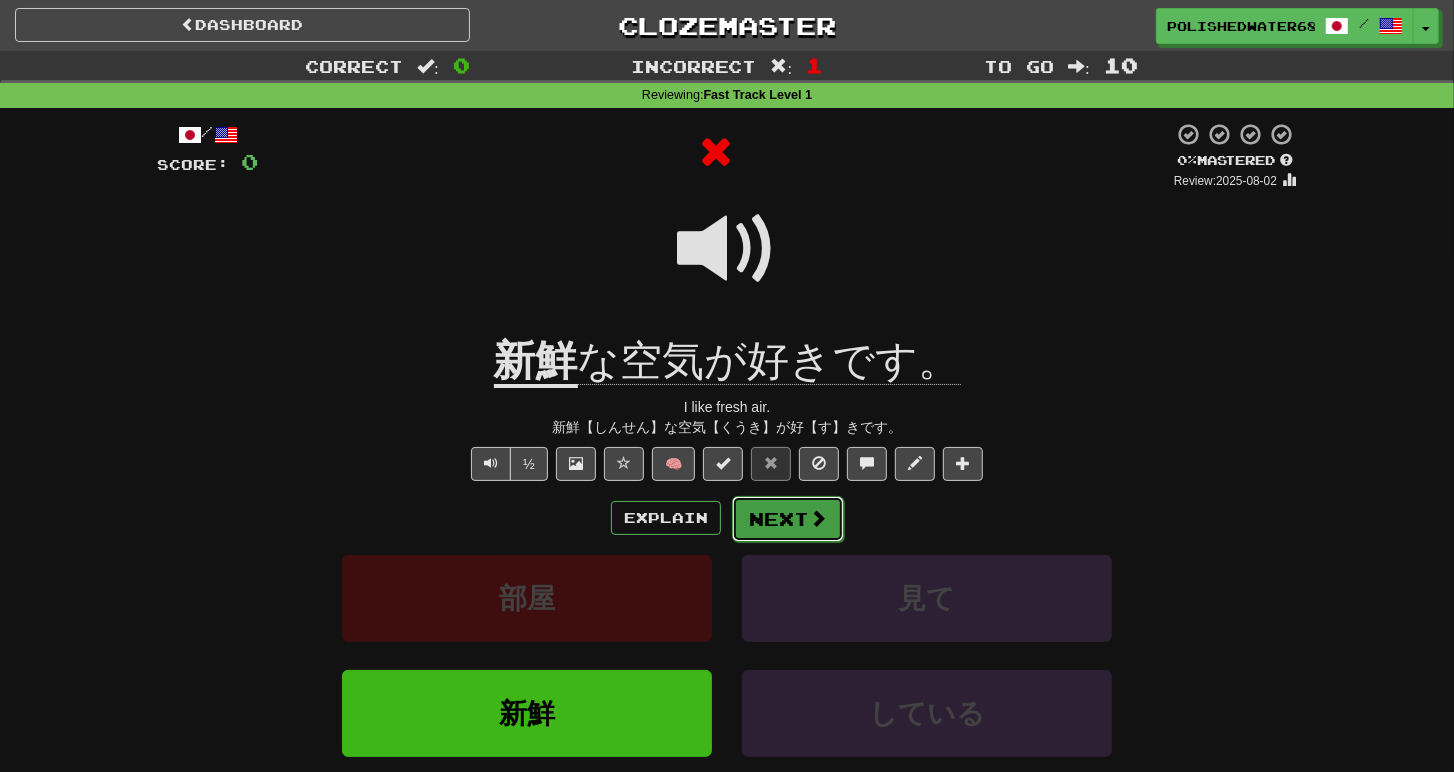 click at bounding box center (818, 518) 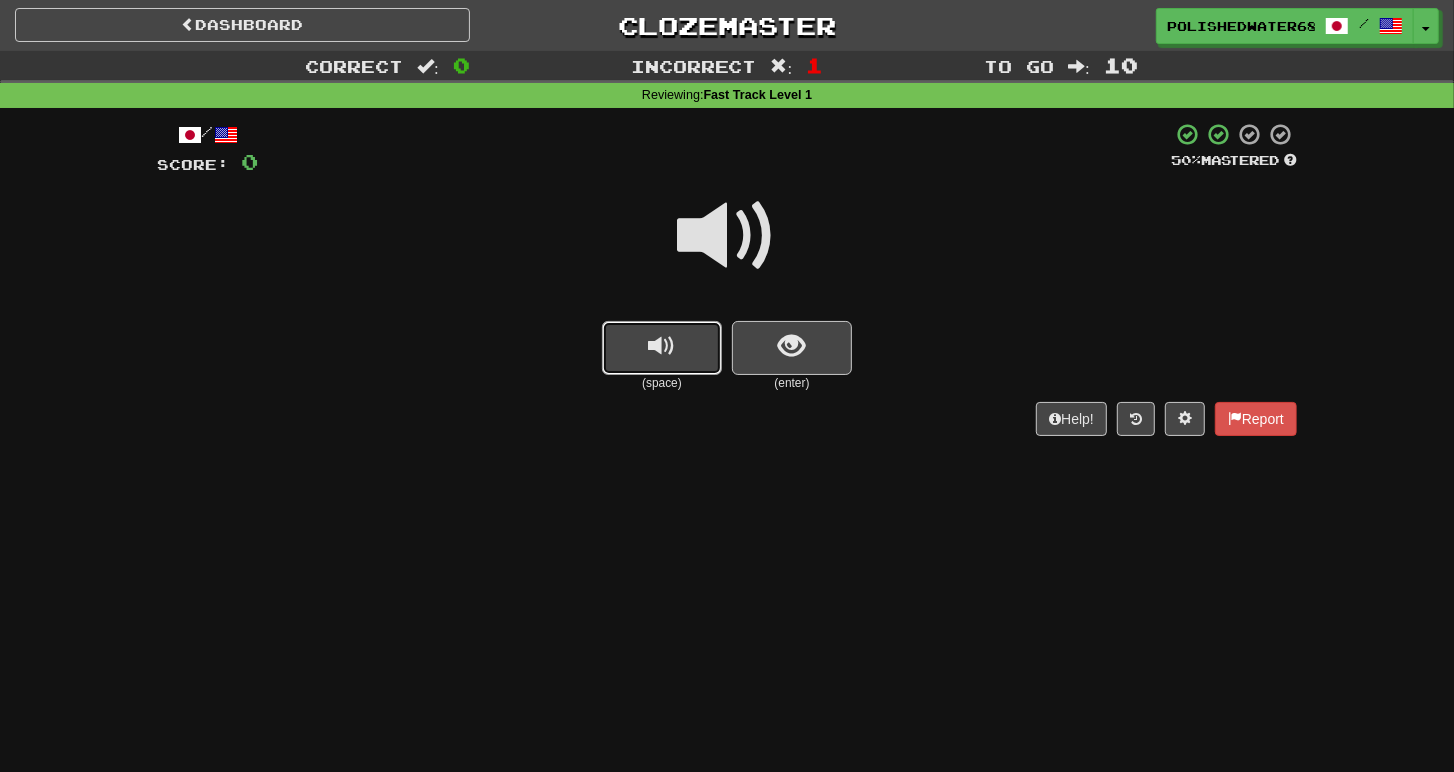click at bounding box center [662, 346] 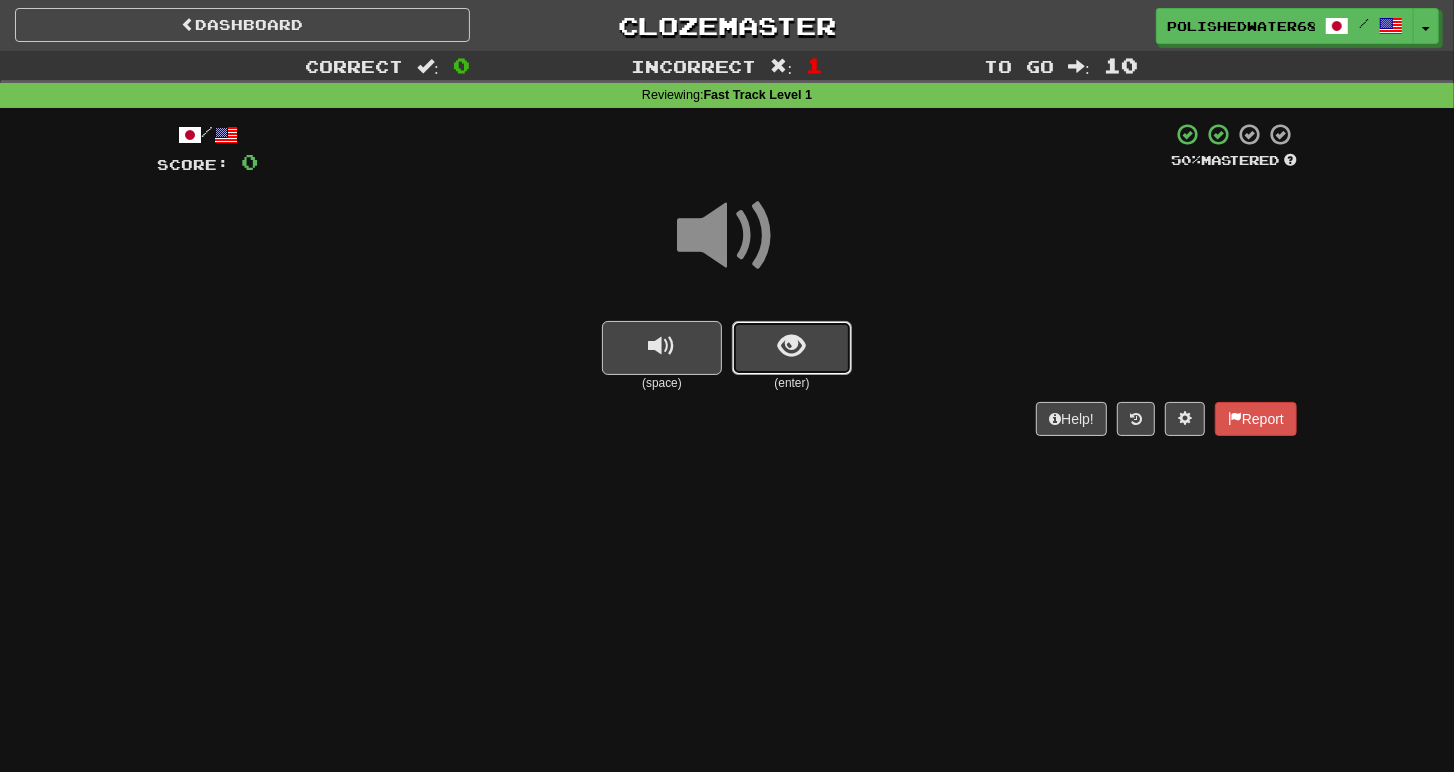click at bounding box center [792, 348] 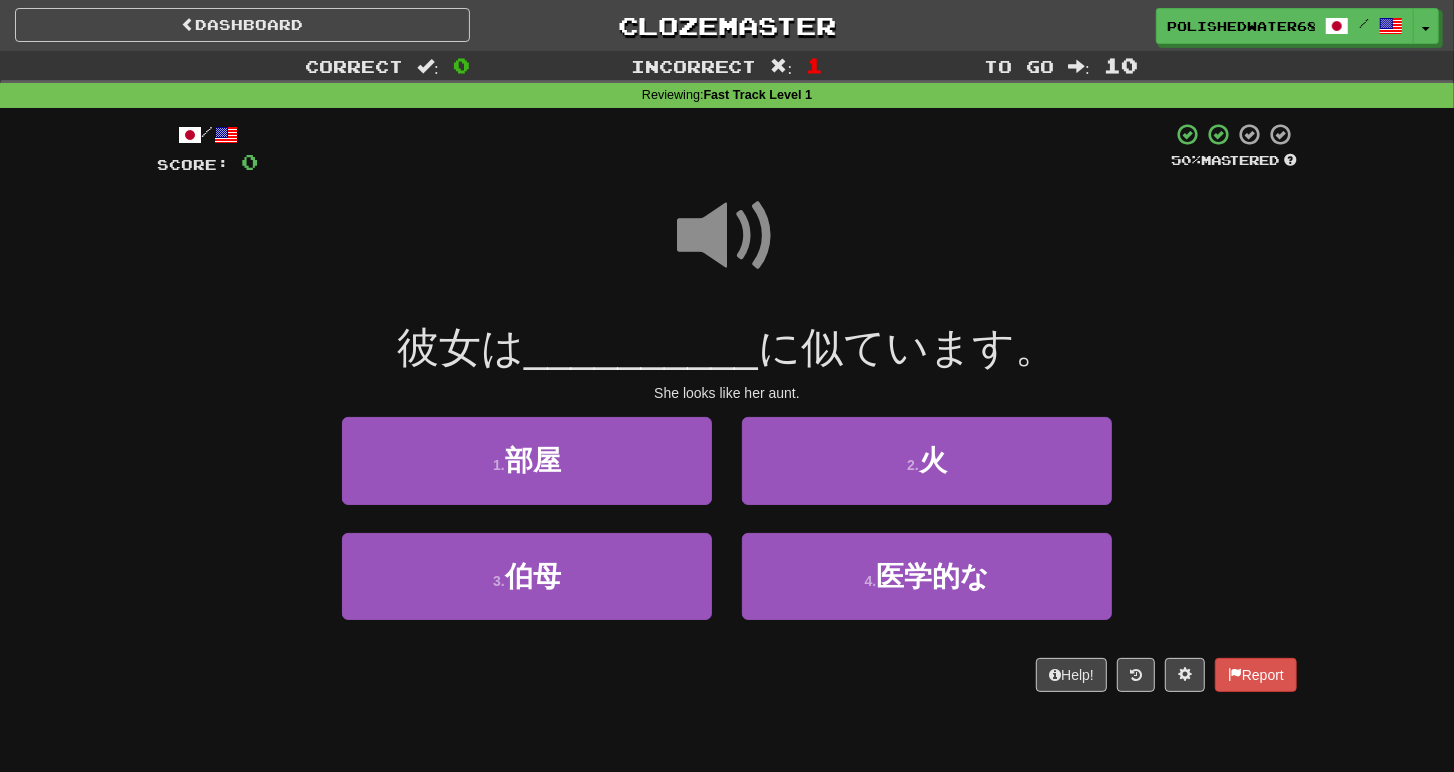 click at bounding box center (727, 236) 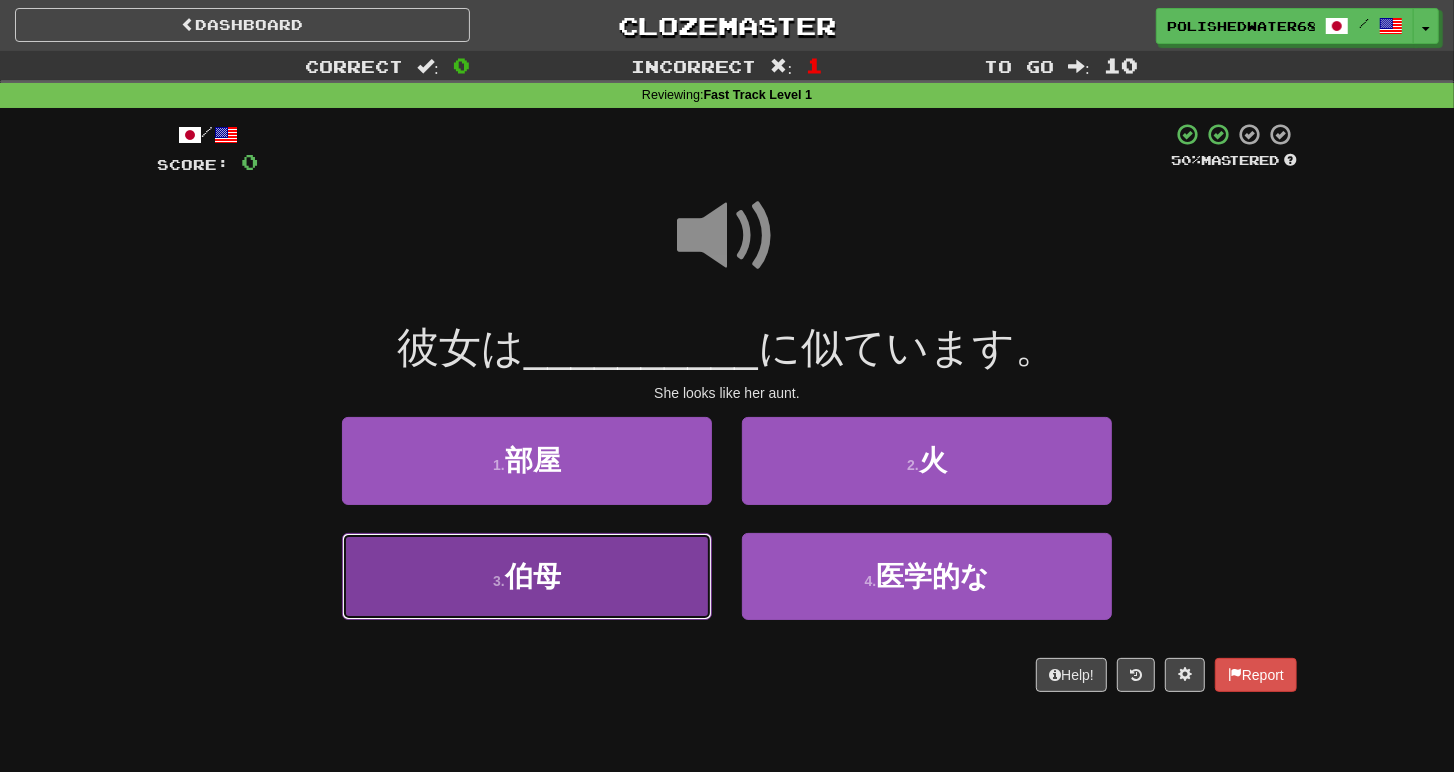 click on "3 .  伯母" at bounding box center [527, 576] 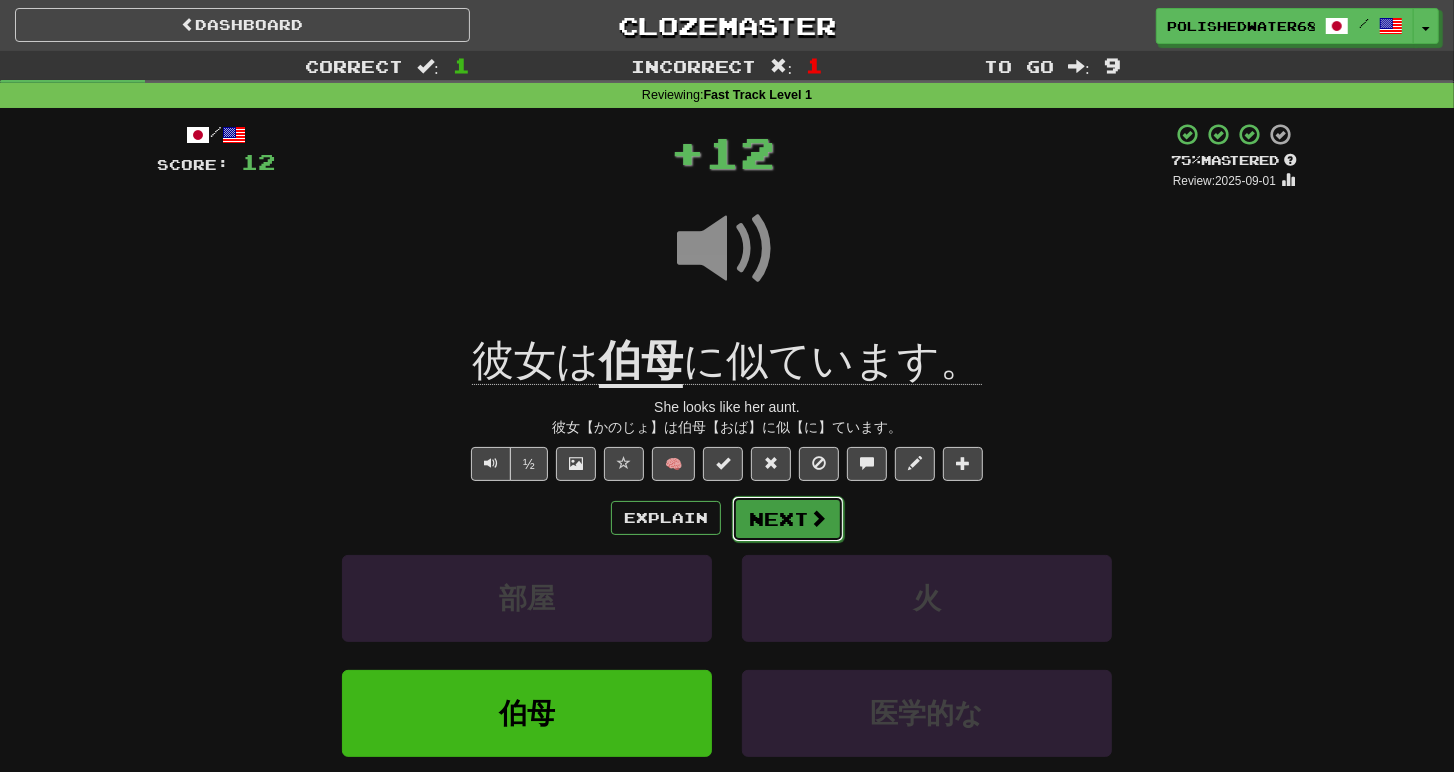 click on "Next" at bounding box center (788, 519) 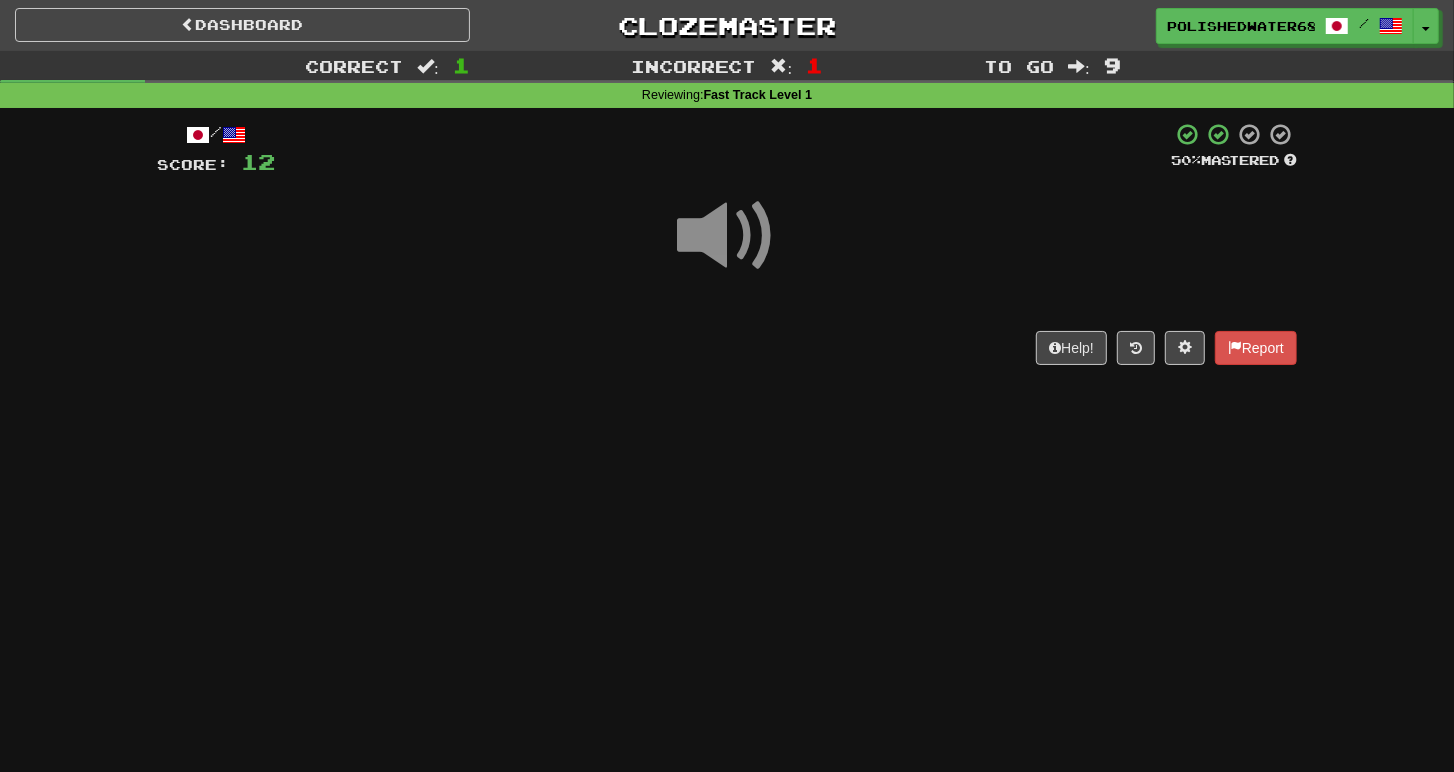 click on "Dashboard
PolishedWater6886
/
Toggle Dropdown
Dashboard
Leaderboard
Activity Feed
Notifications
Profile
Discussions
Dansk
/
English
Streak:
13
Review:
0
Daily Goal:  168 /100
日本語
/
English
Streak:
13
Review:
525
Daily Goal:  132 /1000
Languages
Account
Logout
PolishedWater6886
/
Toggle Dropdown
Dashboard
Leaderboard
Activity Feed
Notifications
Profile
Discussions
Dansk
/
English
Streak:
13
Review:
0
Daily Goal:  168 /100
日本語
/
English
Streak:
13
Review:
525
Daily Goal:  132 /1000
Languages
Account
Logout" at bounding box center (727, 386) 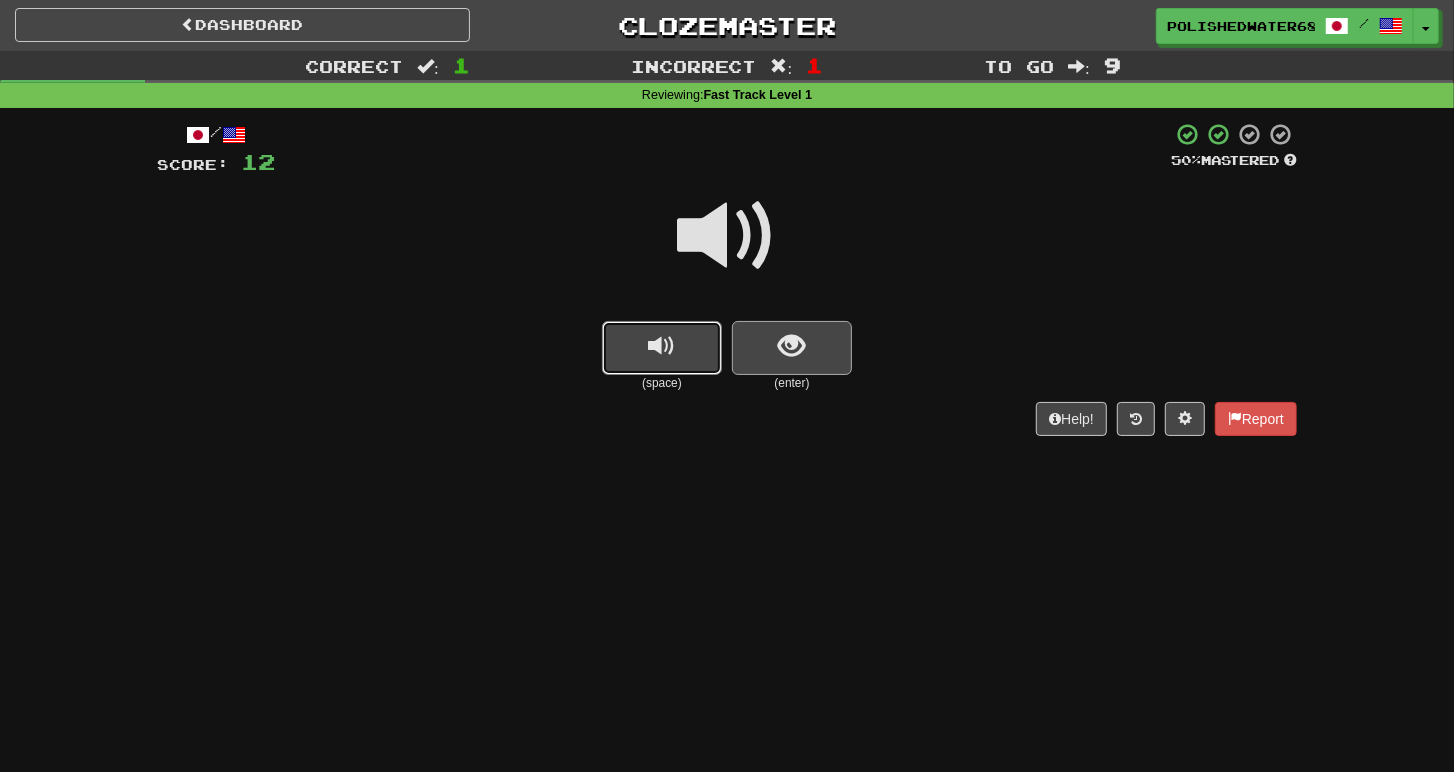 drag, startPoint x: 696, startPoint y: 364, endPoint x: 838, endPoint y: 366, distance: 142.01408 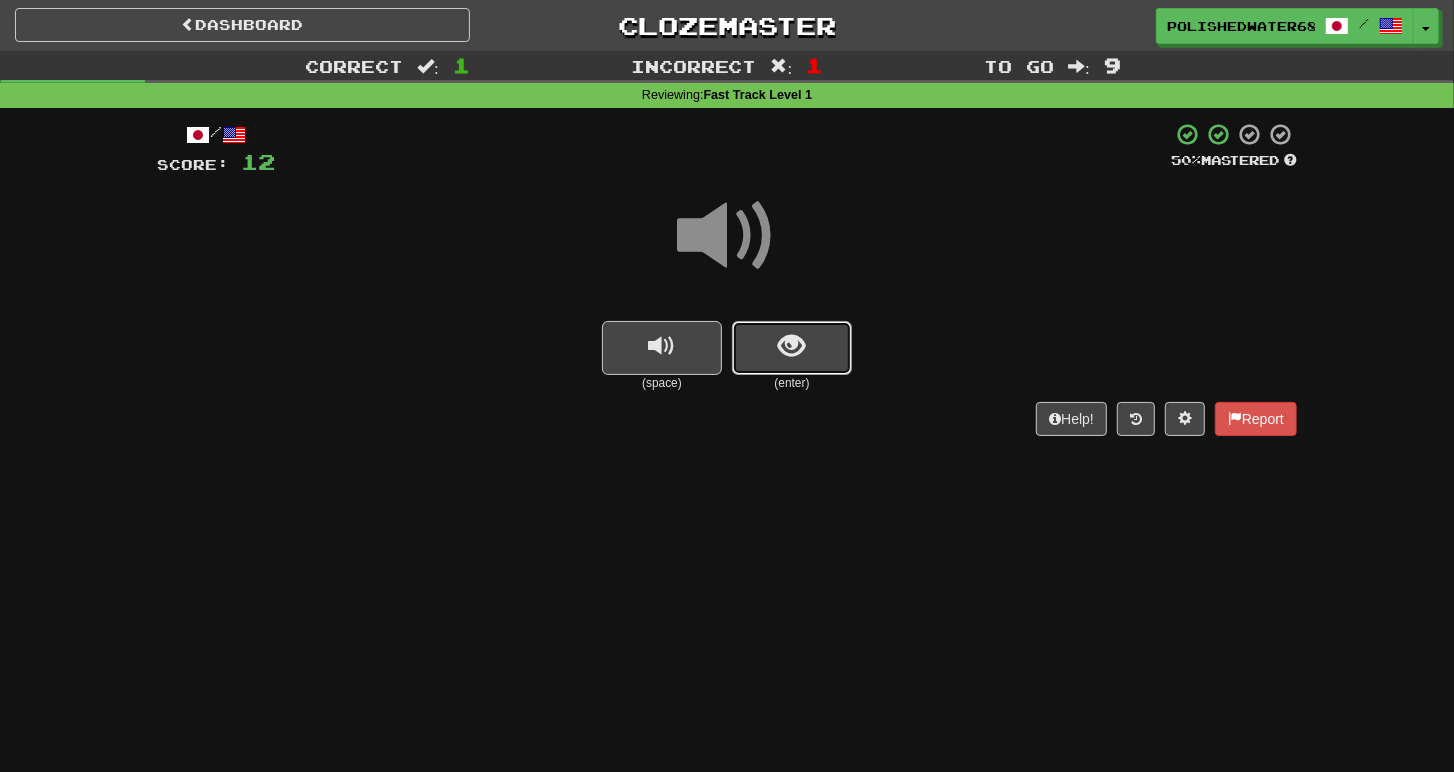 click at bounding box center [792, 348] 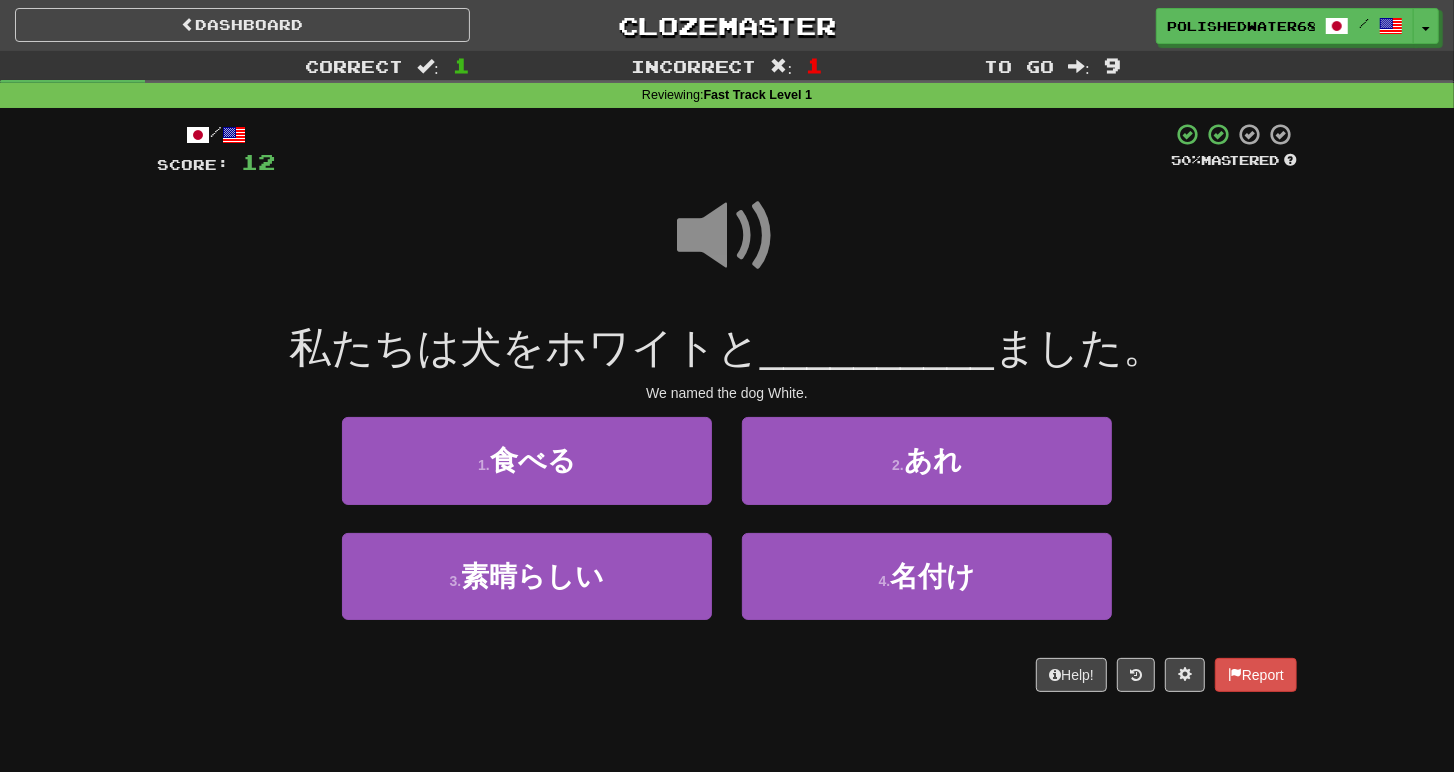 click at bounding box center [727, 236] 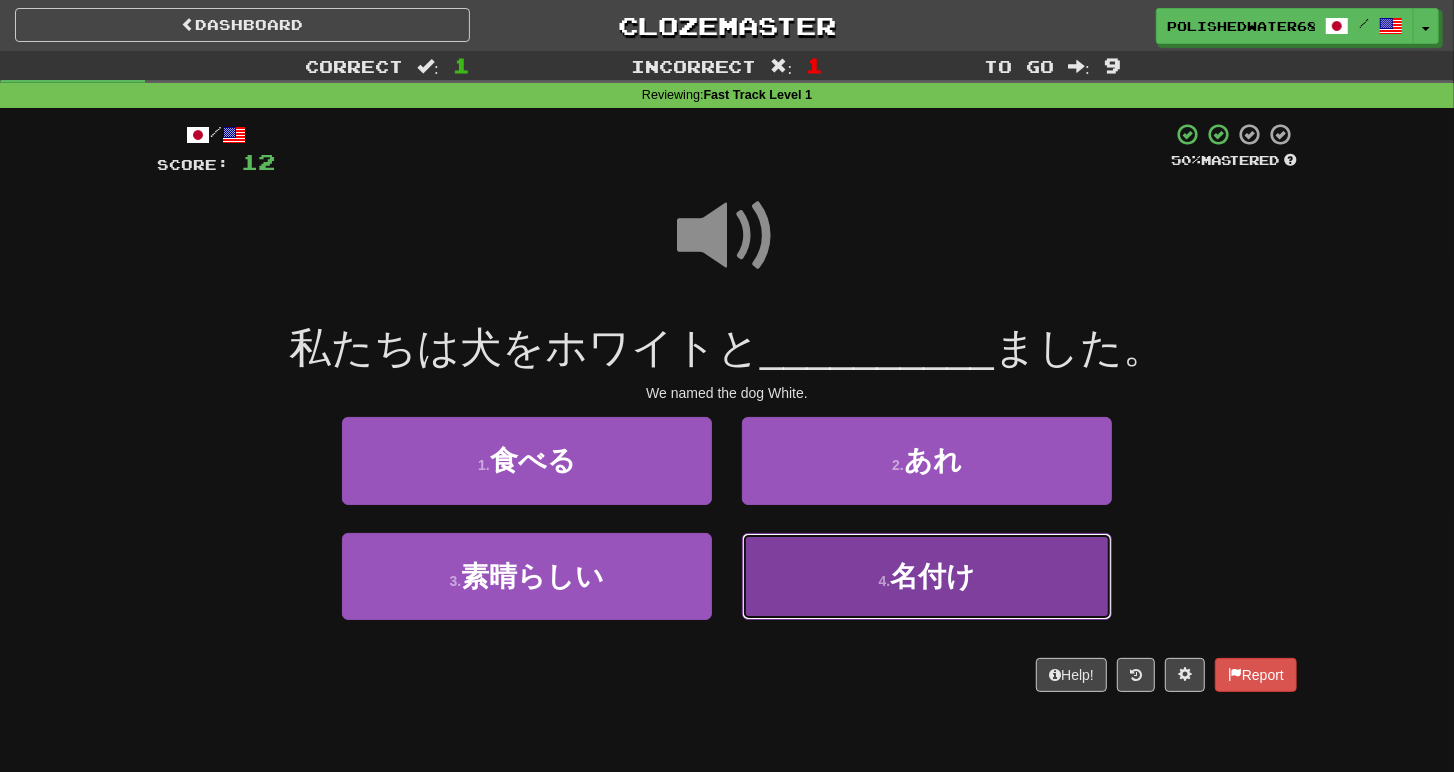 click on "名付け" at bounding box center (932, 576) 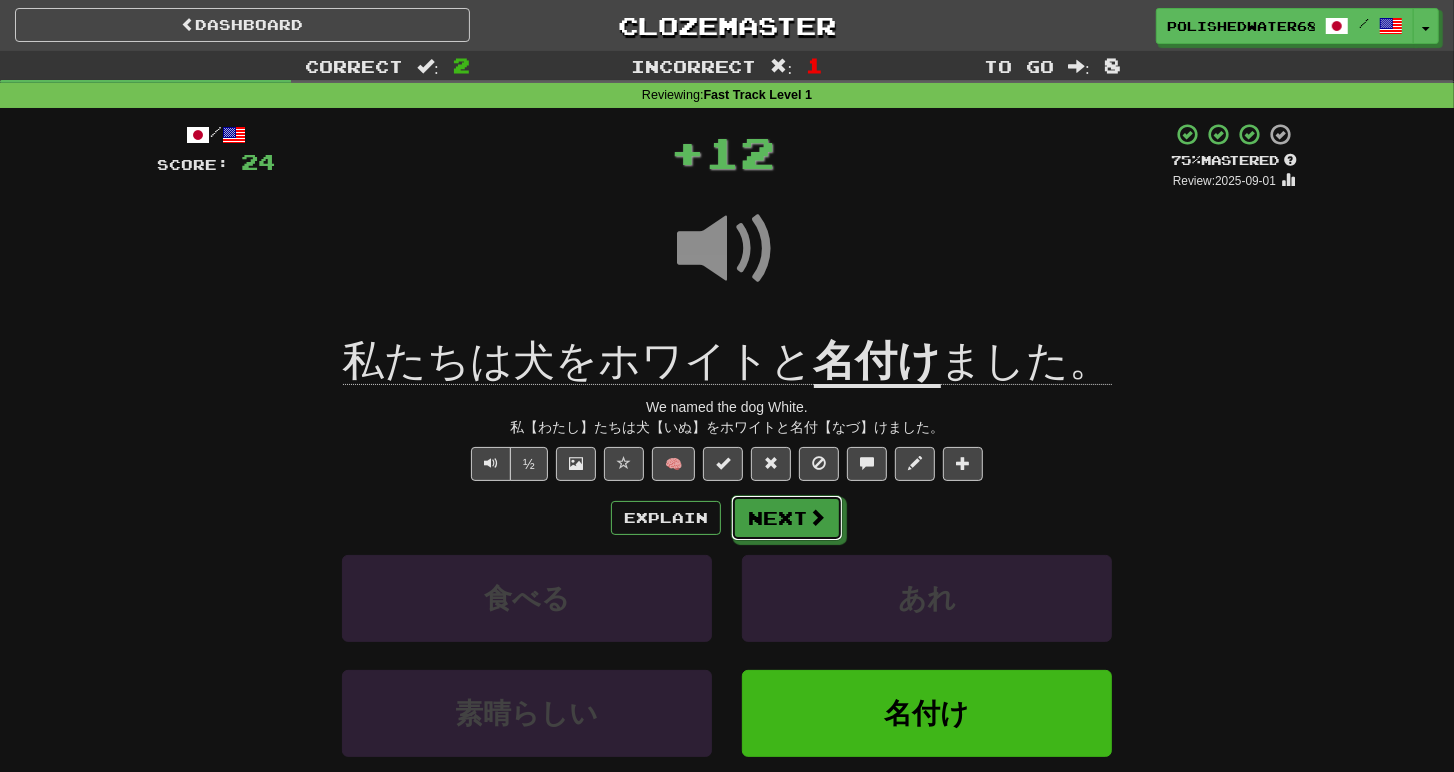 click on "Next" at bounding box center [787, 518] 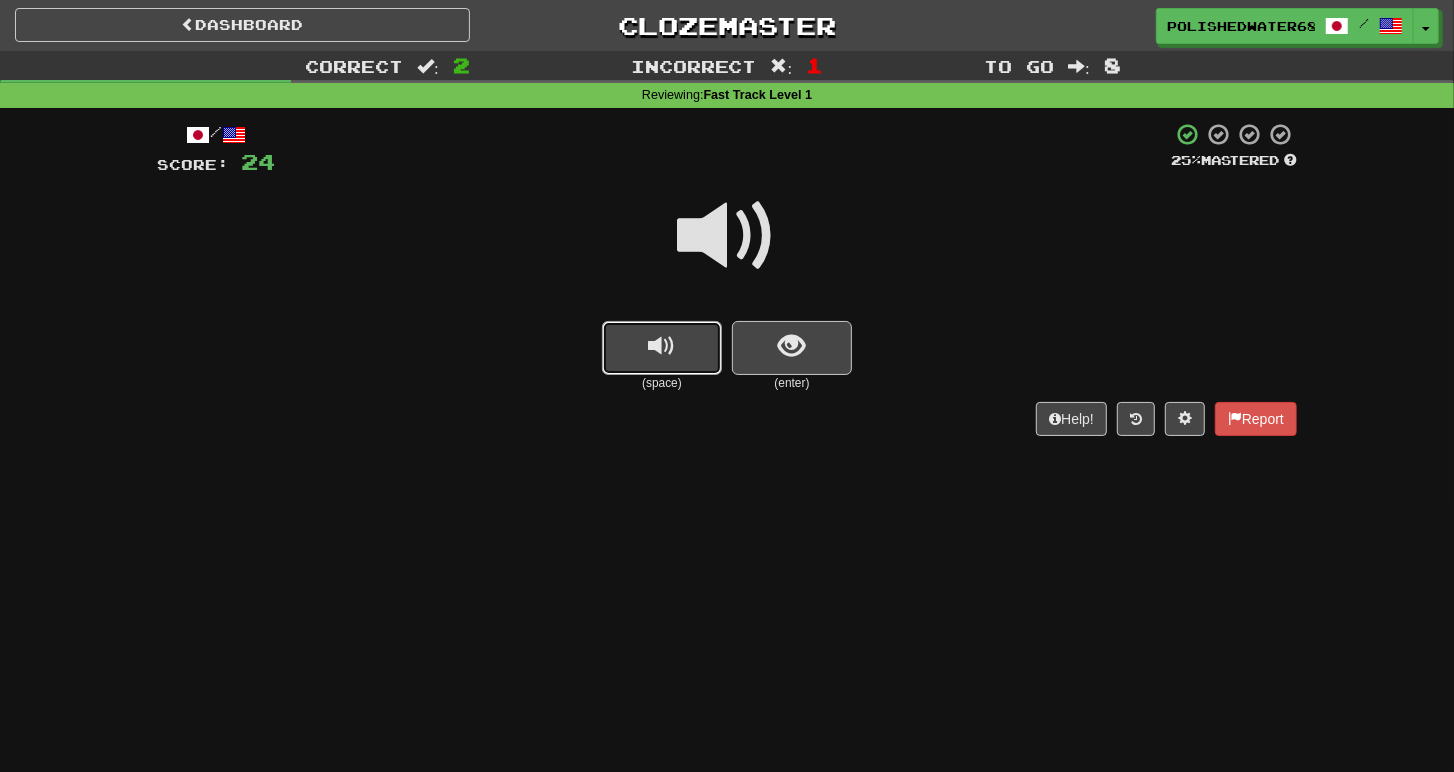 click at bounding box center [662, 348] 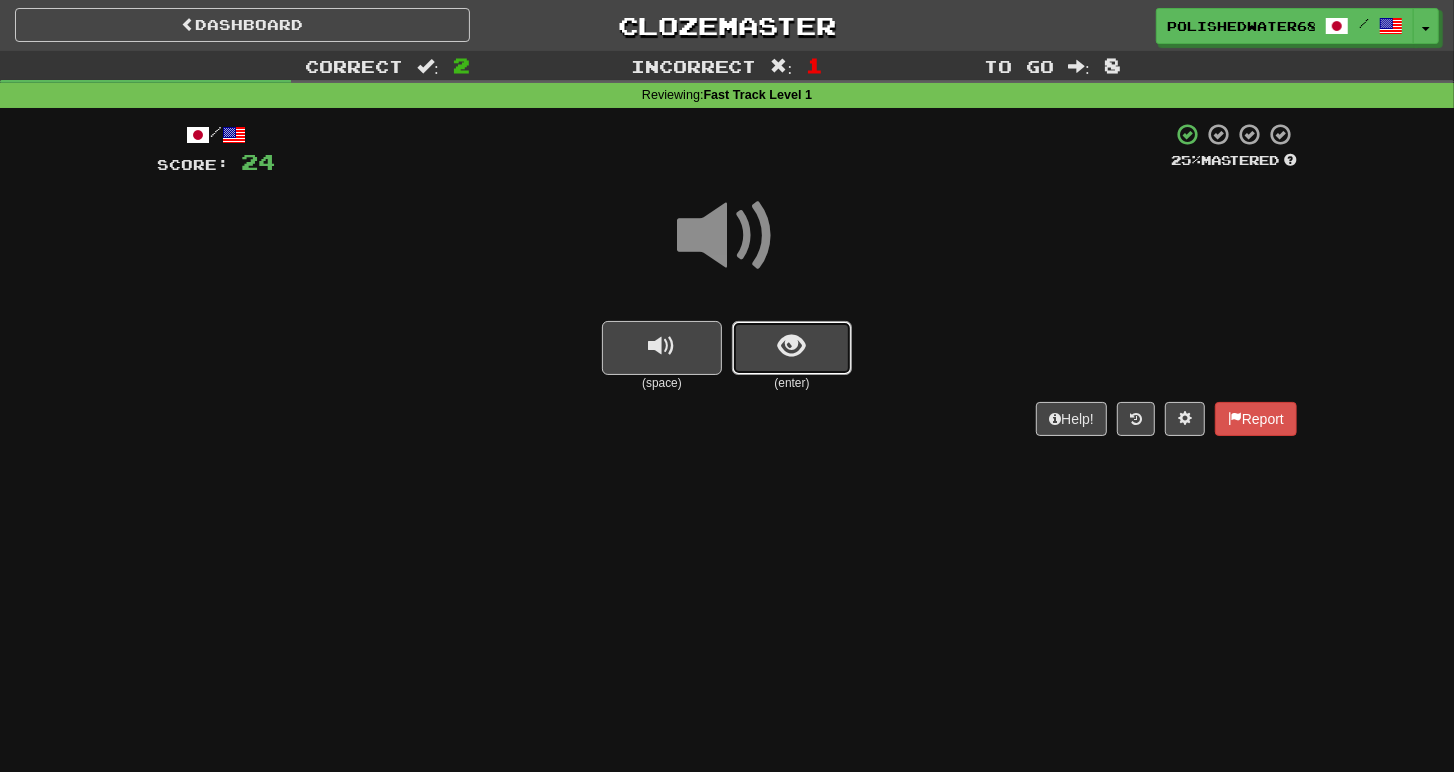 click at bounding box center [792, 346] 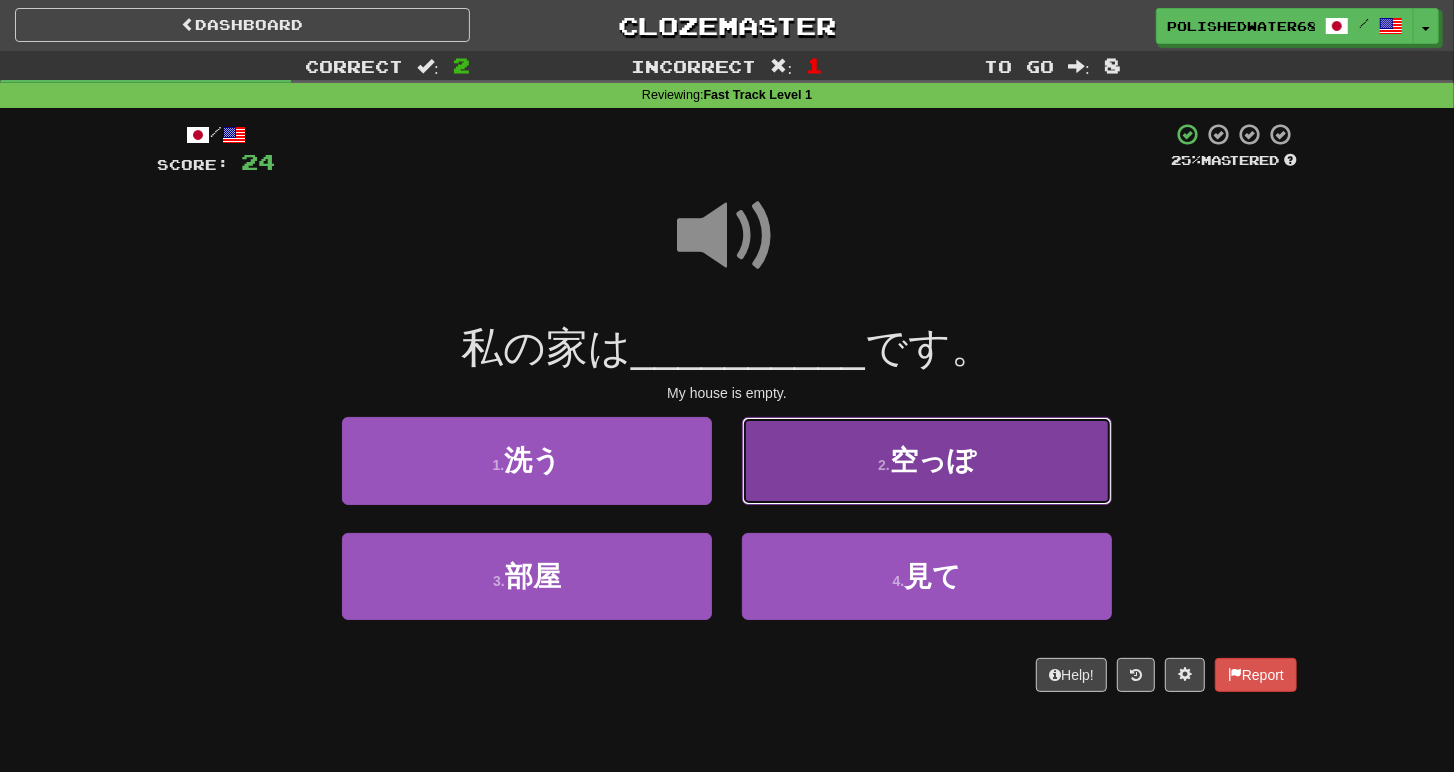 click on "2 .  空っぽ" at bounding box center [927, 460] 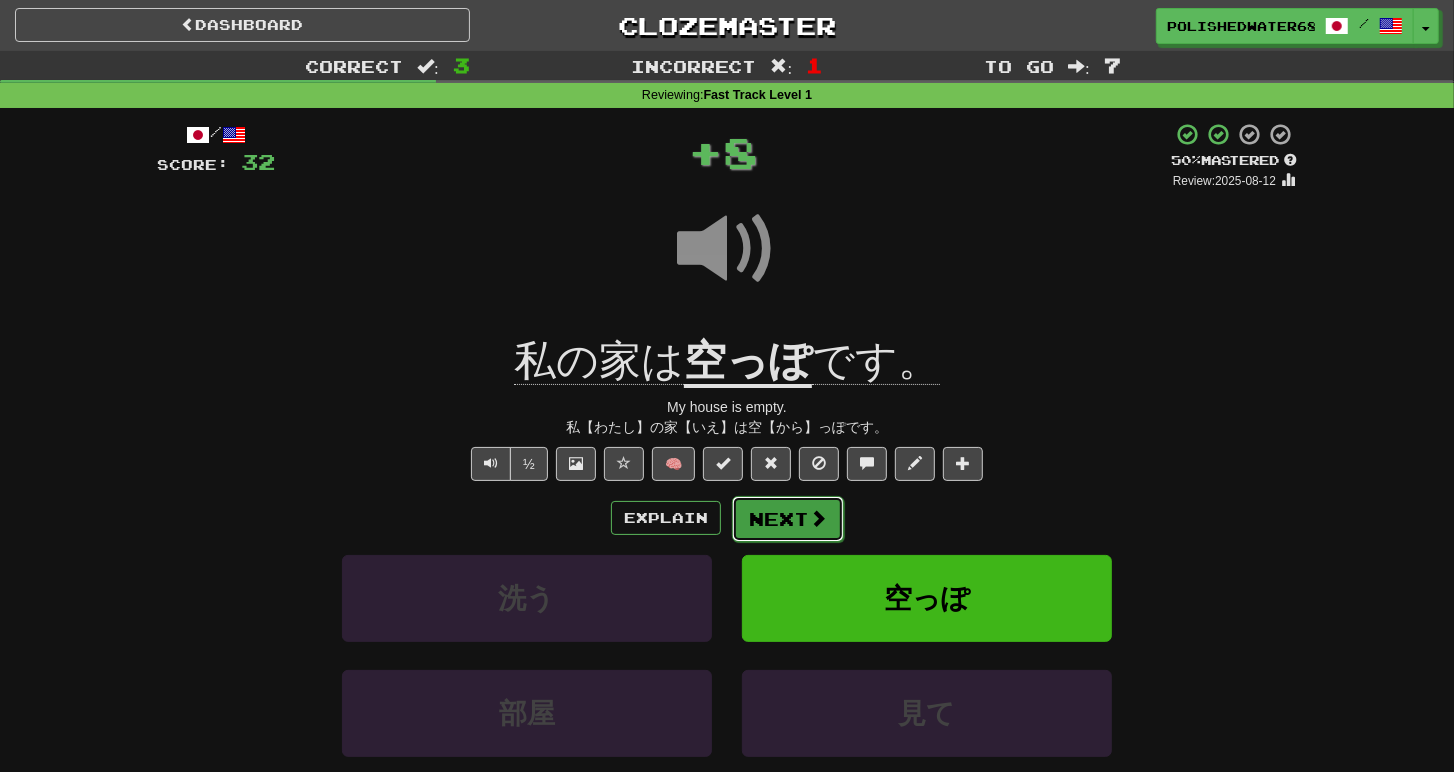 click on "Next" at bounding box center (788, 519) 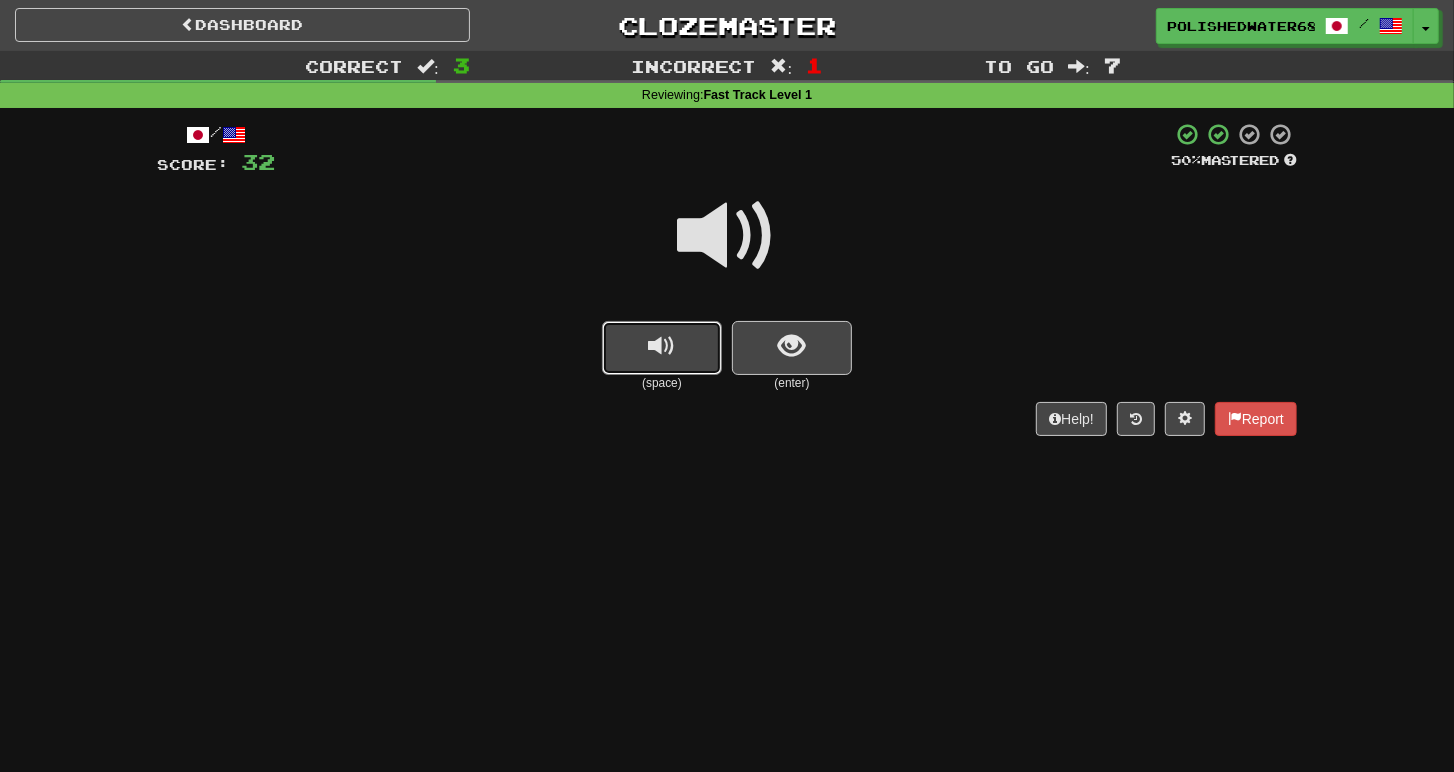 click at bounding box center (662, 346) 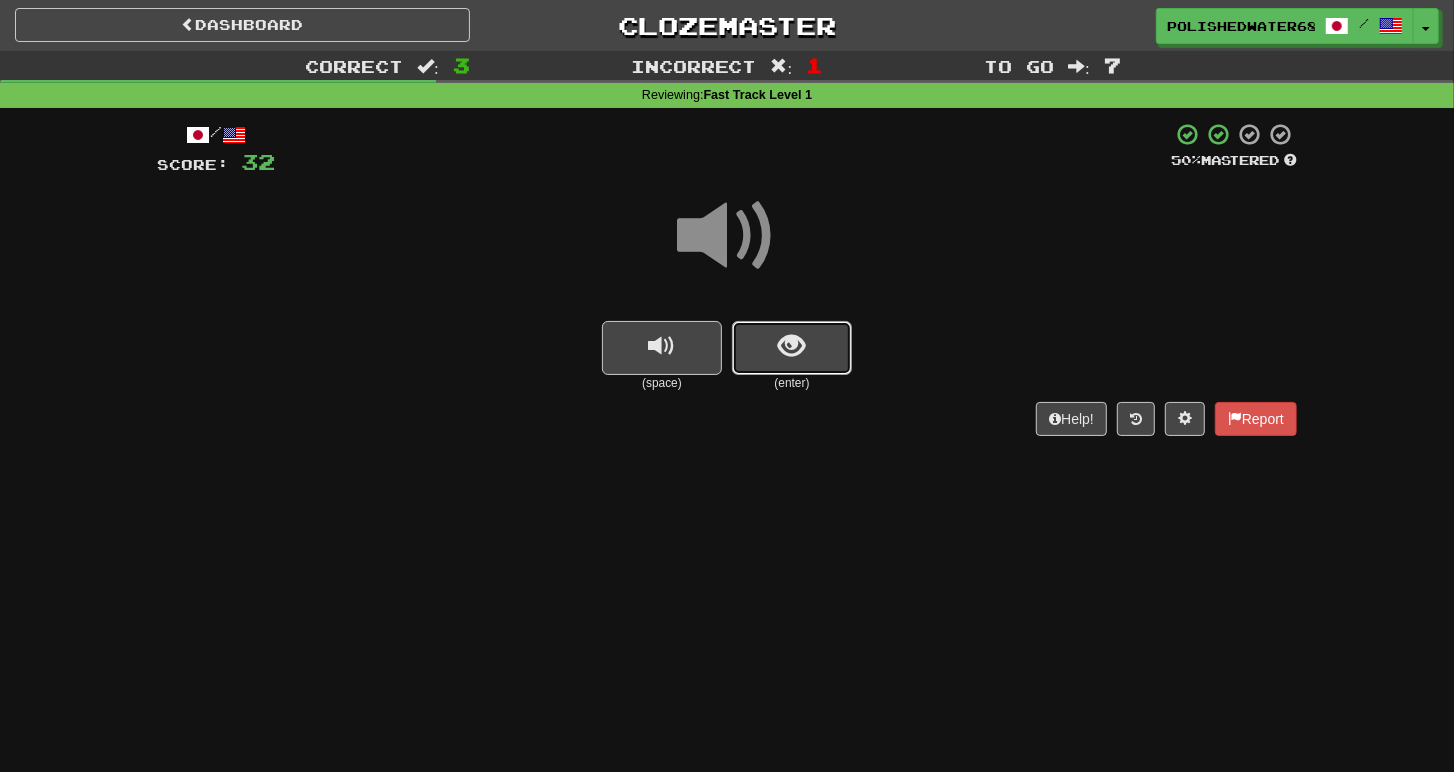 click at bounding box center [792, 348] 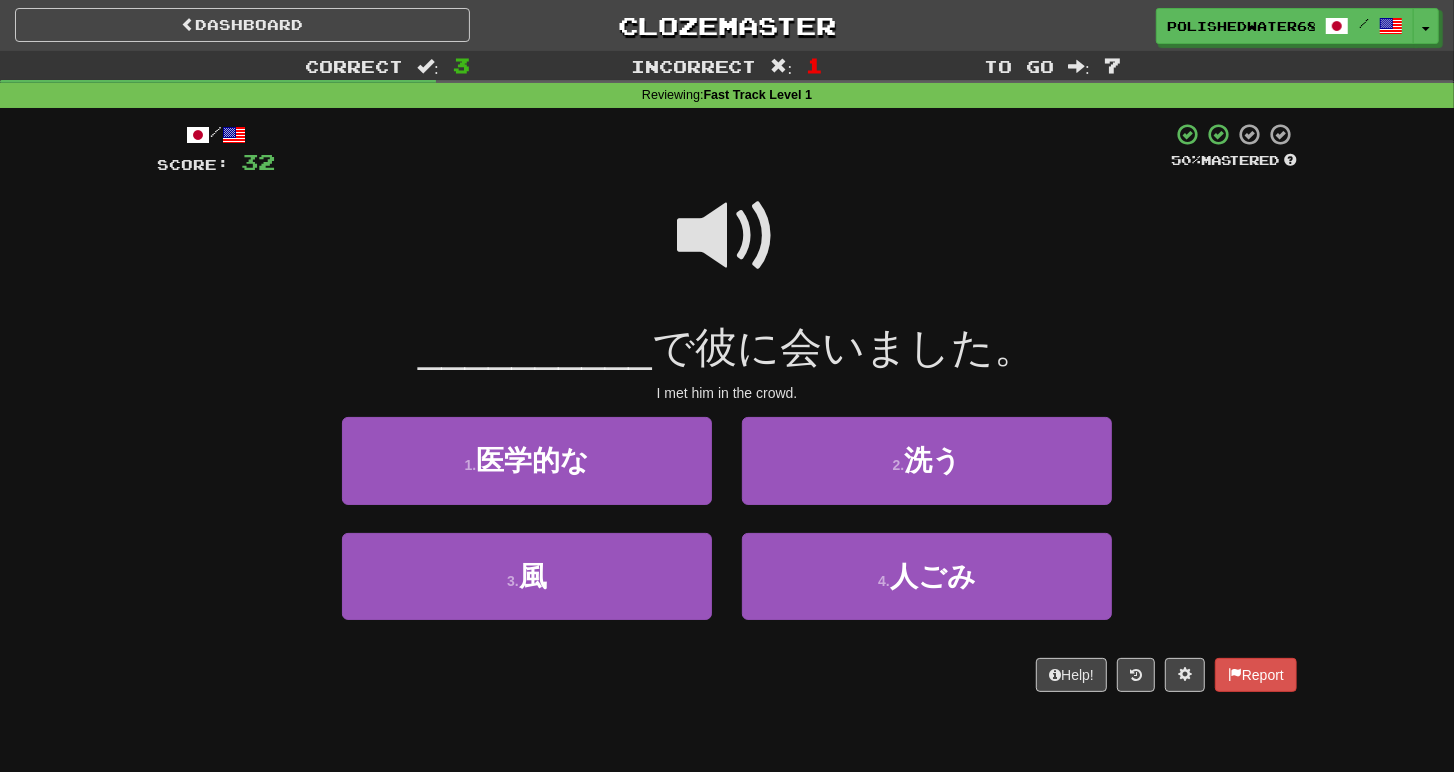 click at bounding box center (727, 236) 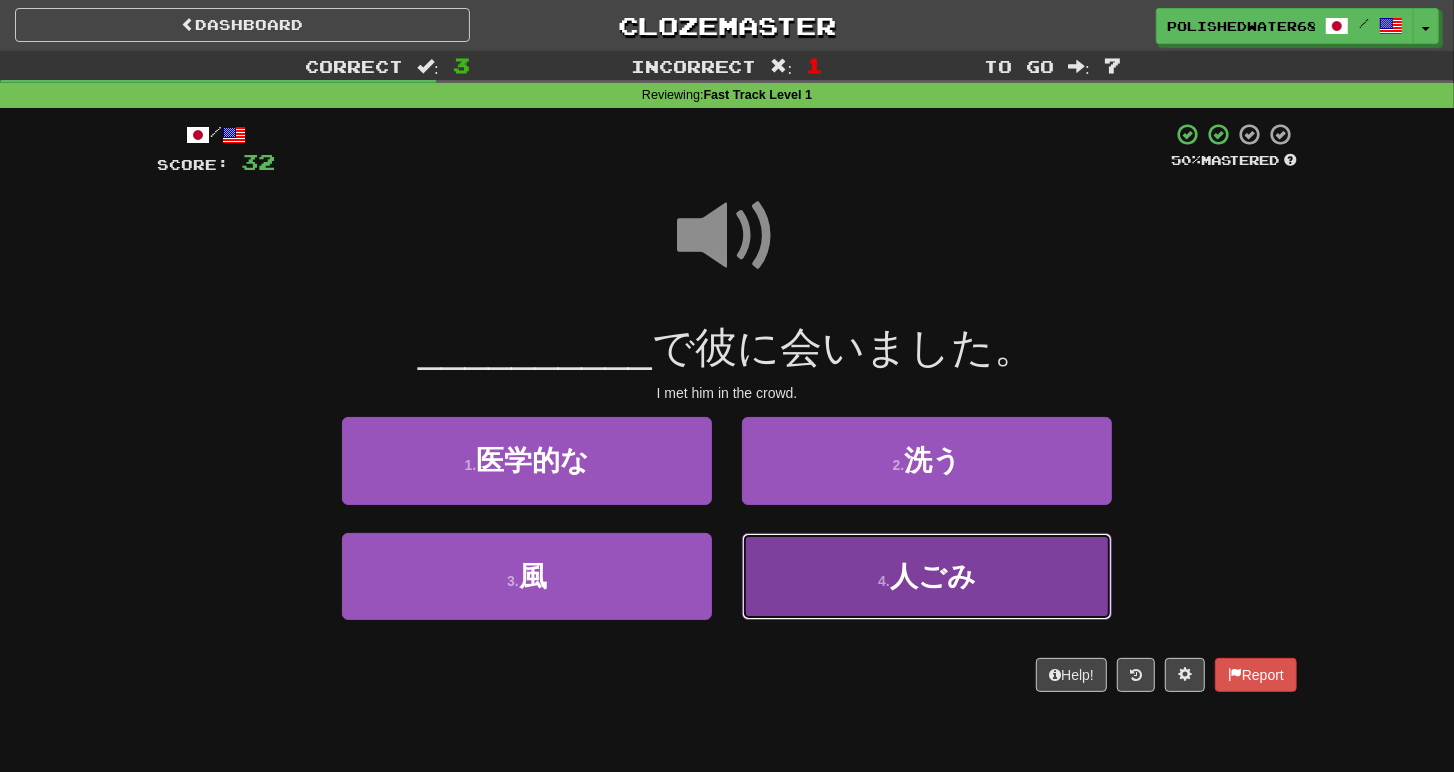 click on "4 .  人ごみ" at bounding box center [927, 576] 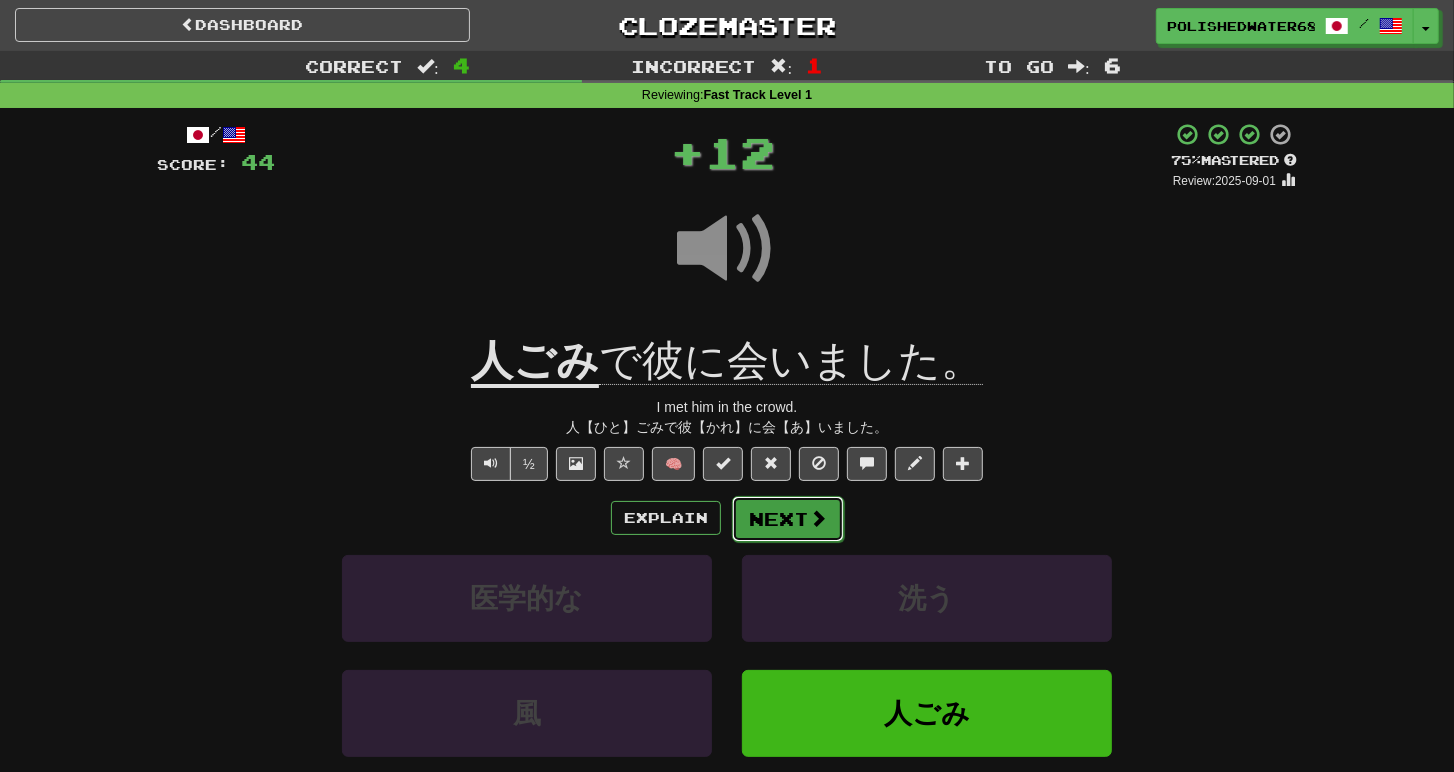 click on "Next" at bounding box center (788, 519) 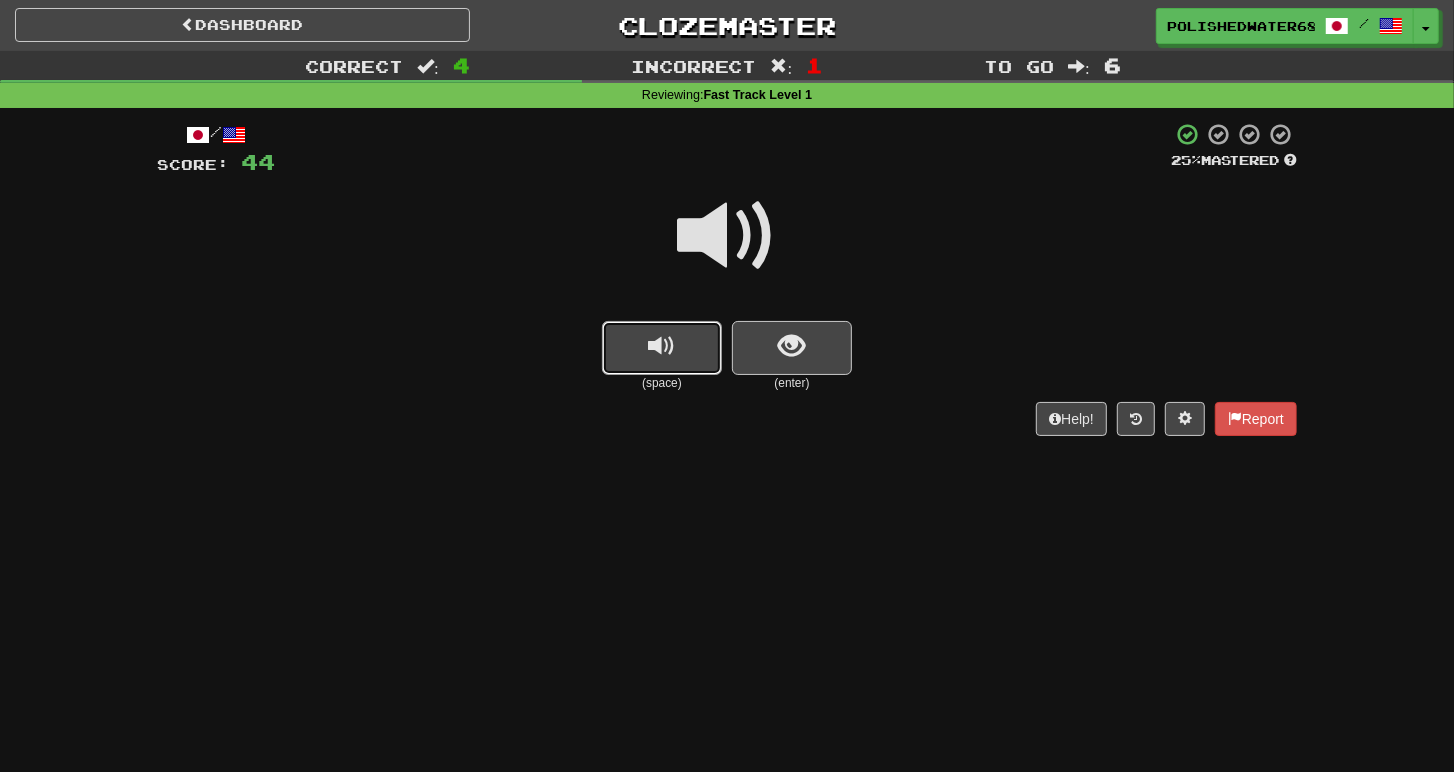 click at bounding box center [662, 346] 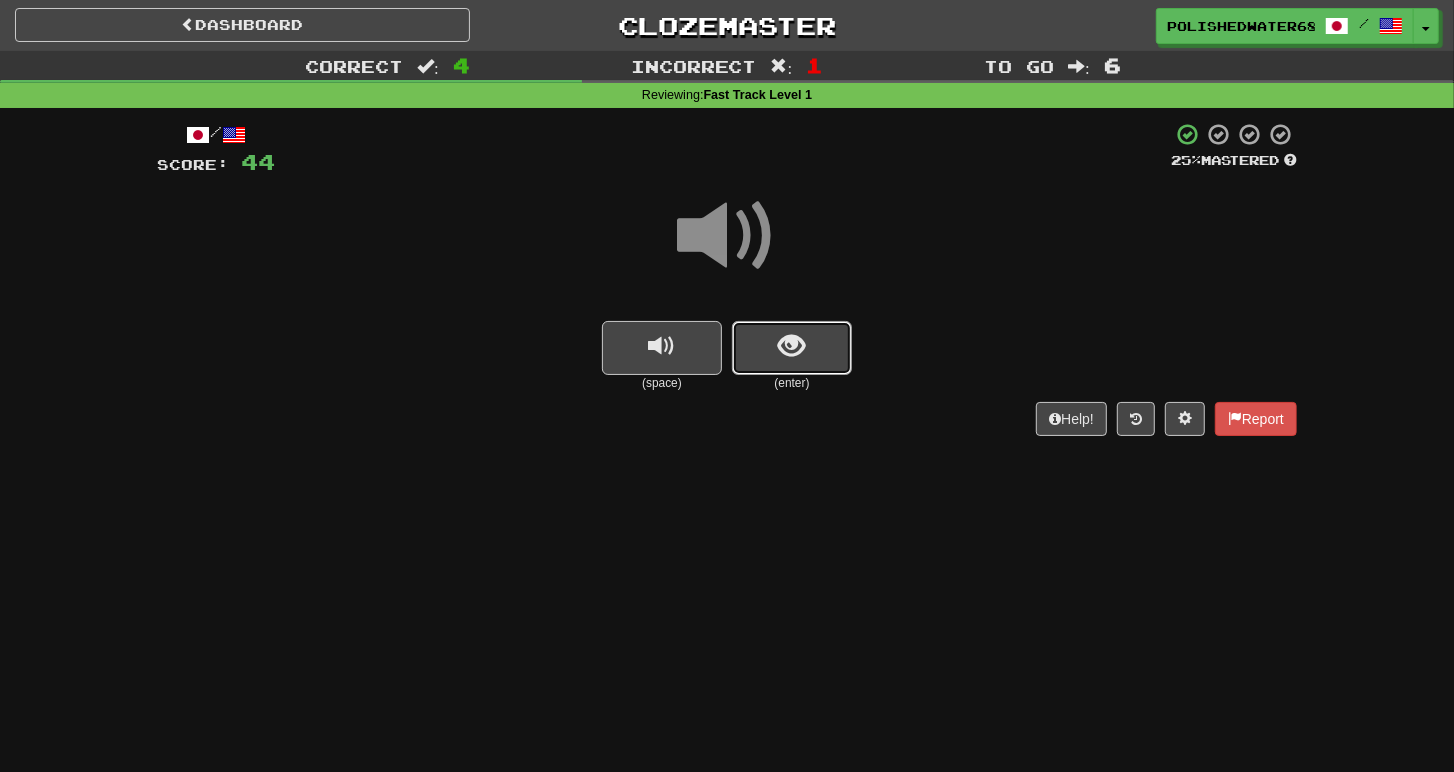 click at bounding box center [792, 346] 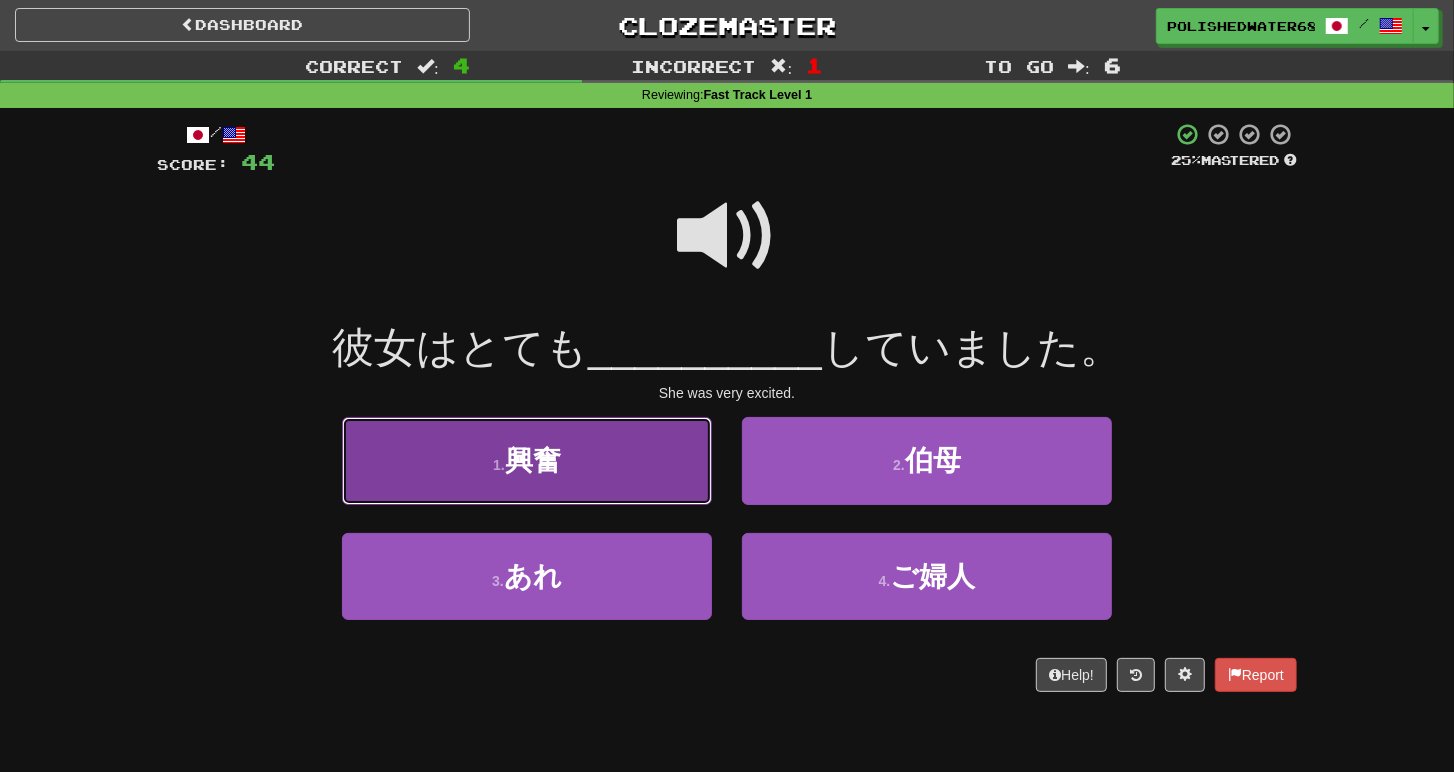 click on "1 .  興奮" at bounding box center [527, 460] 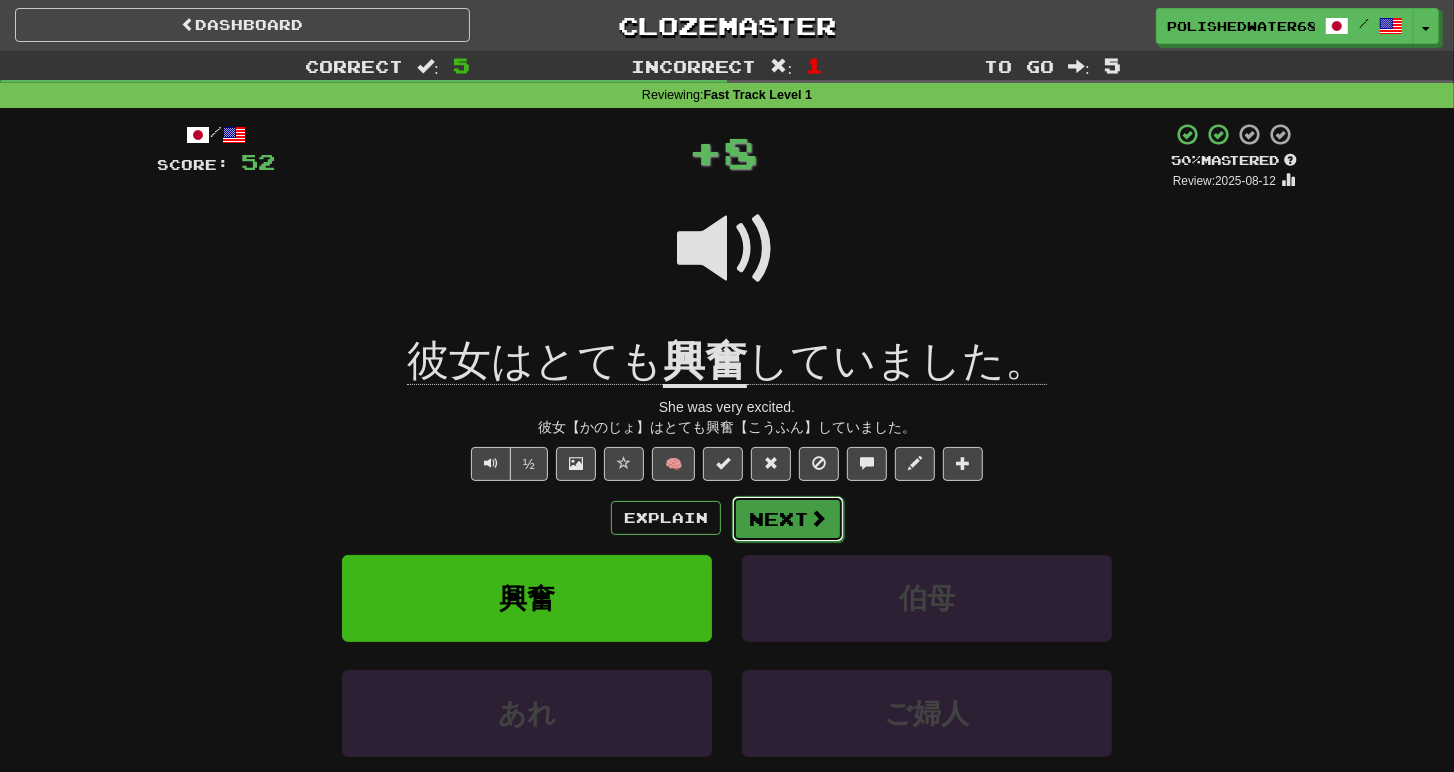 click on "Next" at bounding box center [788, 519] 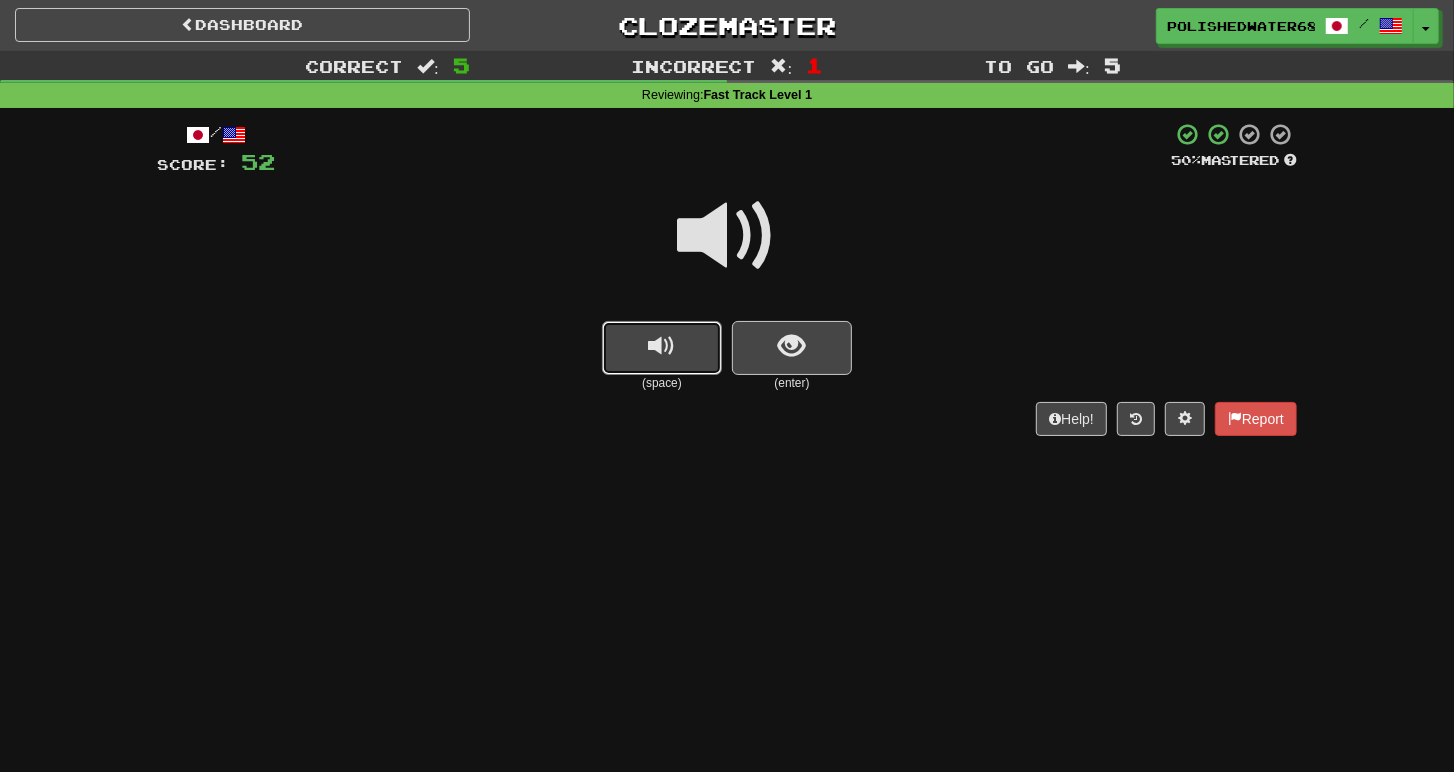 click at bounding box center (662, 348) 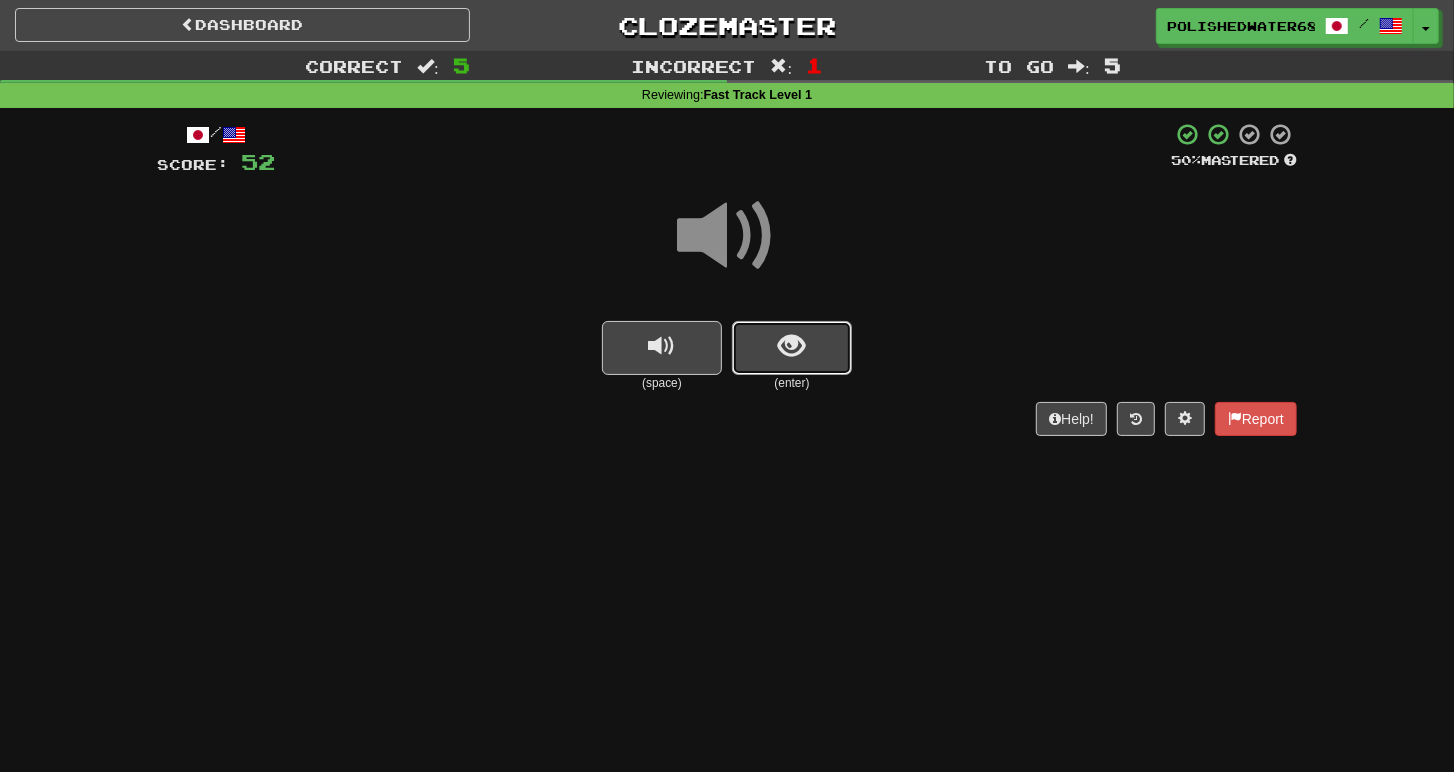 click at bounding box center [792, 346] 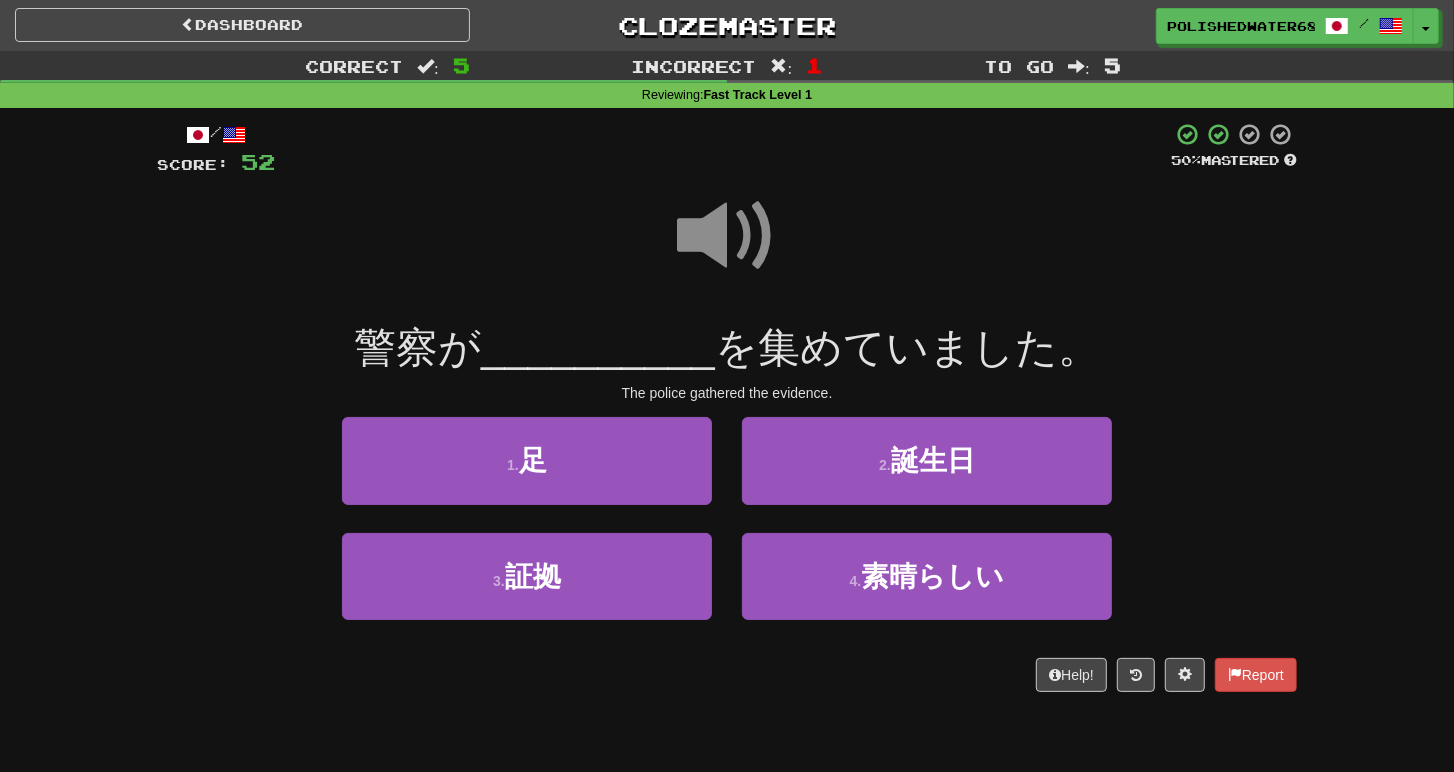 click at bounding box center (727, 236) 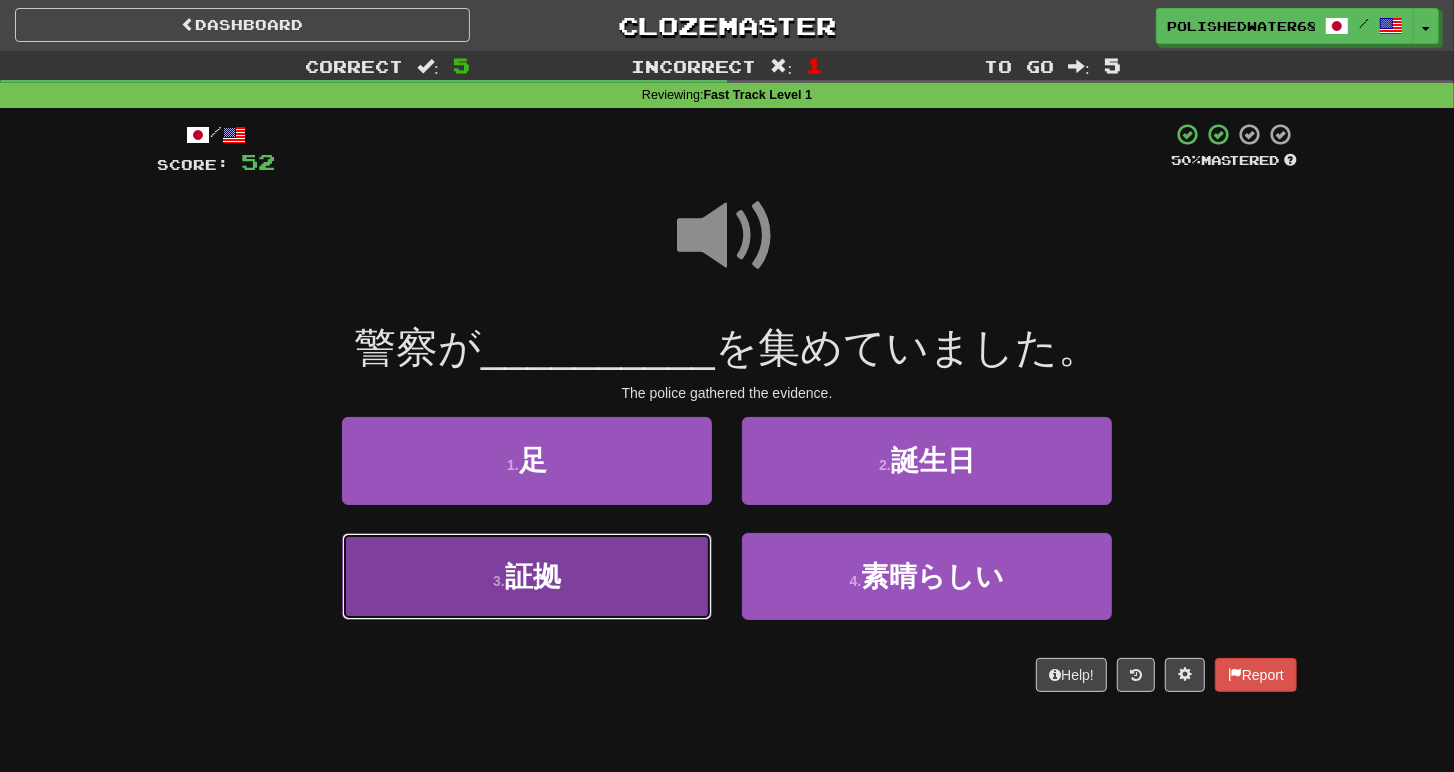 click on "3 .  証拠" at bounding box center [527, 576] 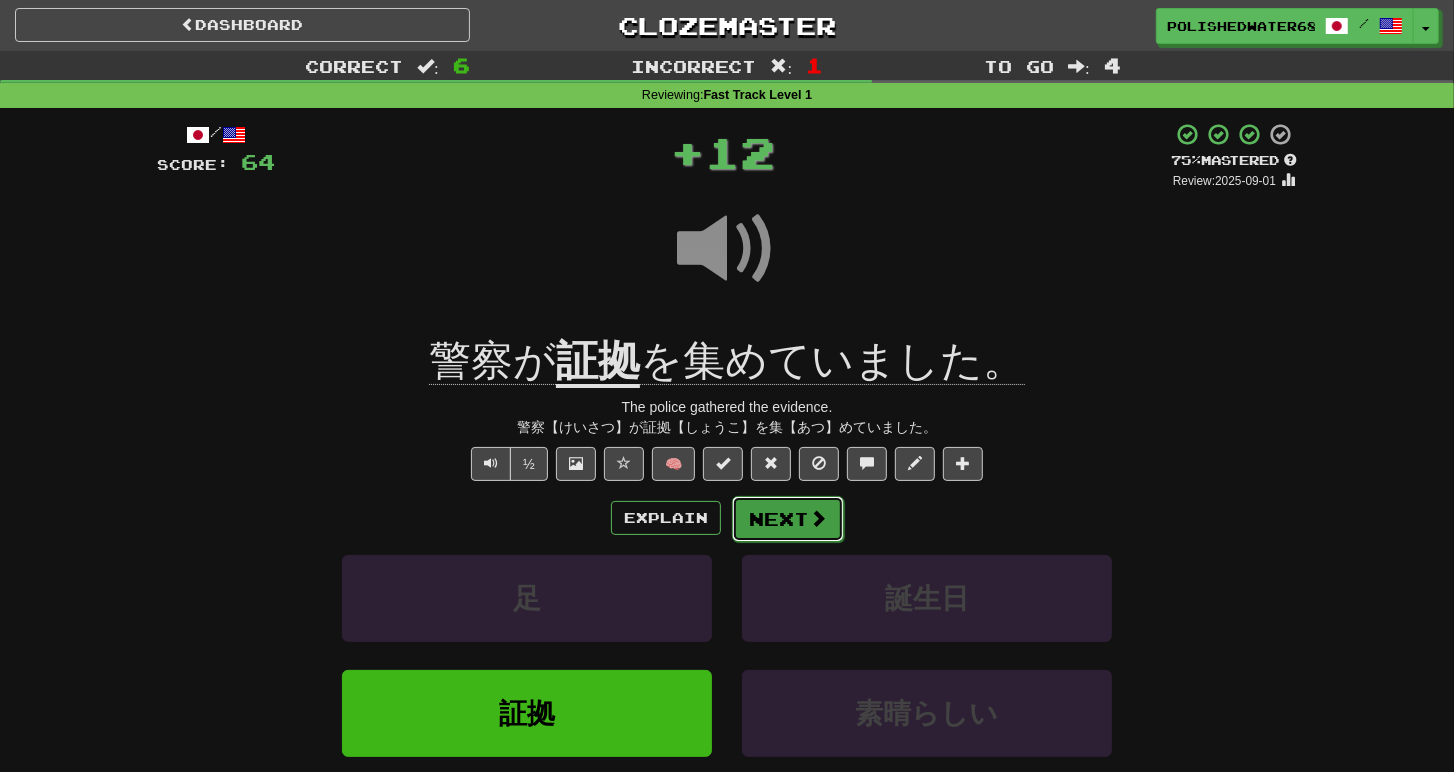 click on "Next" at bounding box center [788, 519] 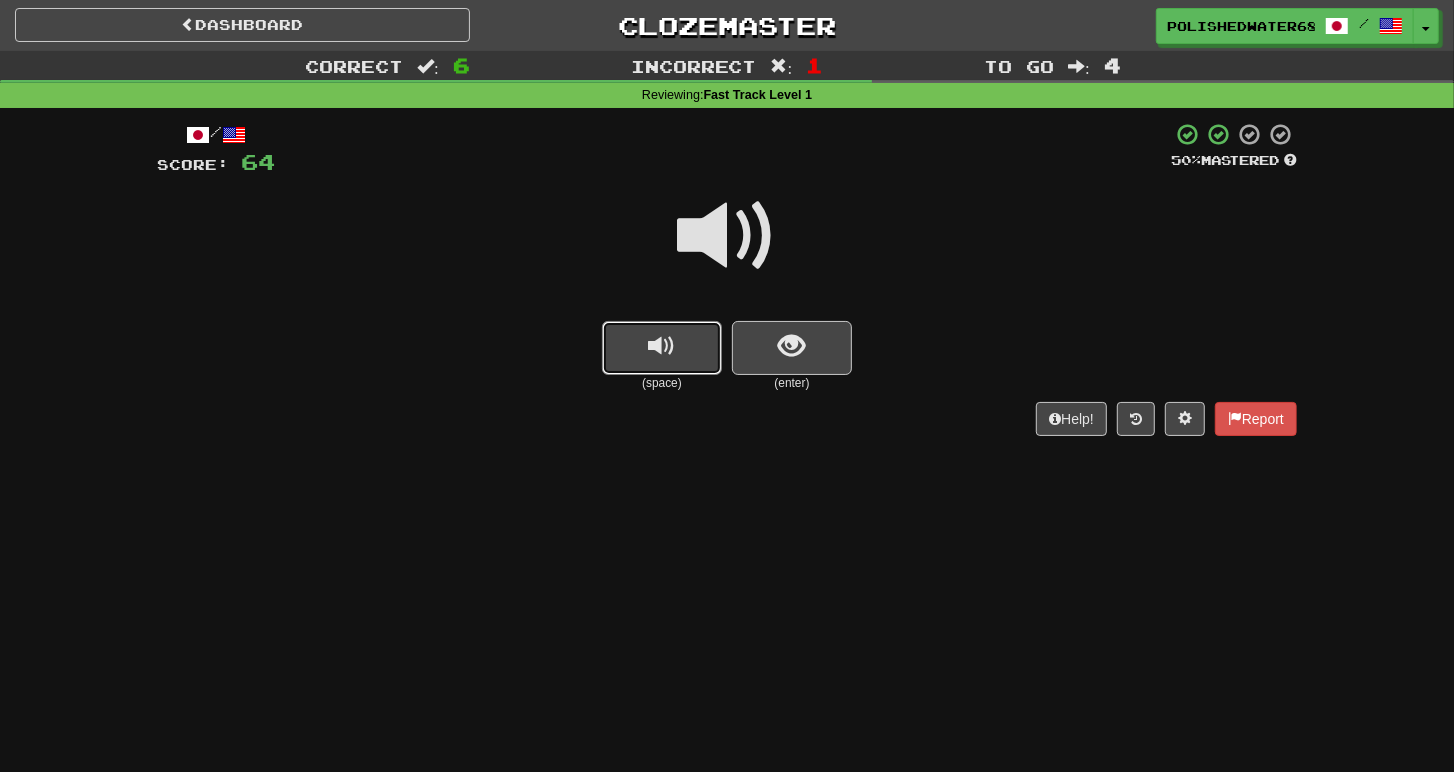 click at bounding box center (662, 346) 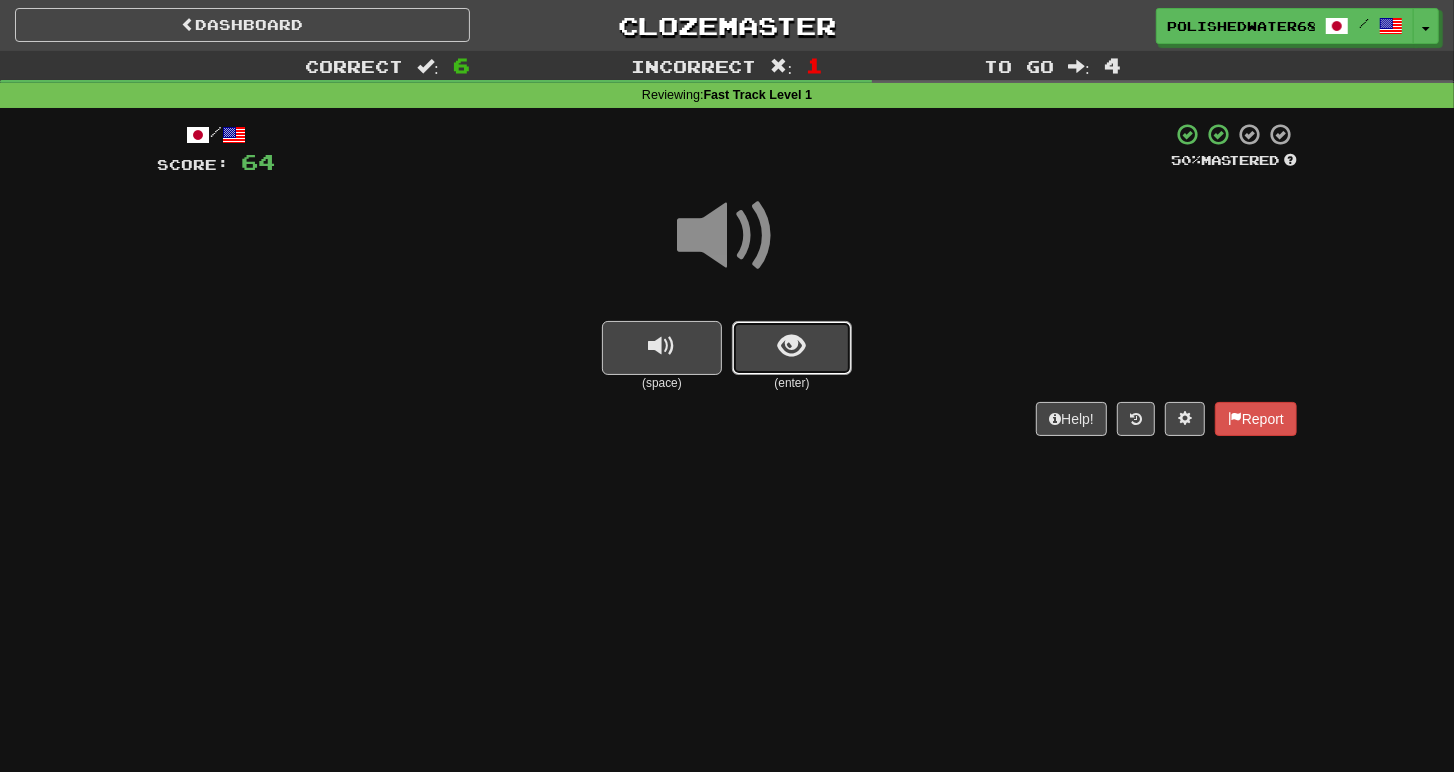 click at bounding box center (792, 348) 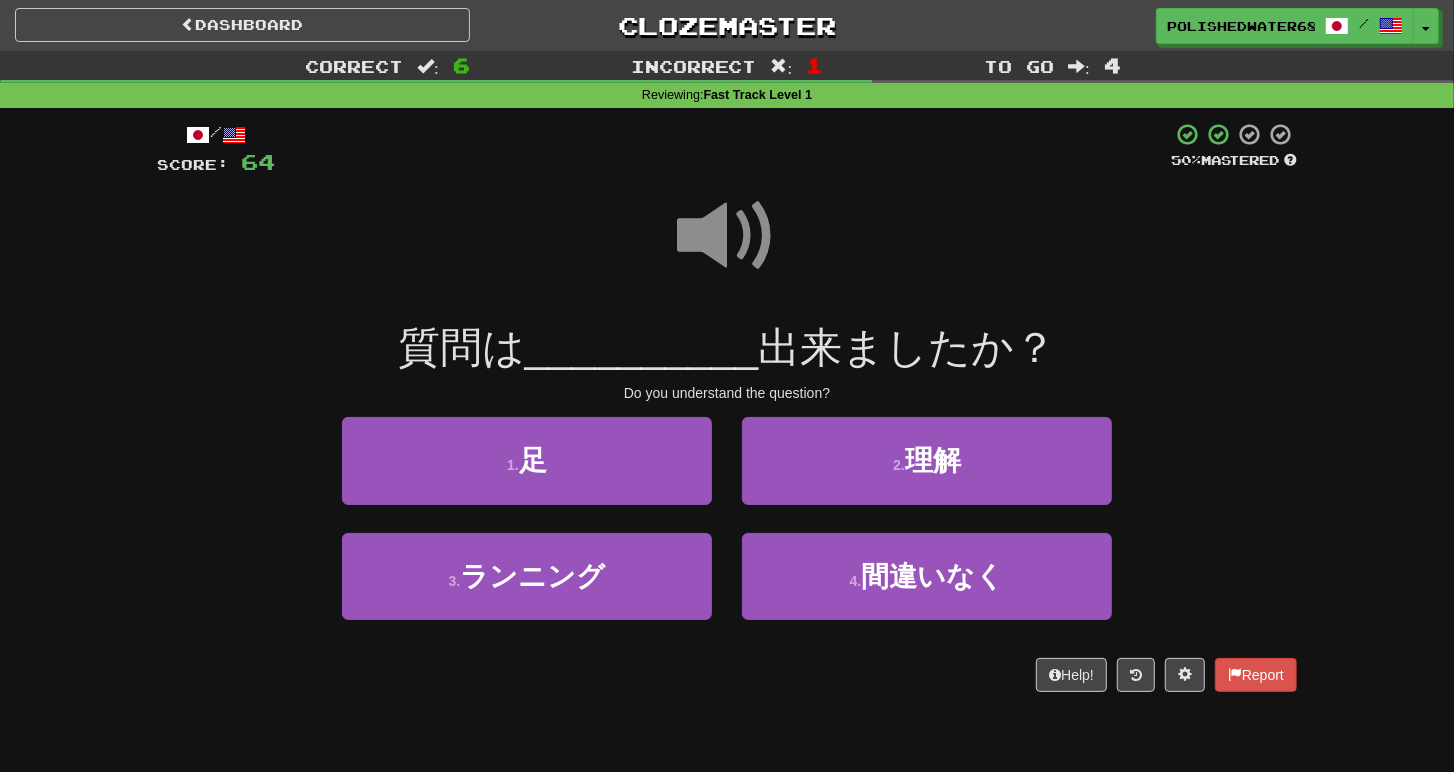 click at bounding box center [727, 236] 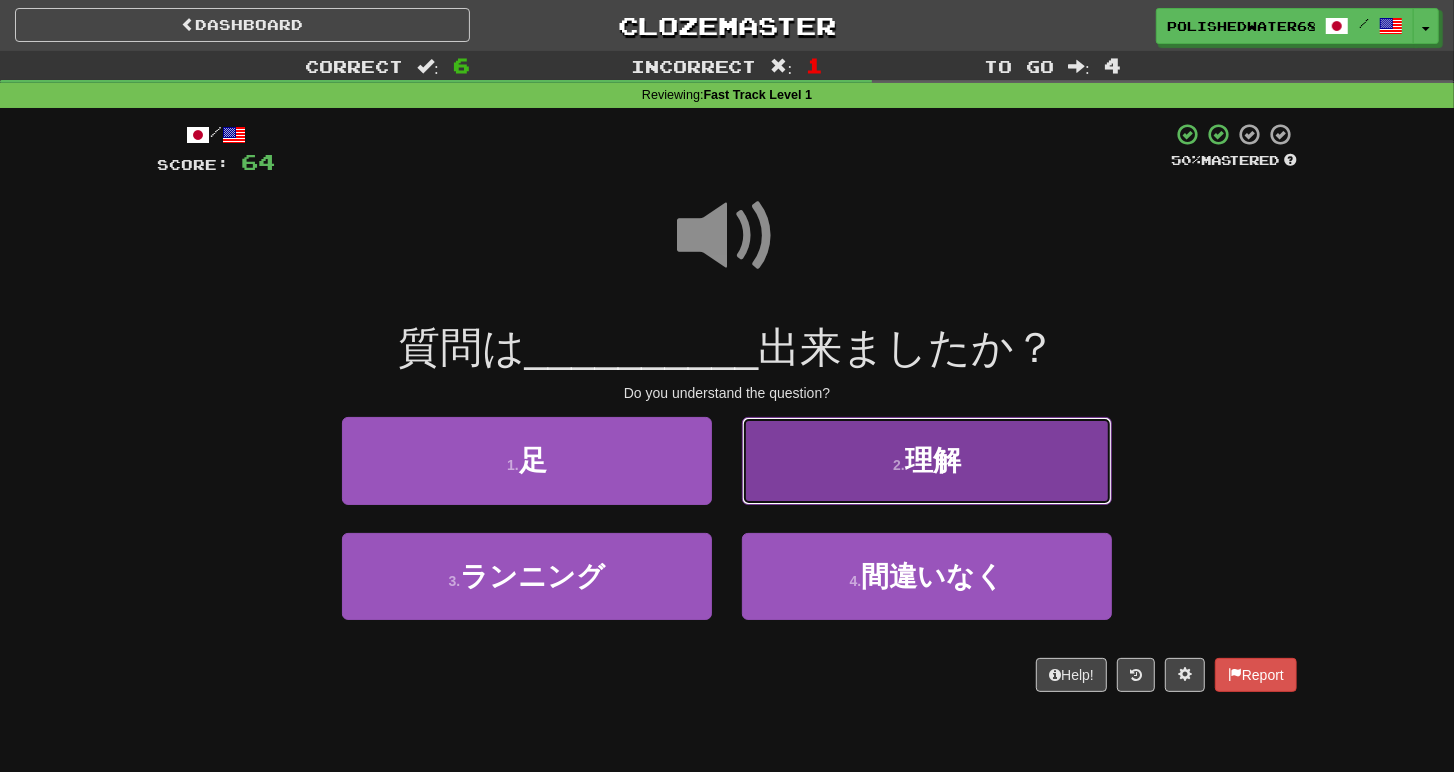 click on "理解" at bounding box center (933, 460) 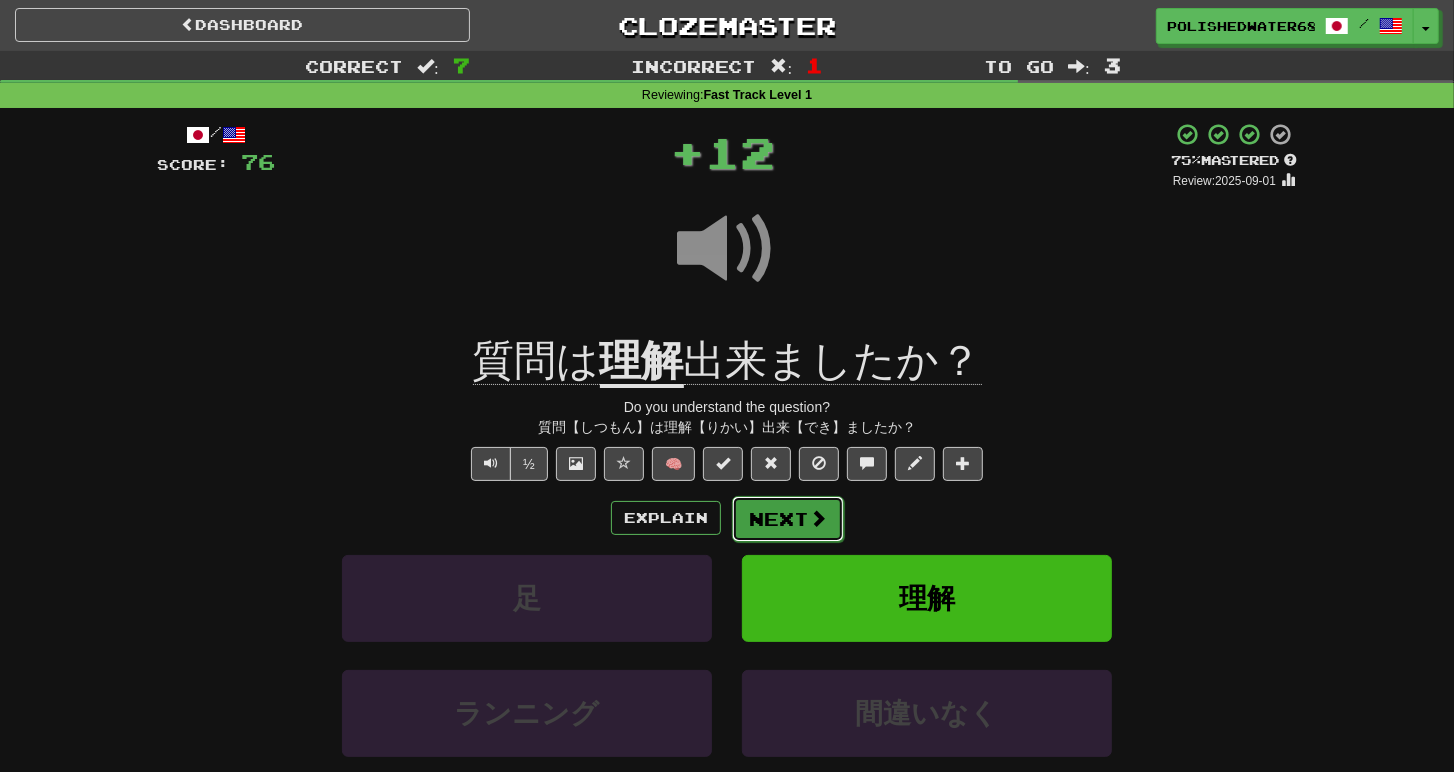 click on "Next" at bounding box center [788, 519] 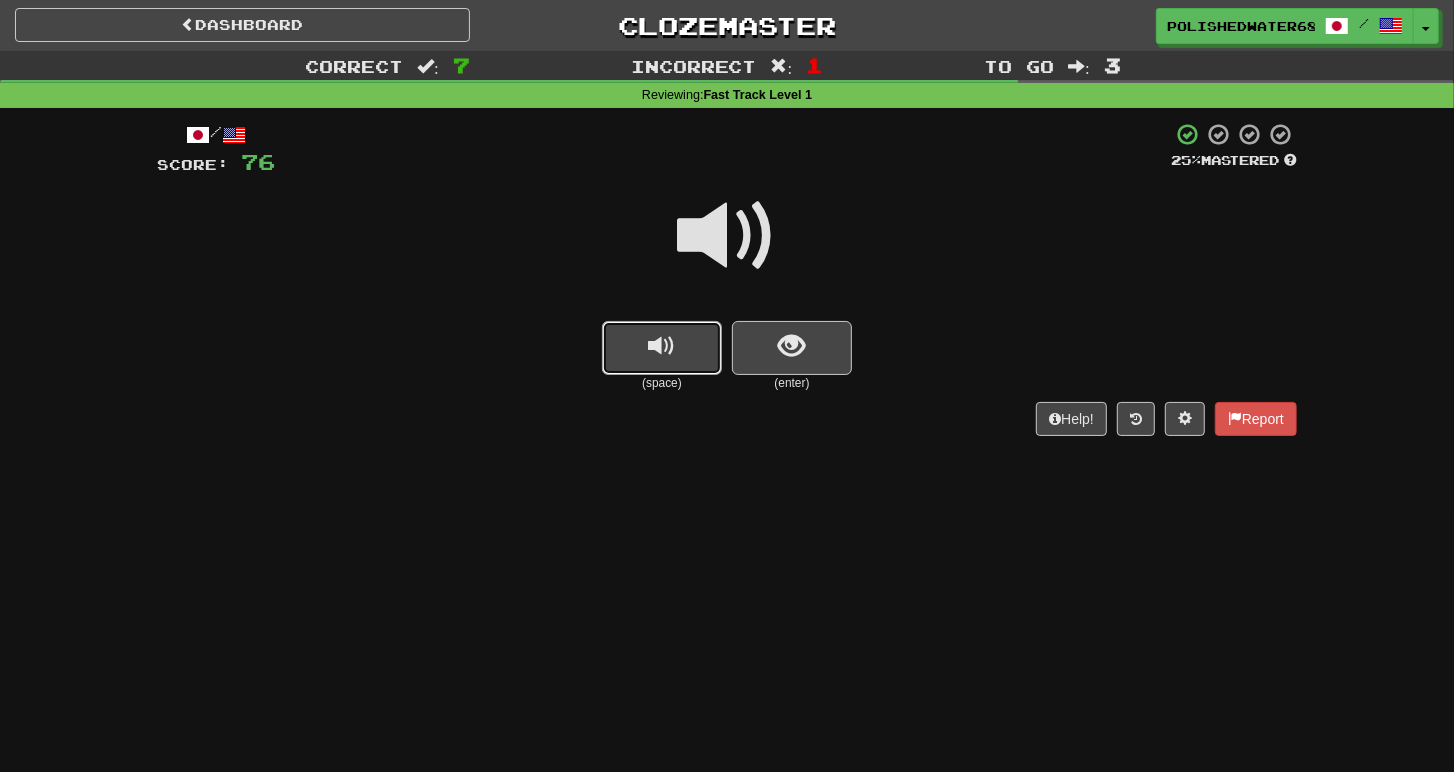 click at bounding box center [662, 348] 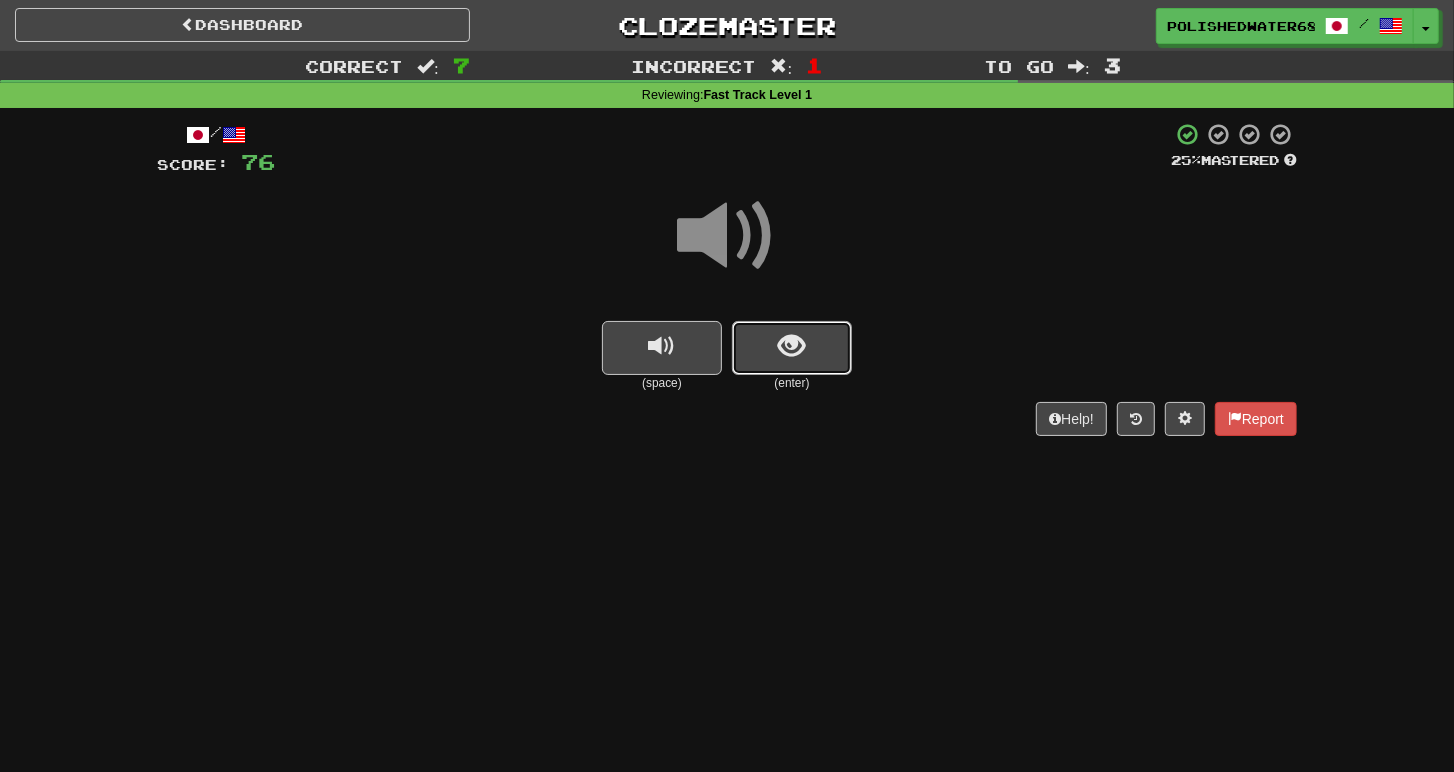 click at bounding box center [792, 348] 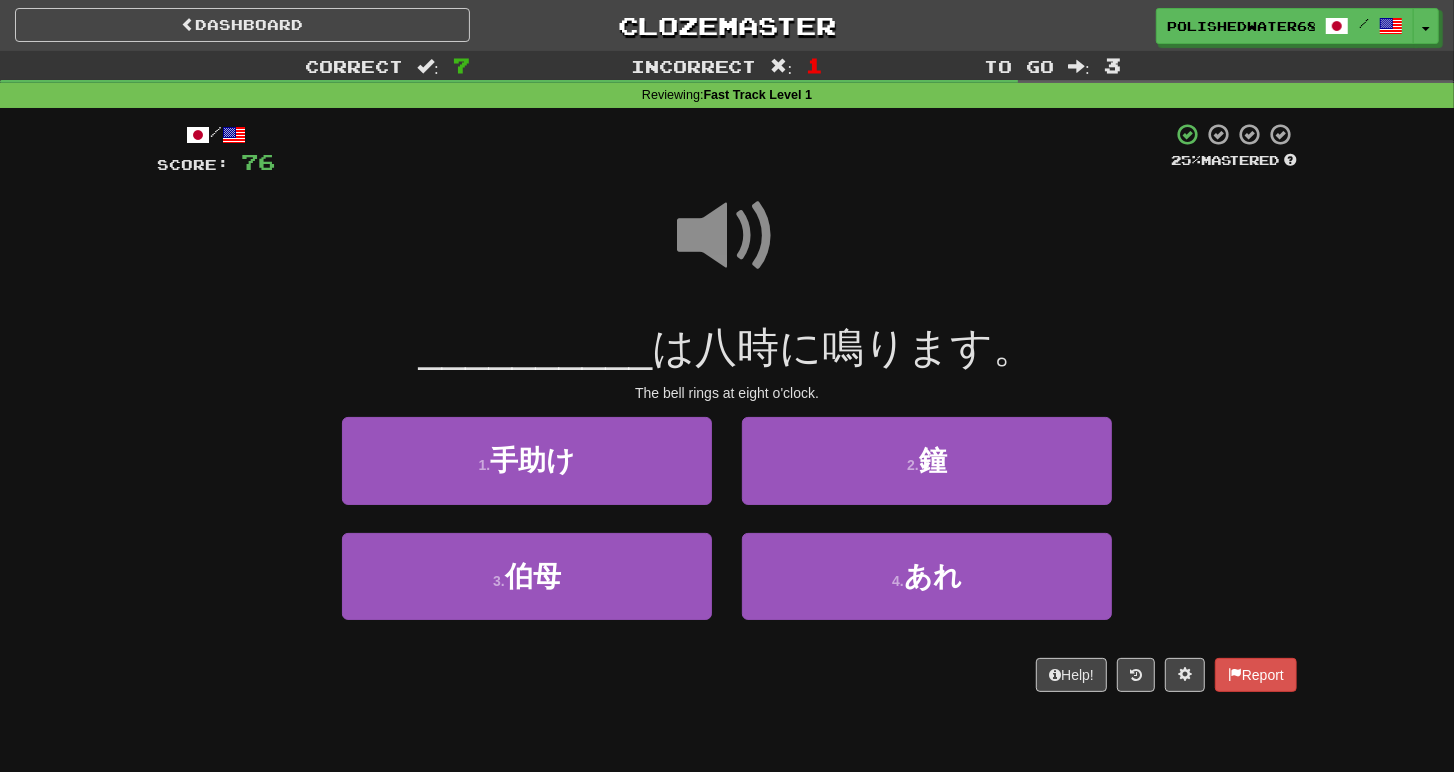 click at bounding box center (727, 236) 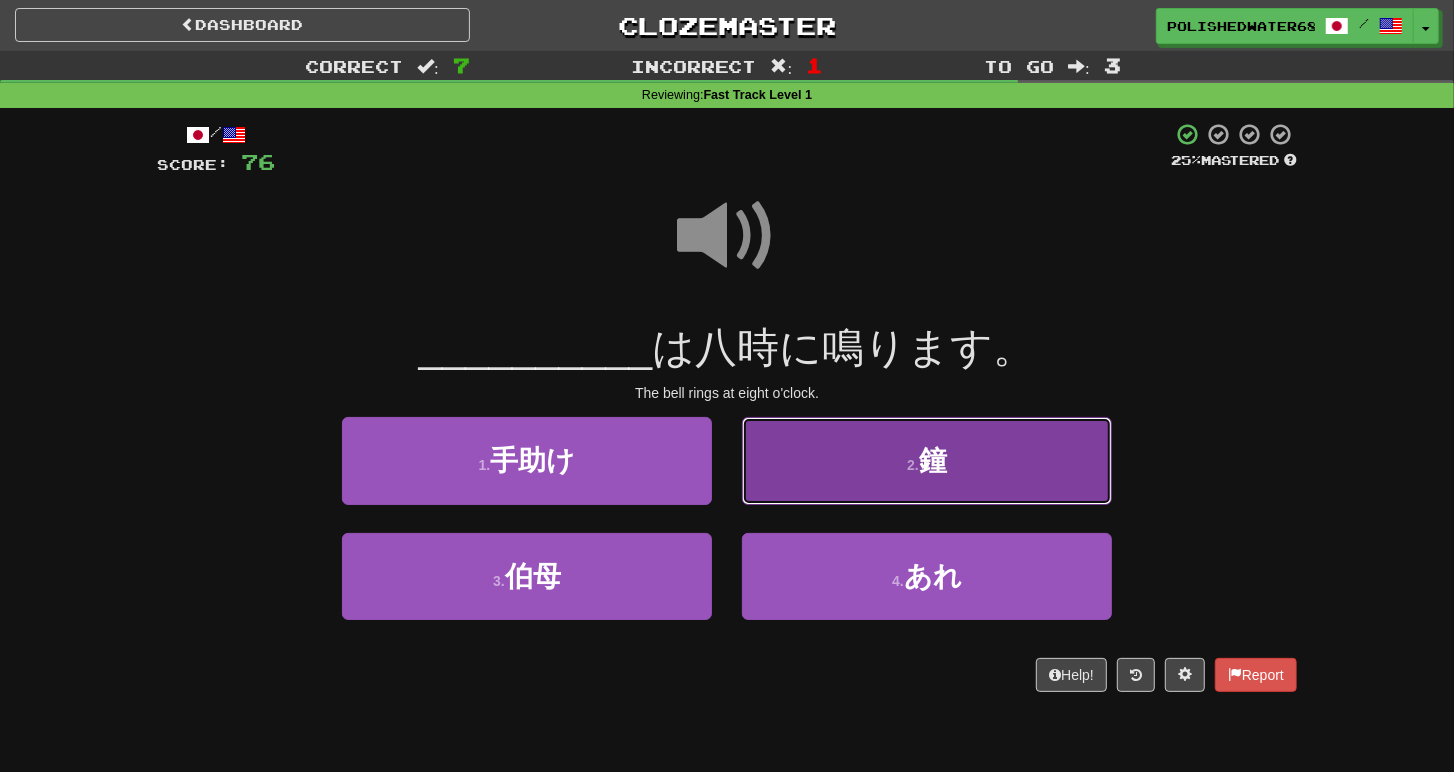 click on "2 .  鐘" at bounding box center (927, 460) 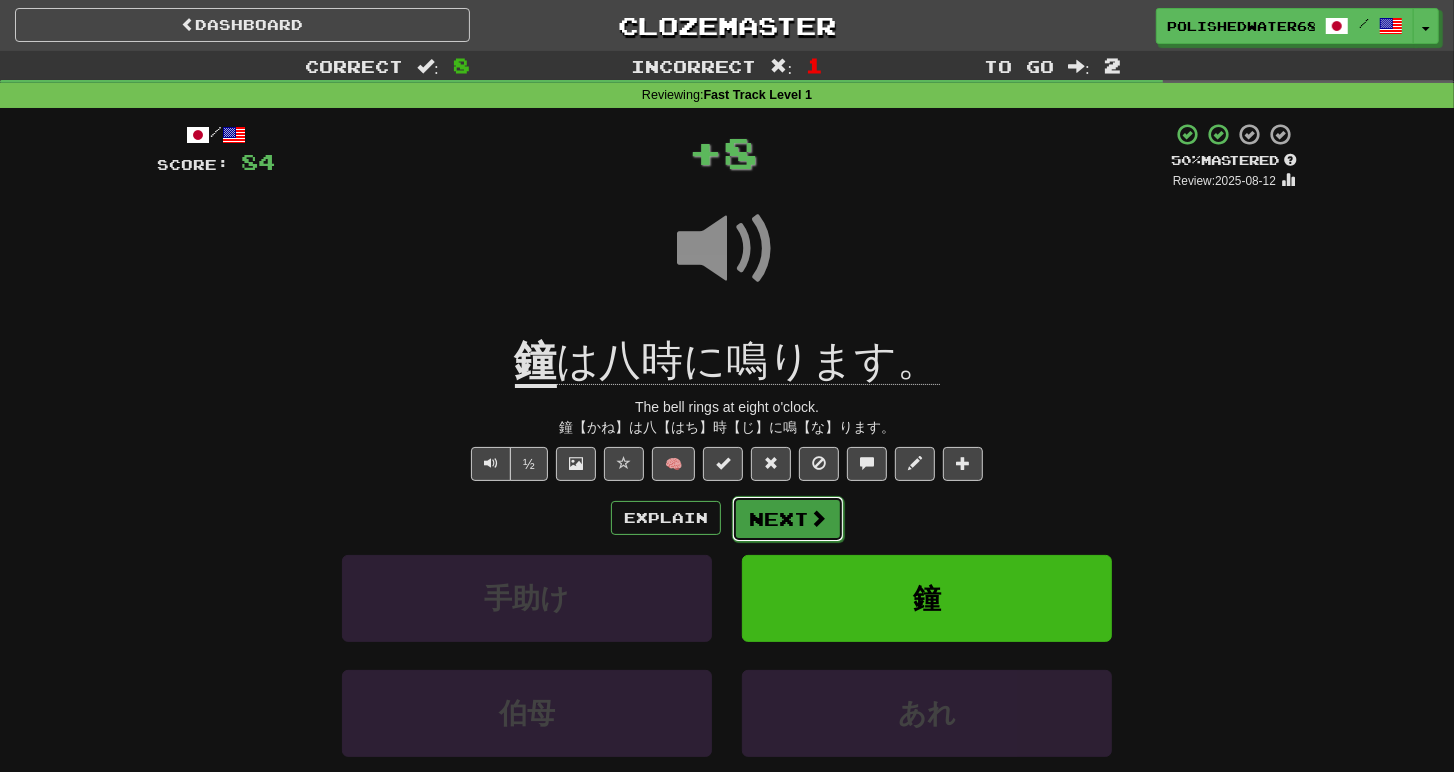click at bounding box center [818, 518] 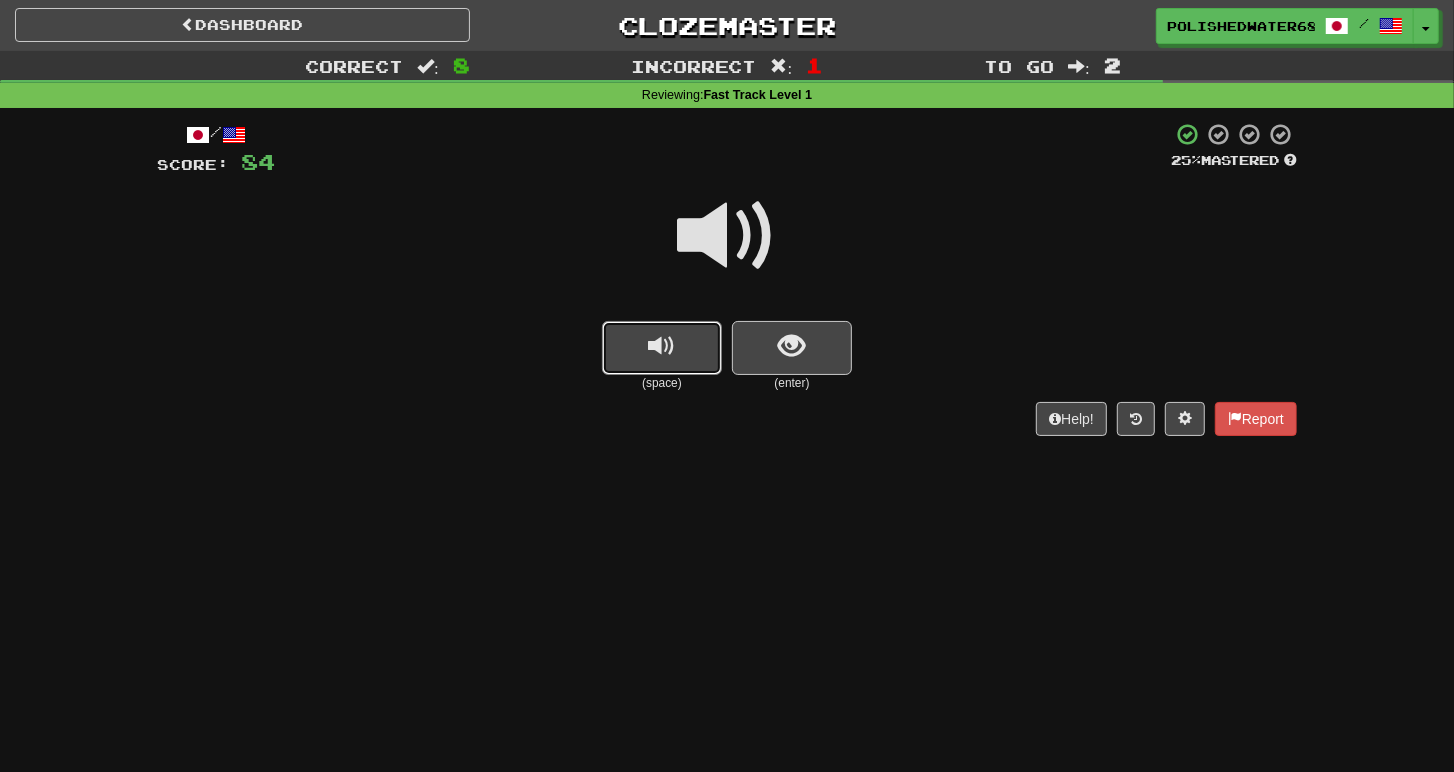 click at bounding box center [662, 346] 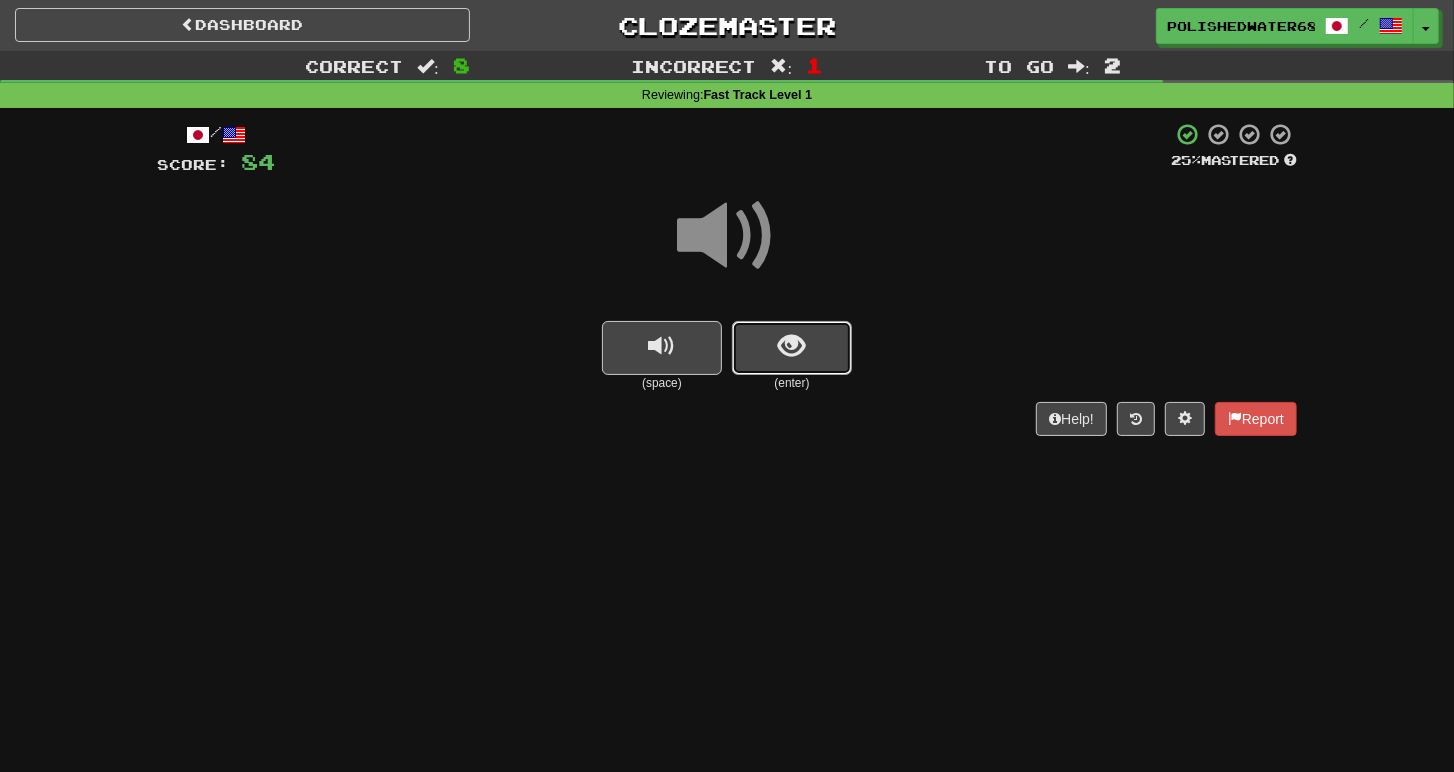 click at bounding box center (792, 348) 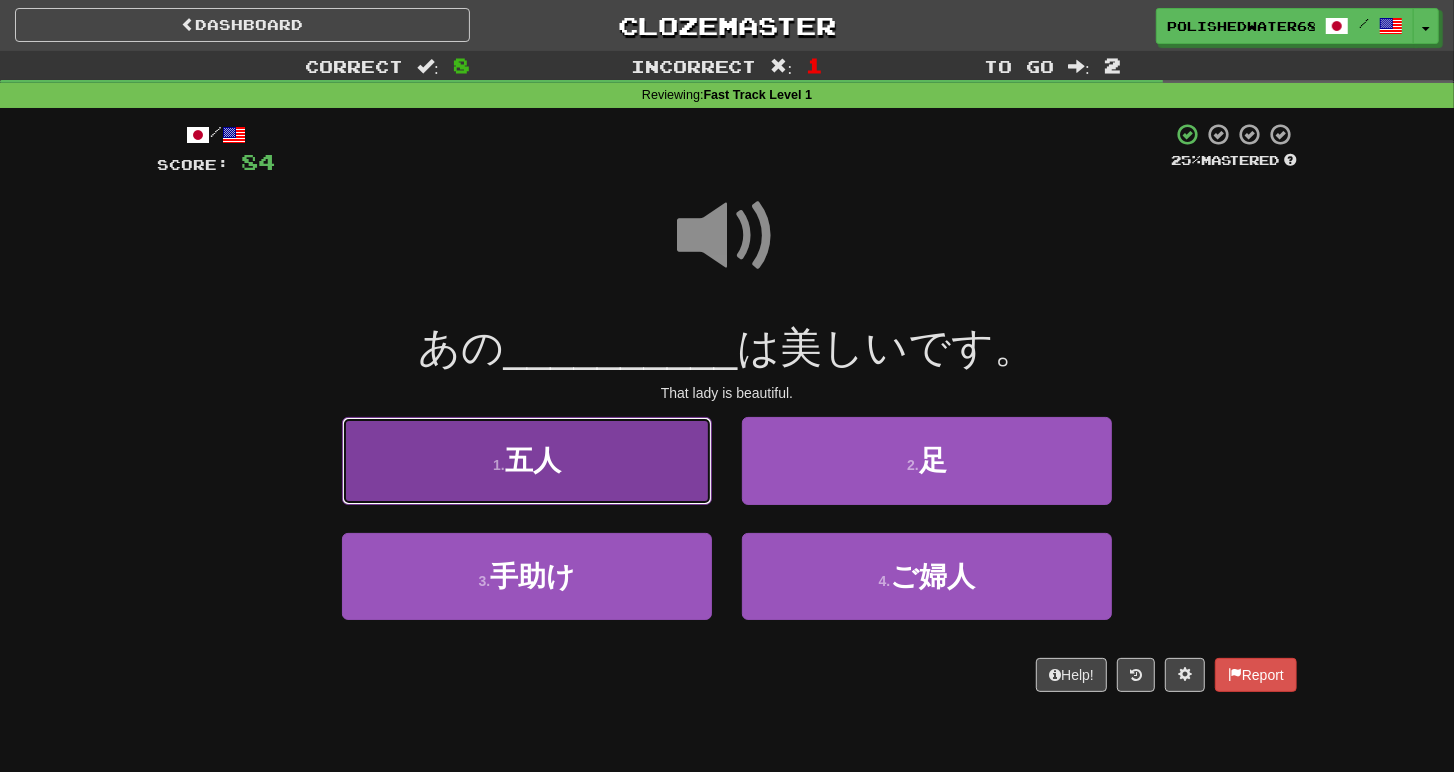 click on "1 .  五人" at bounding box center [527, 460] 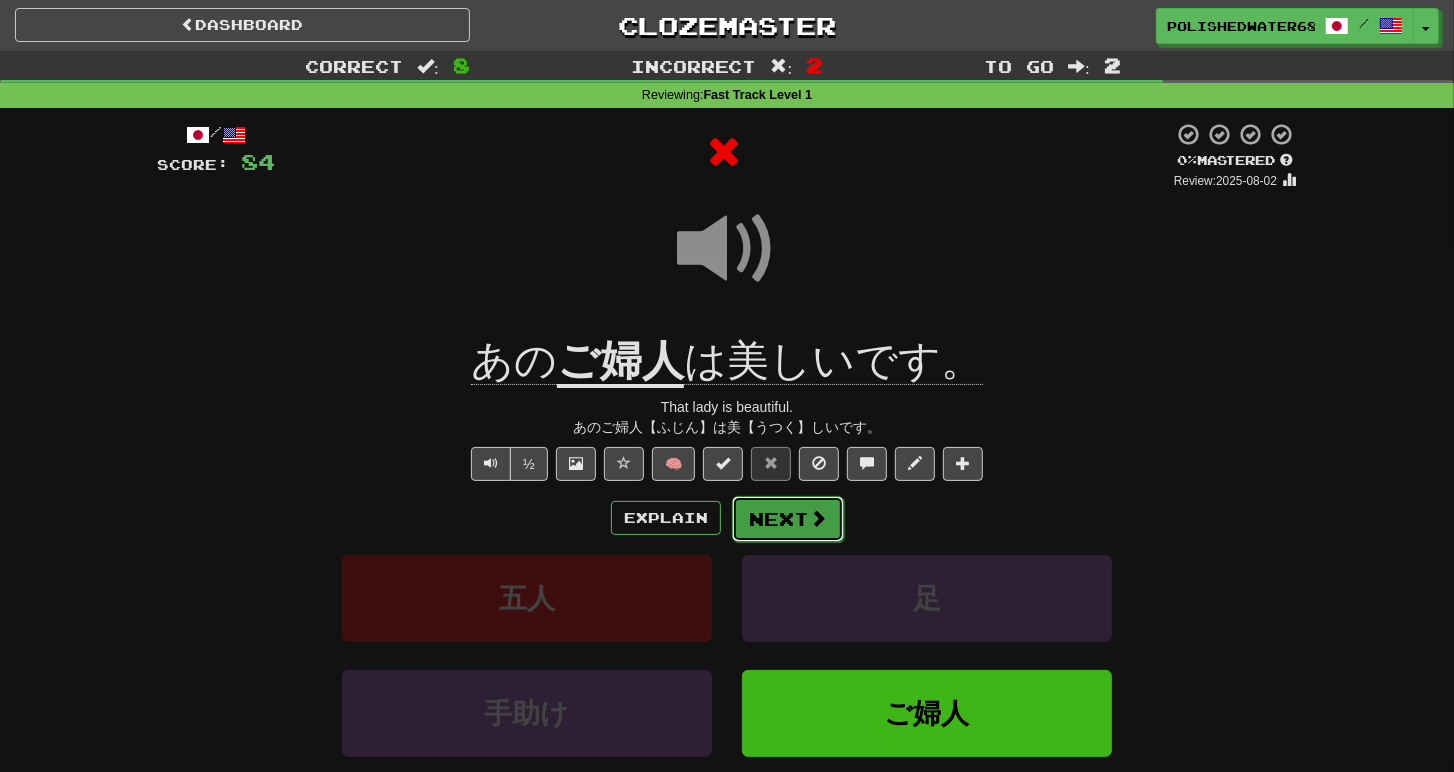 click on "Next" at bounding box center [788, 519] 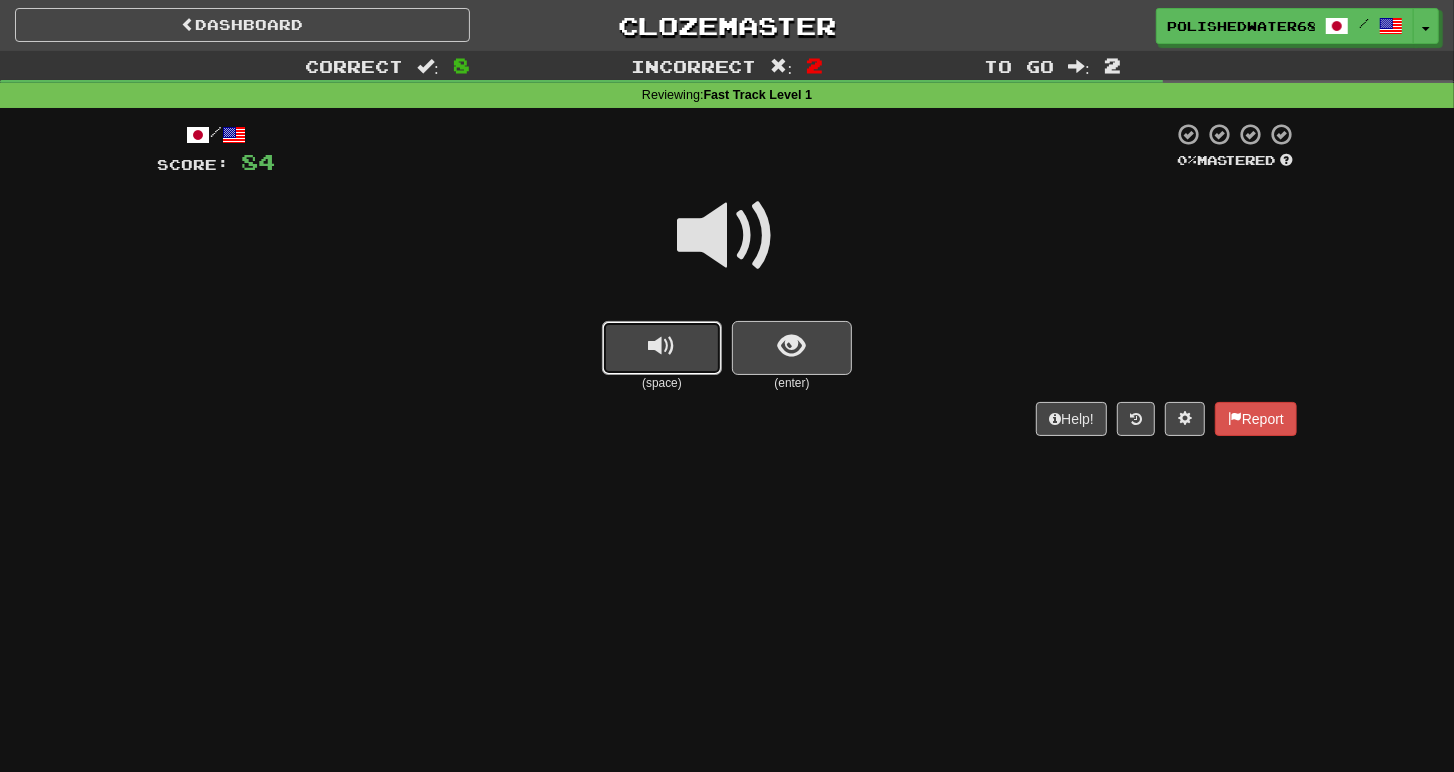 click at bounding box center (662, 348) 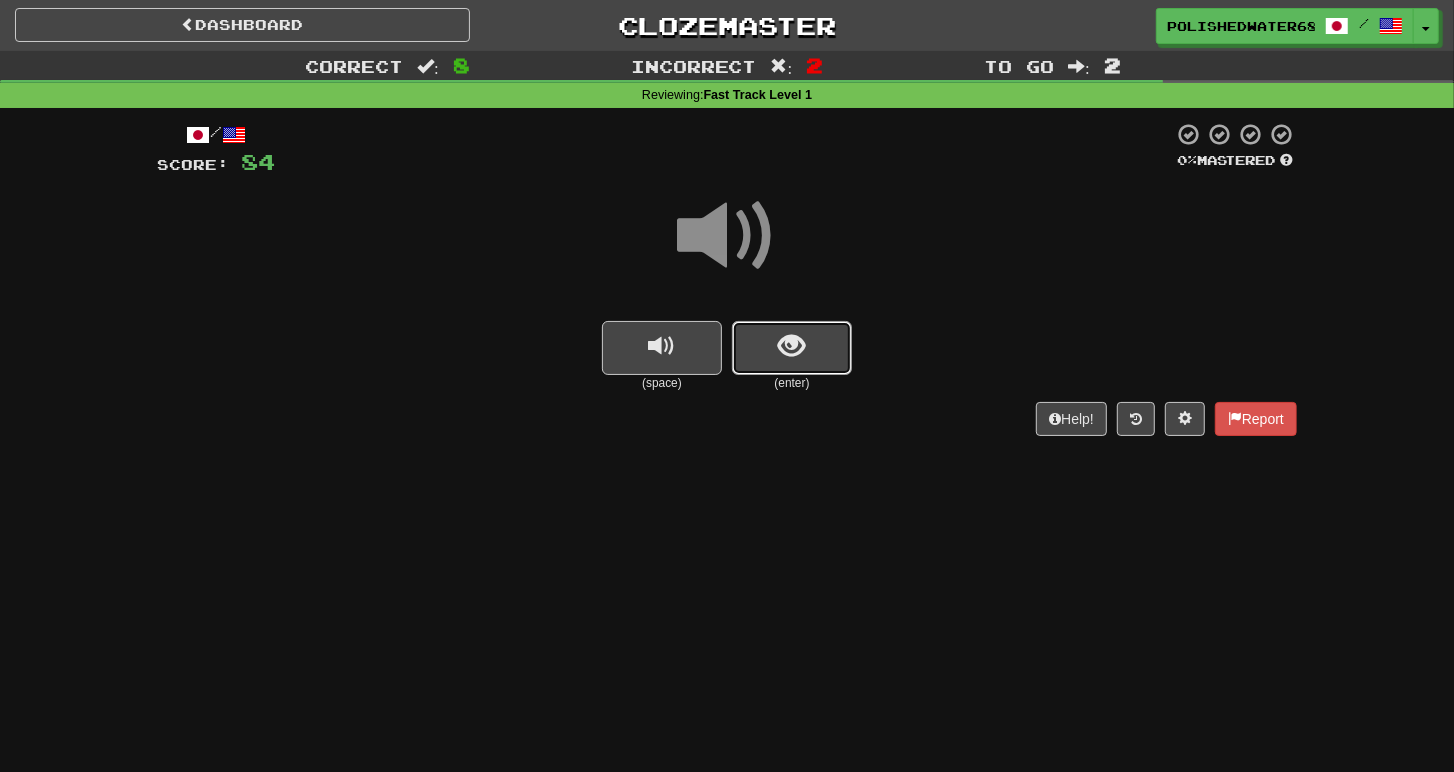 click at bounding box center [792, 348] 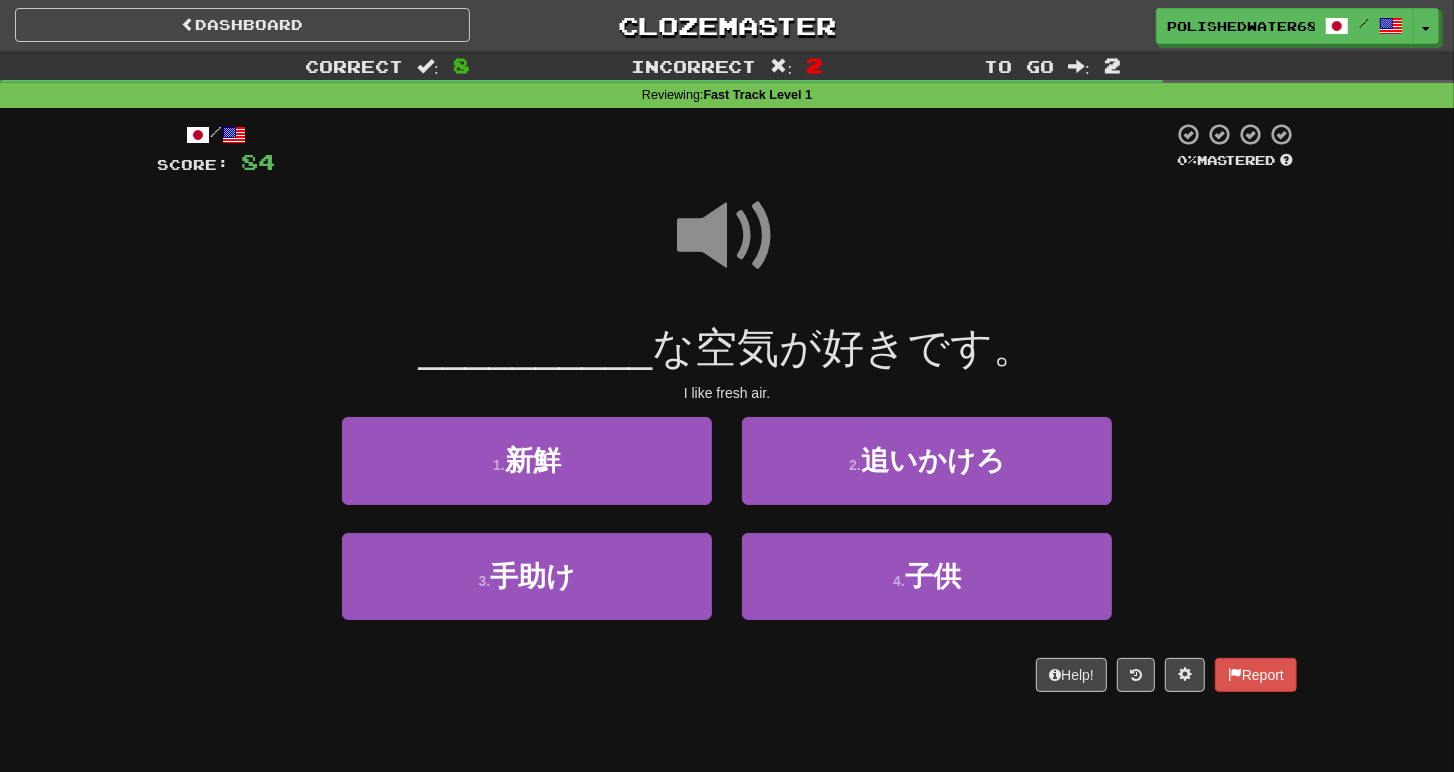 click at bounding box center (727, 236) 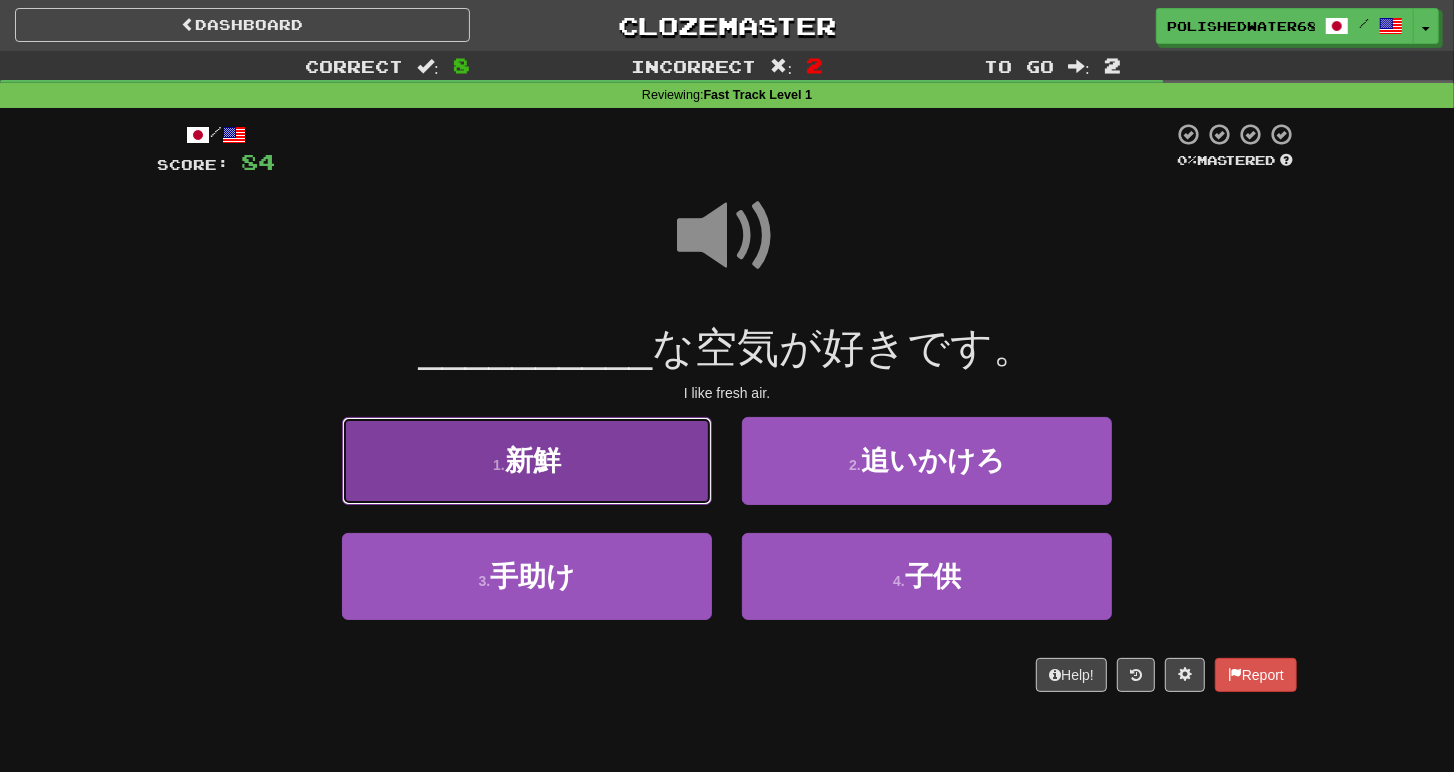 click on "1 .  新鮮" at bounding box center (527, 460) 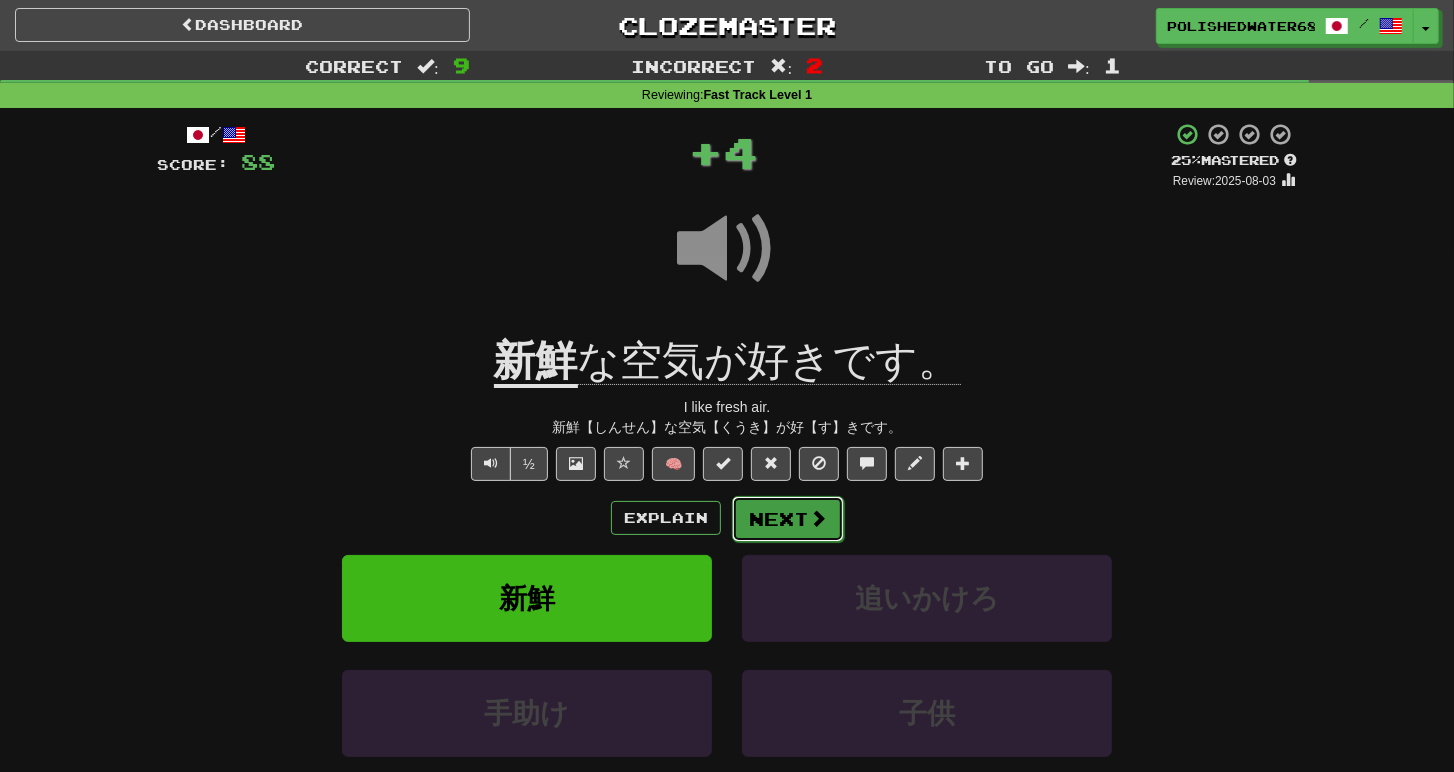 click on "Next" at bounding box center [788, 519] 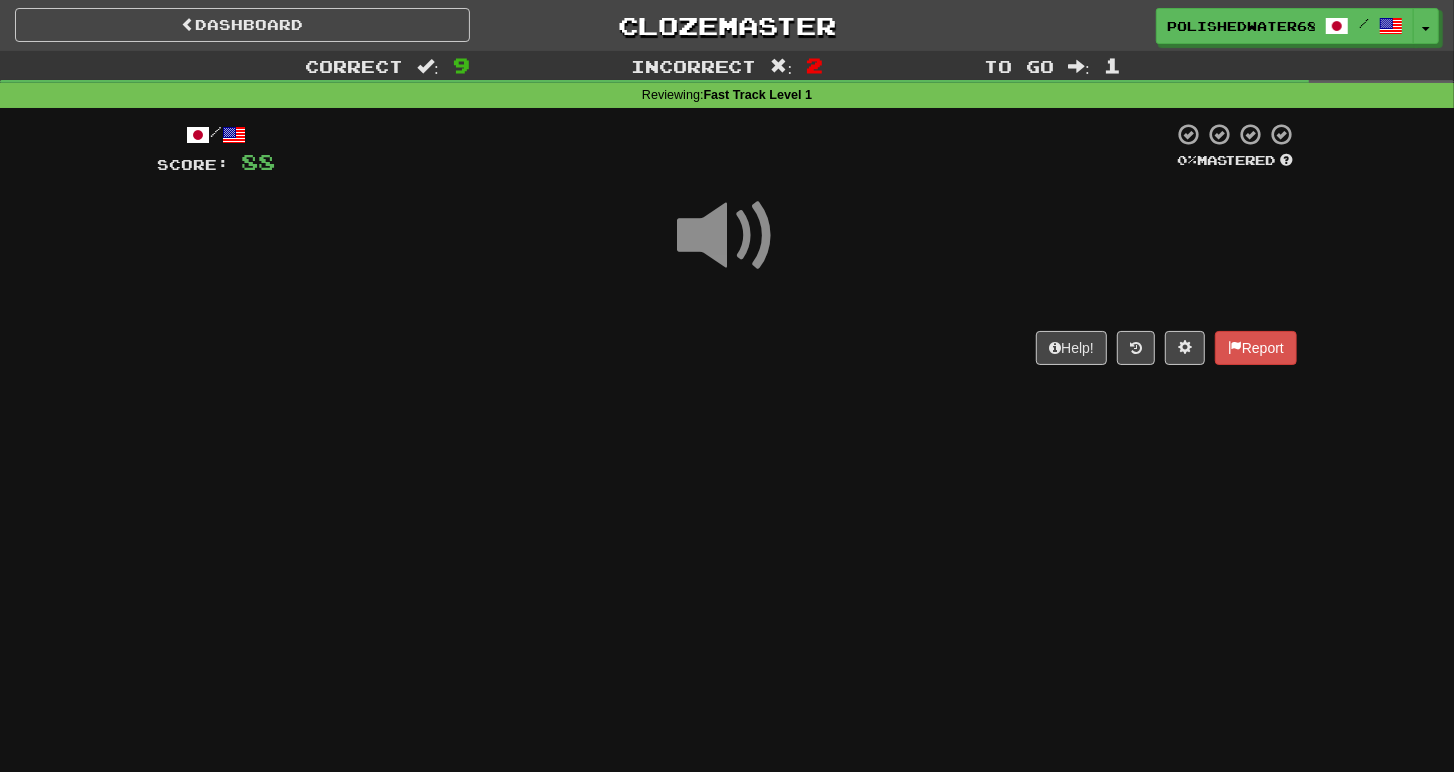 click on "/  Score:   88 0 %  Mastered  Help!  Report" at bounding box center (727, 243) 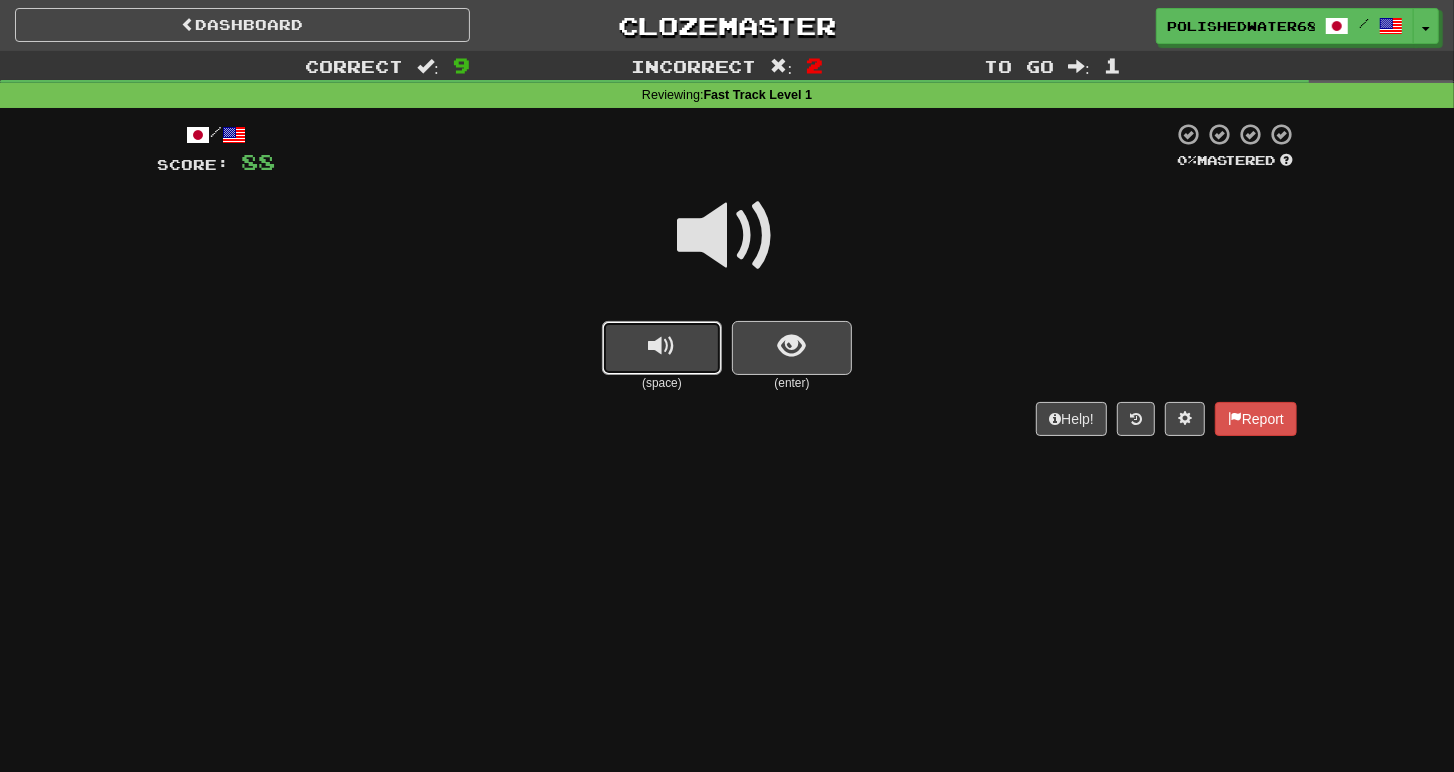 drag, startPoint x: 668, startPoint y: 354, endPoint x: 698, endPoint y: 350, distance: 30.265491 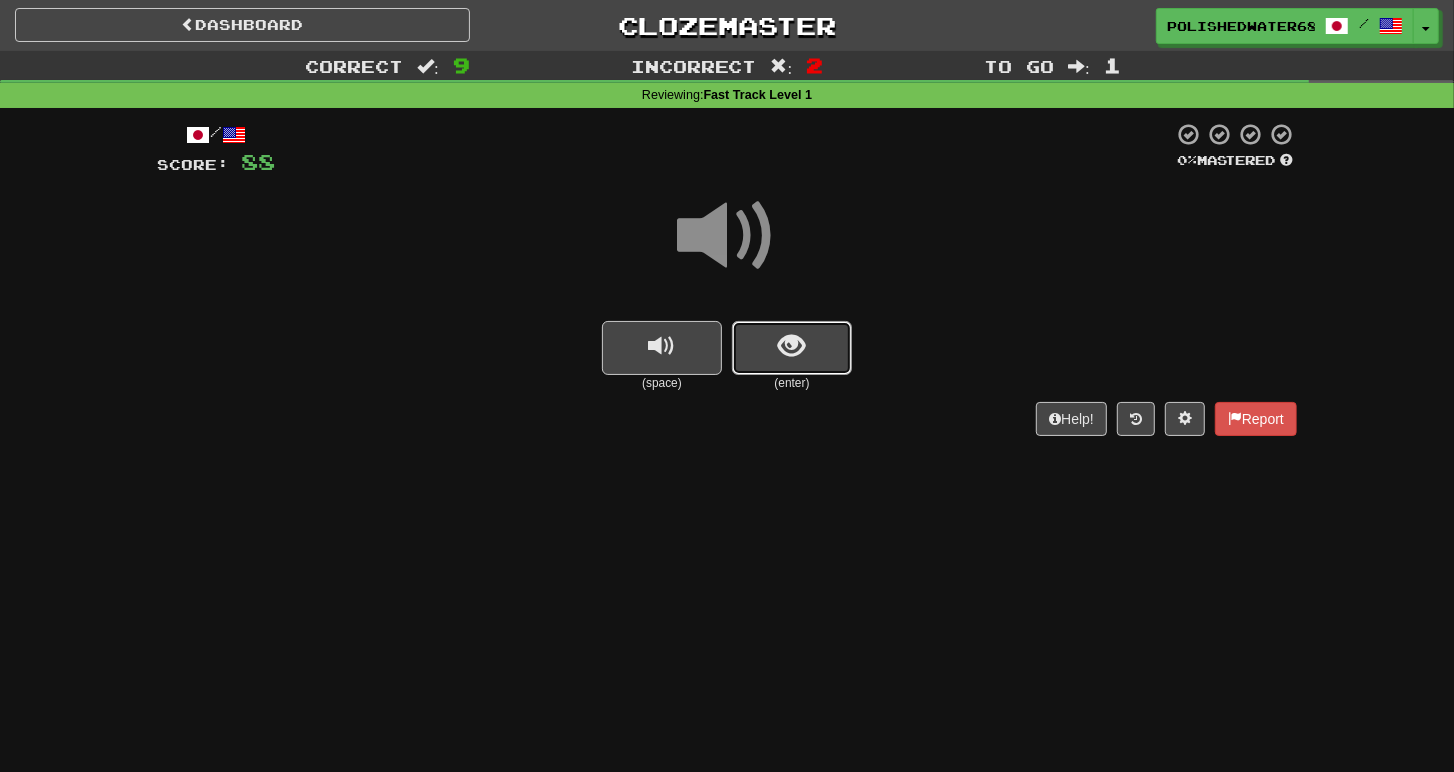 click at bounding box center (792, 348) 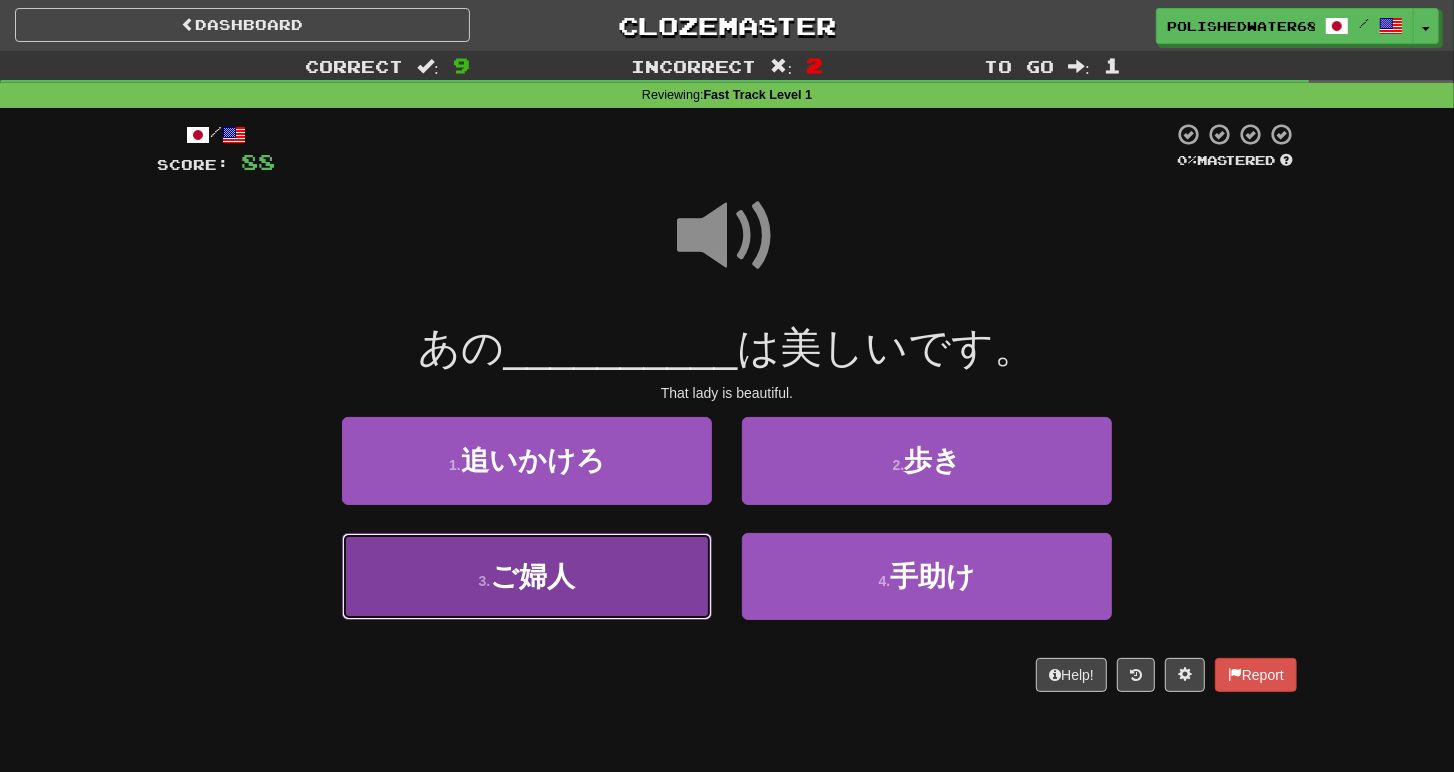 click on "3 .  ご婦人" at bounding box center [527, 576] 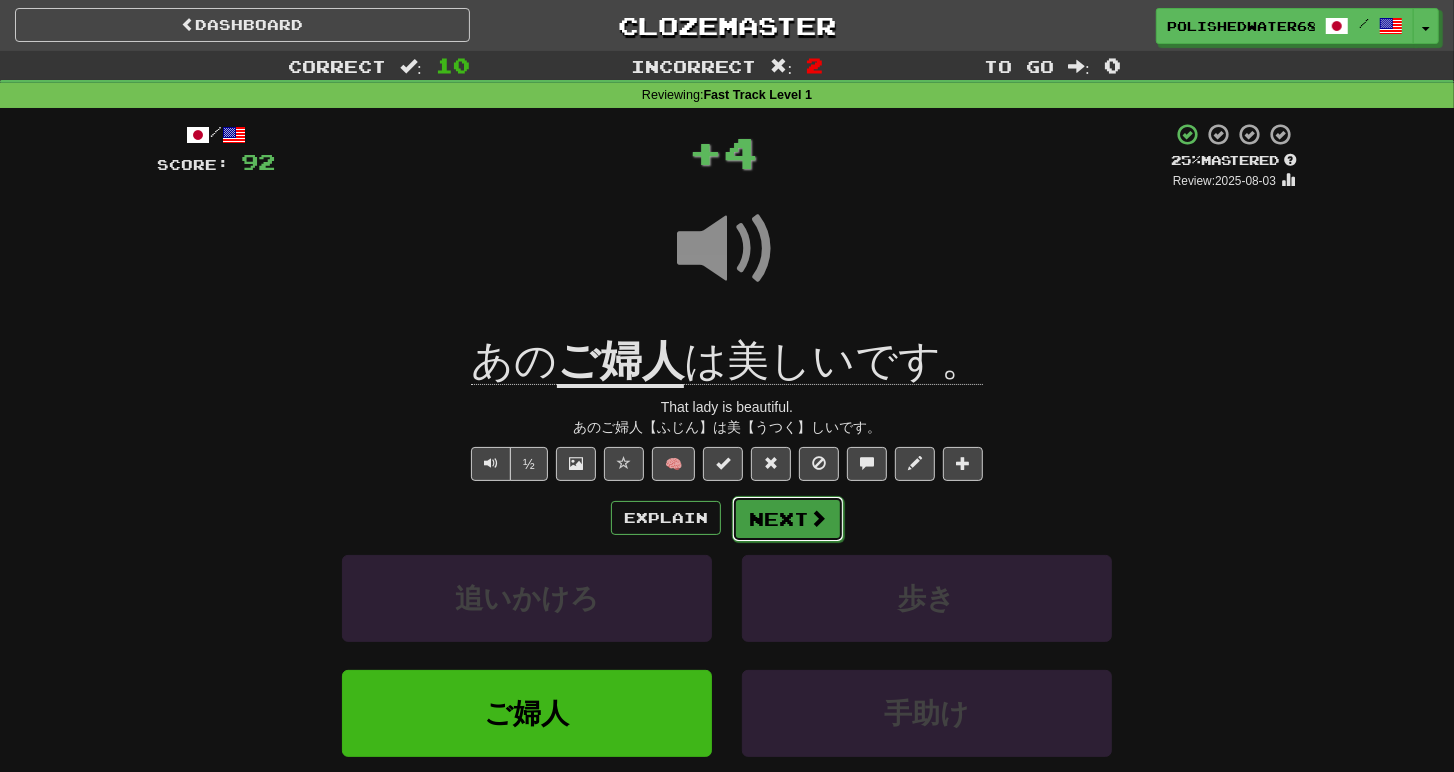 click on "Next" at bounding box center [788, 519] 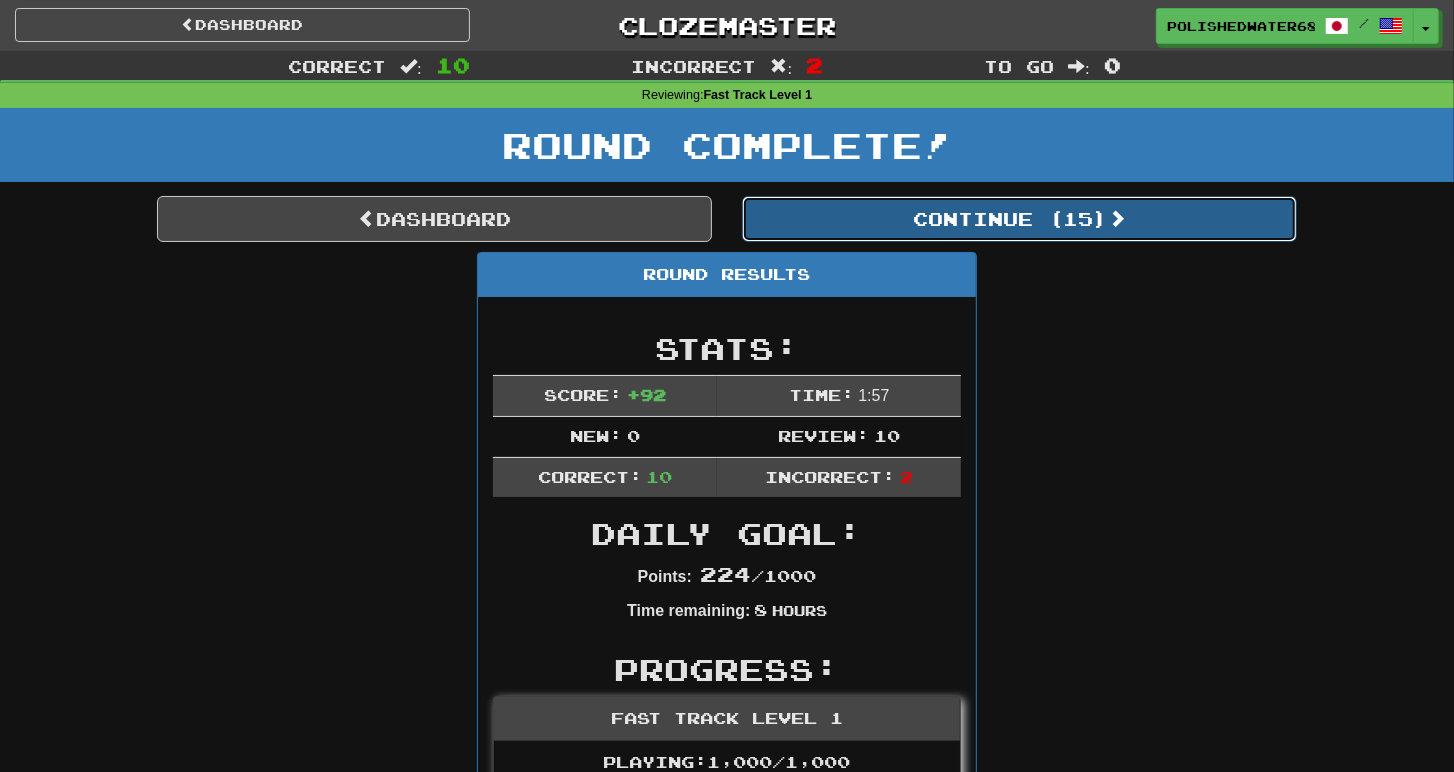 click on "Continue ( 15 )" at bounding box center (1019, 219) 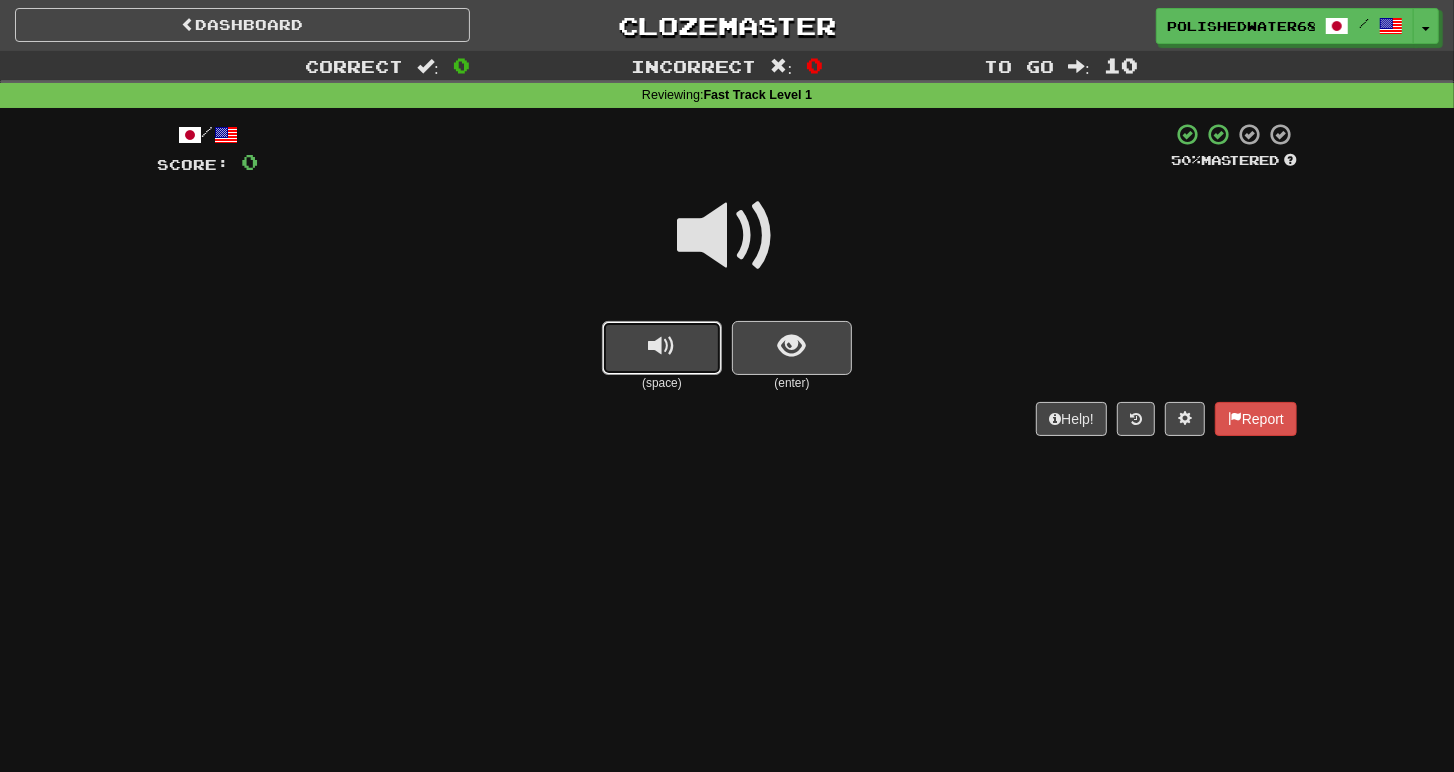 click at bounding box center [662, 348] 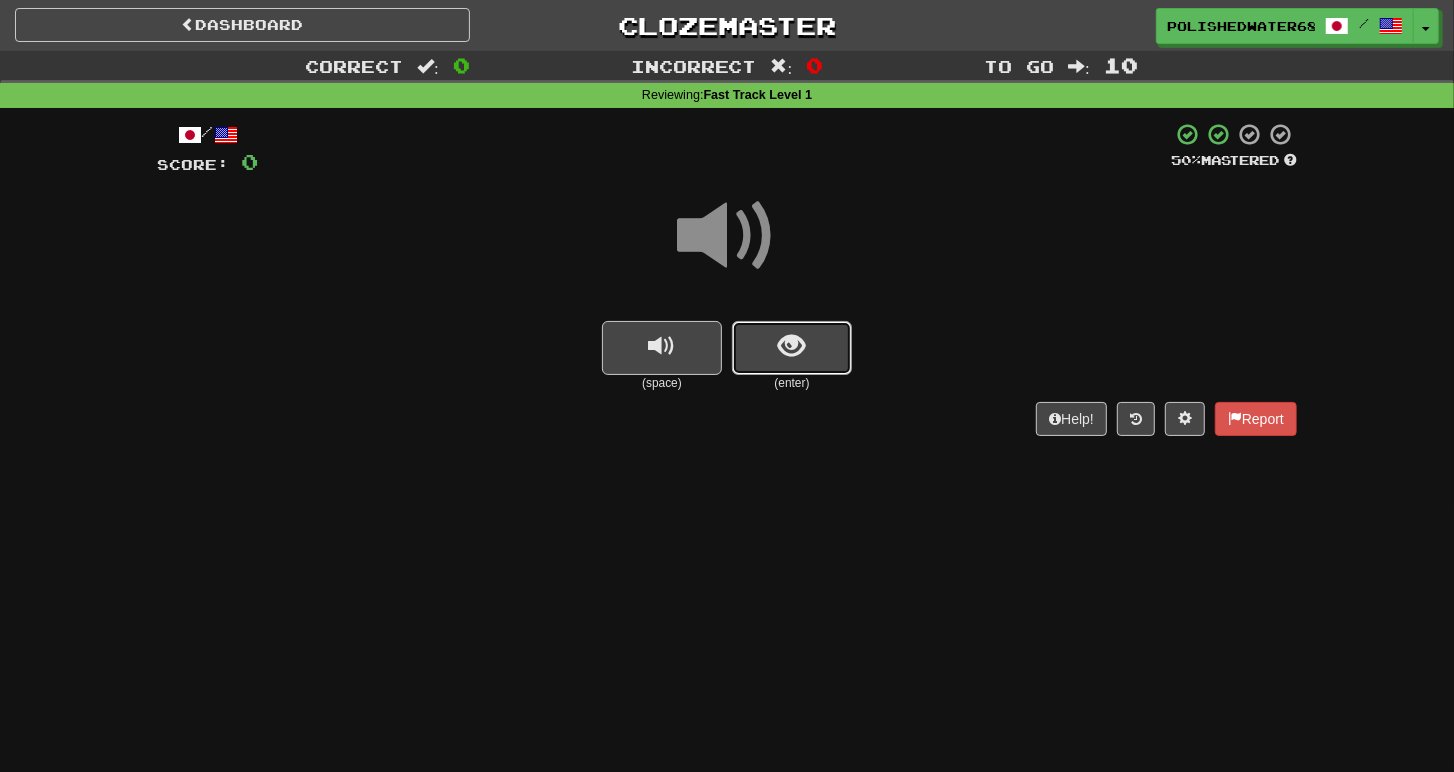click at bounding box center [792, 348] 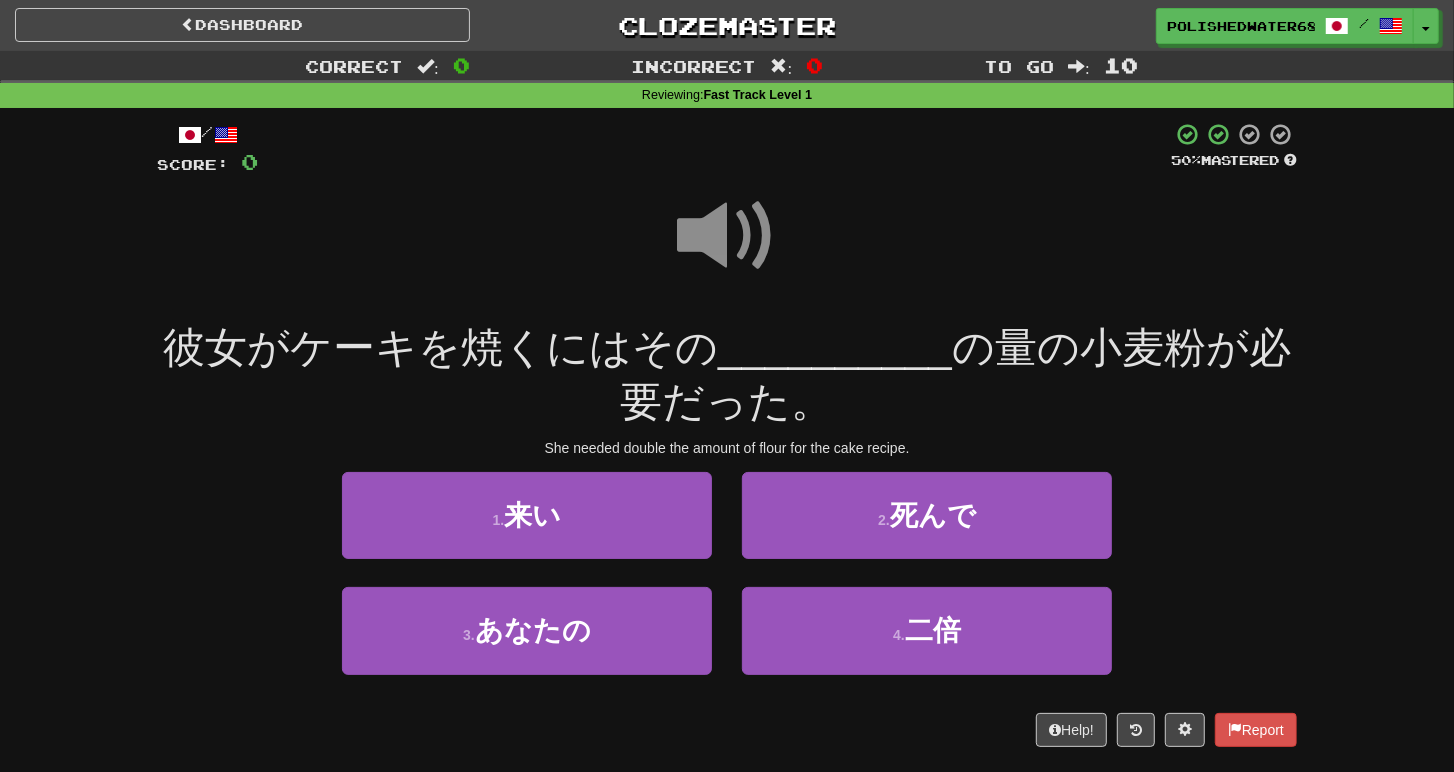 click at bounding box center (727, 236) 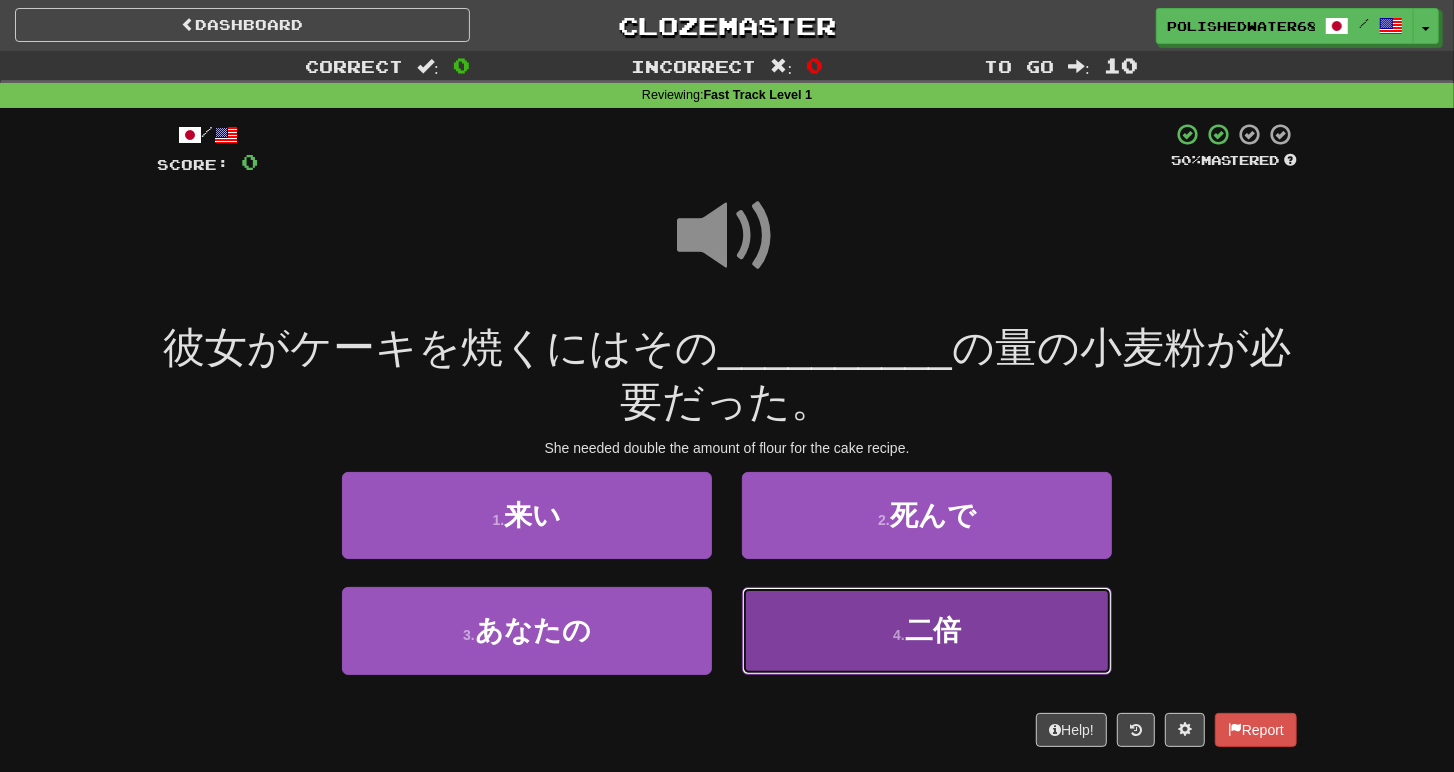 click on "二倍" at bounding box center (933, 630) 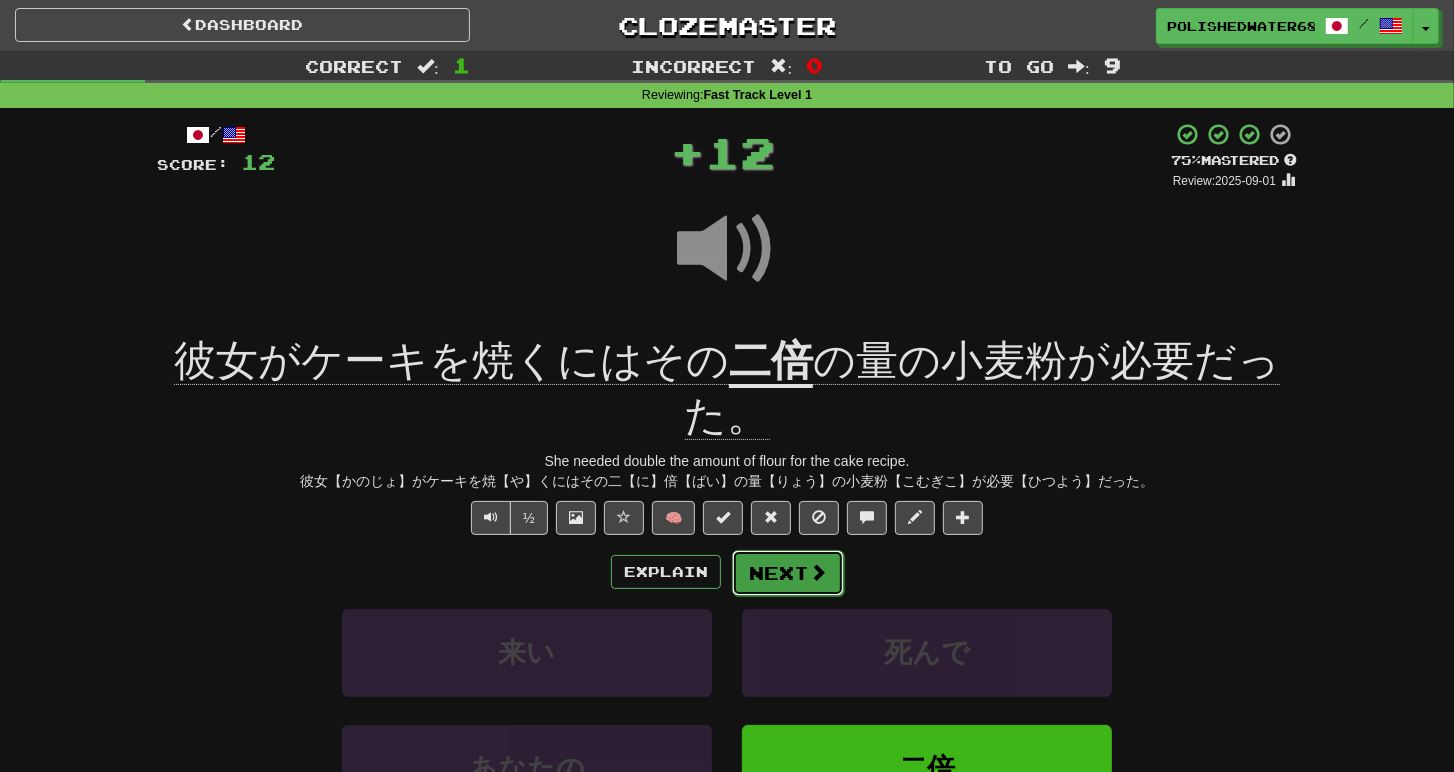 click on "Next" at bounding box center (788, 573) 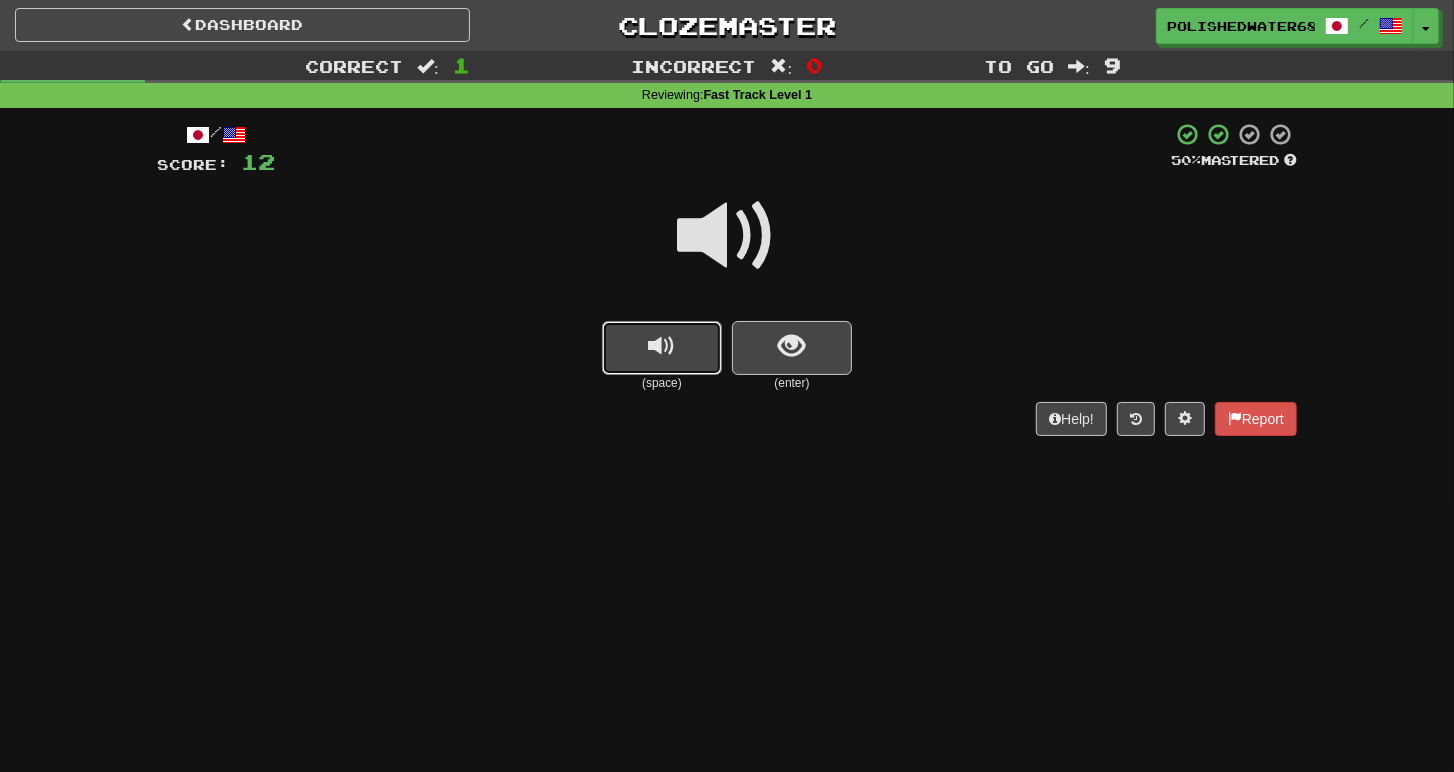 click at bounding box center [662, 348] 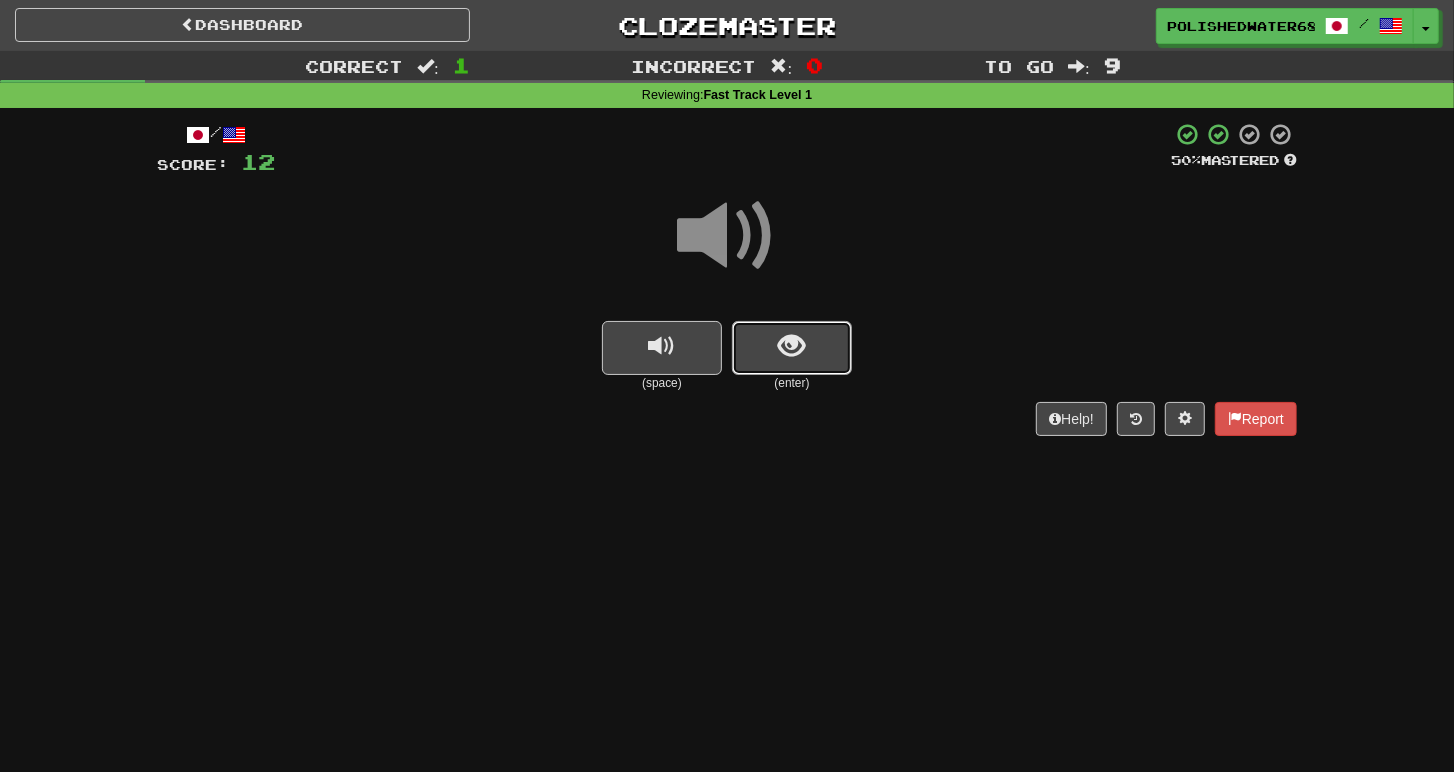 click at bounding box center (792, 348) 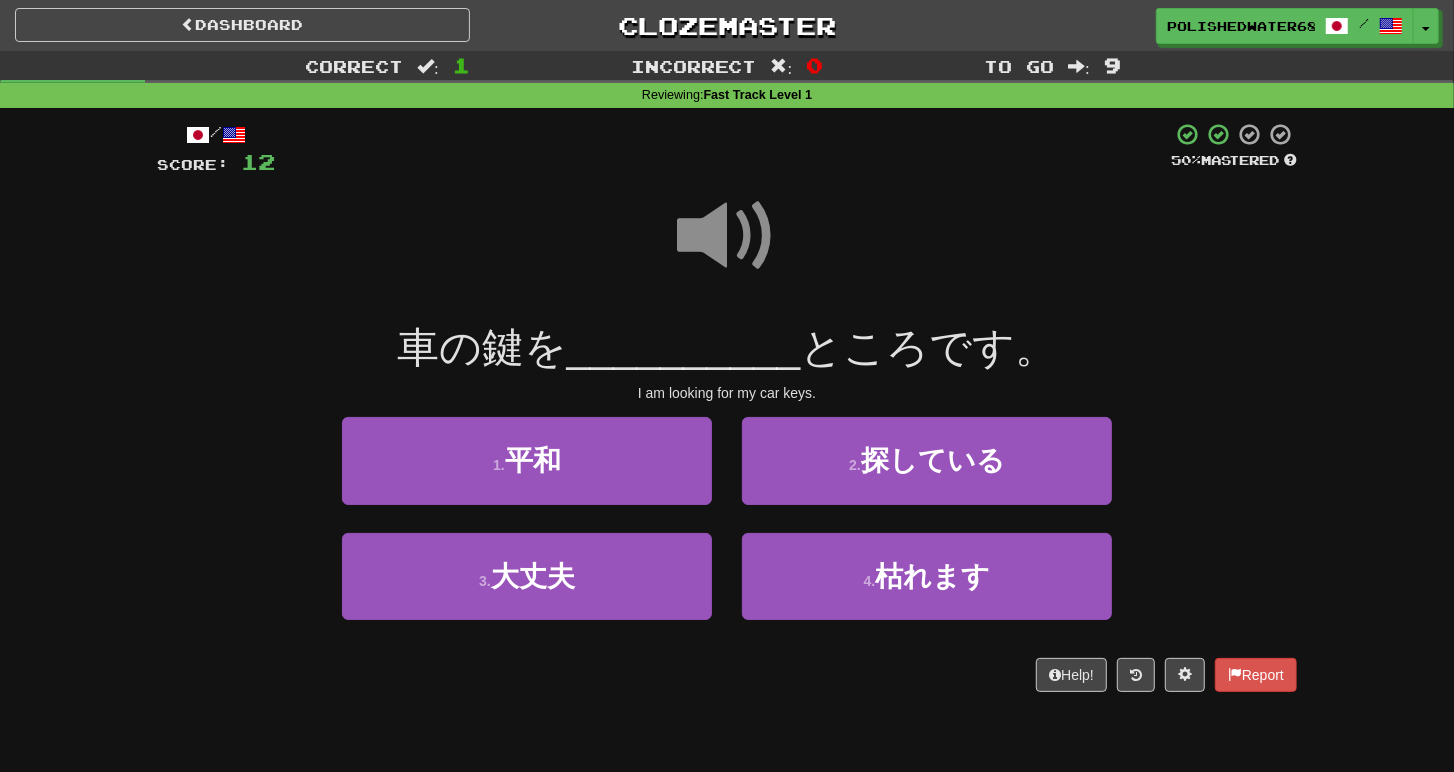 click at bounding box center [727, 236] 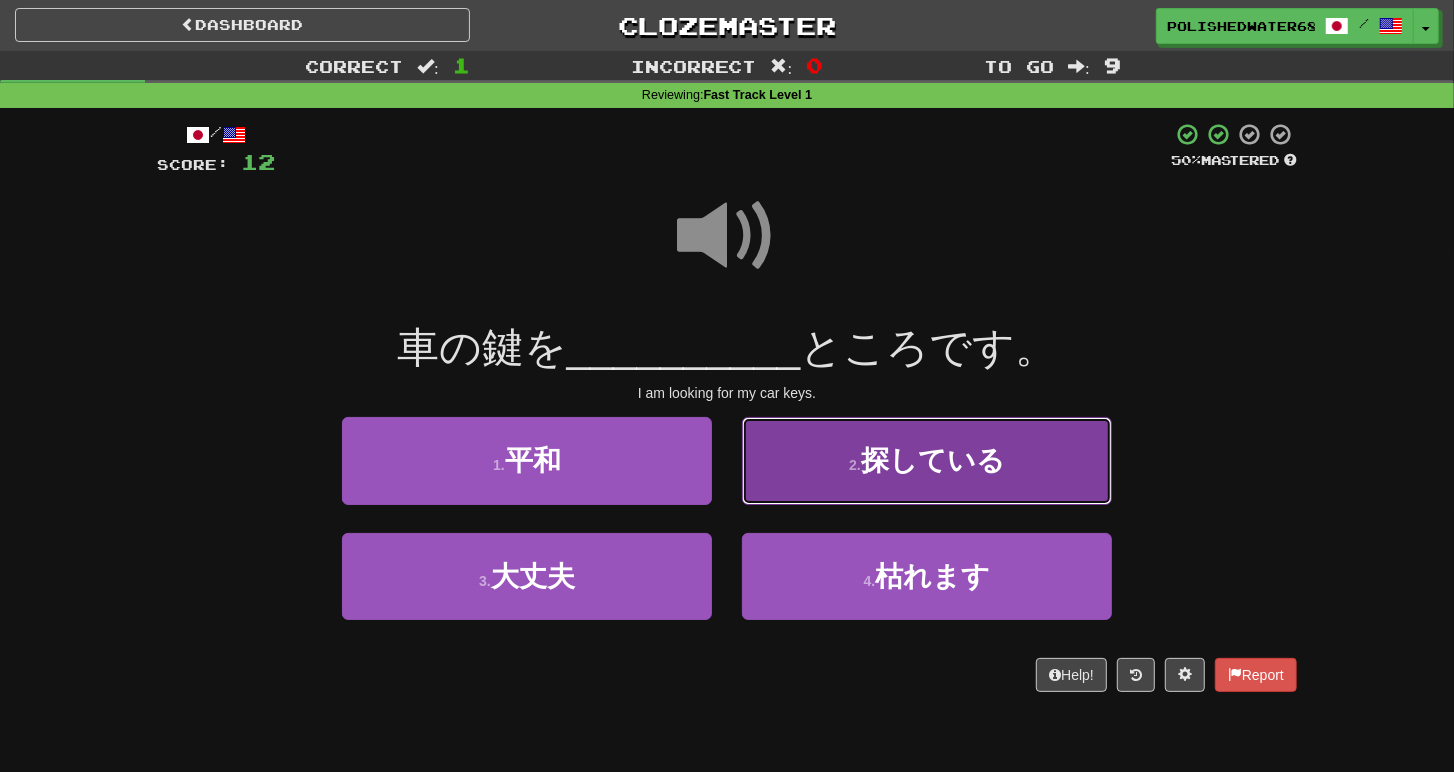 click on "探している" at bounding box center [933, 460] 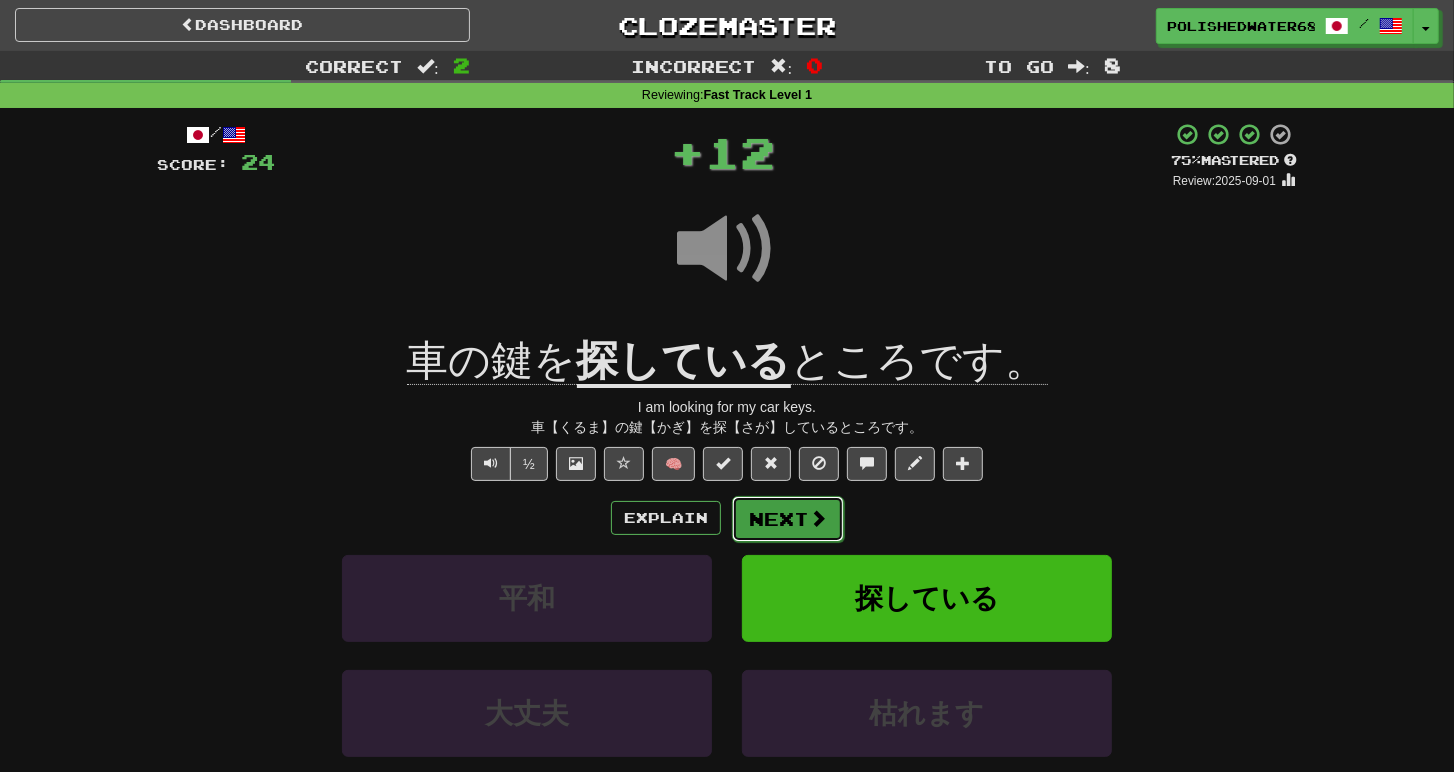 click on "Next" at bounding box center (788, 519) 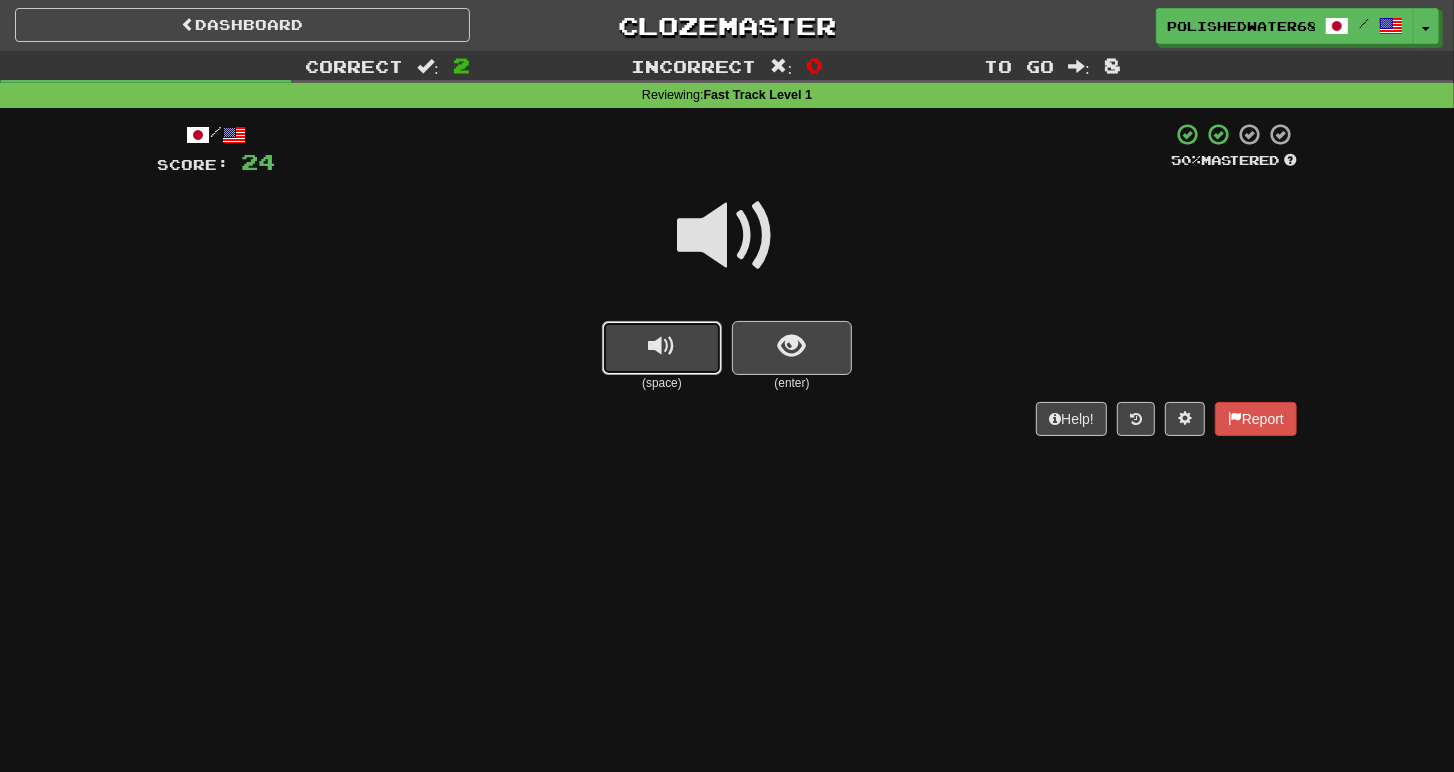 click at bounding box center (662, 348) 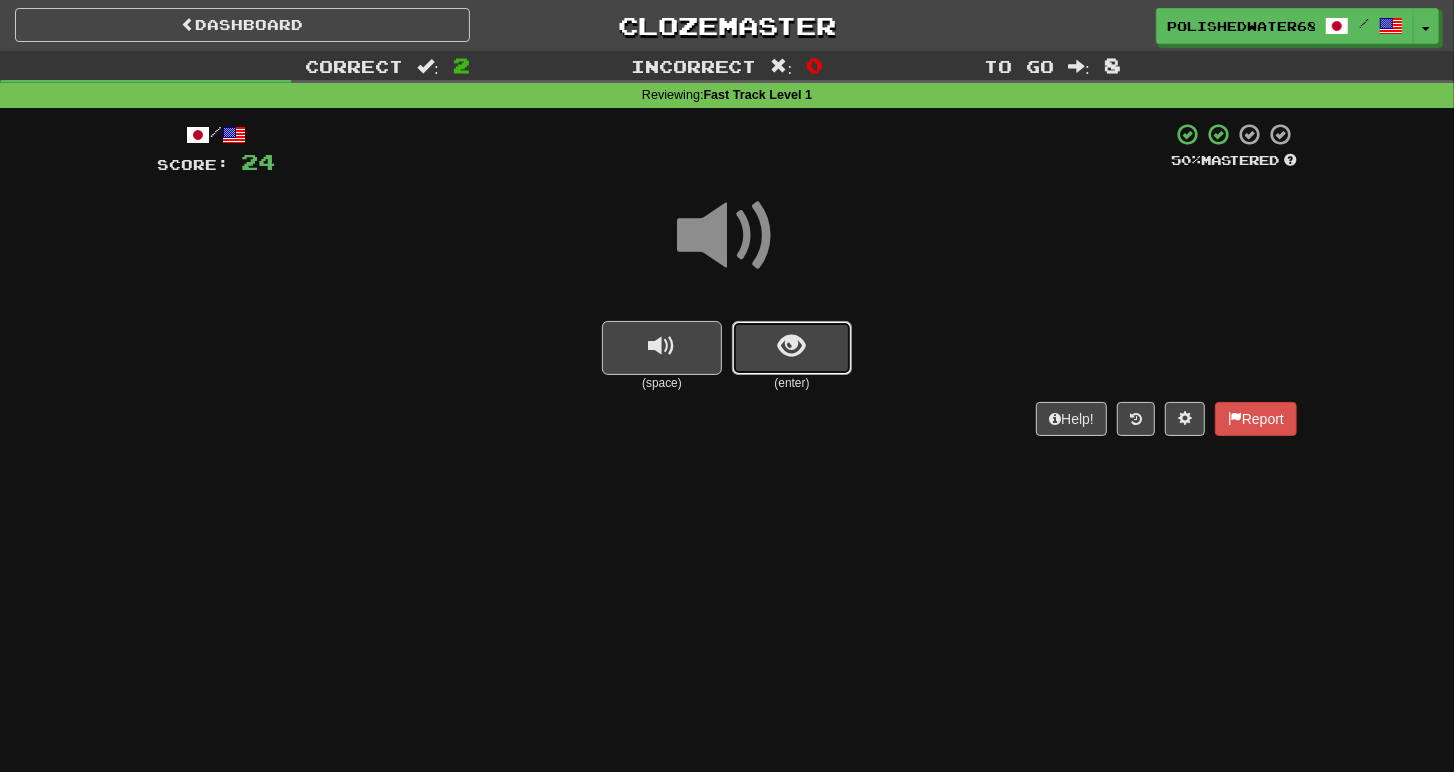 click at bounding box center [792, 348] 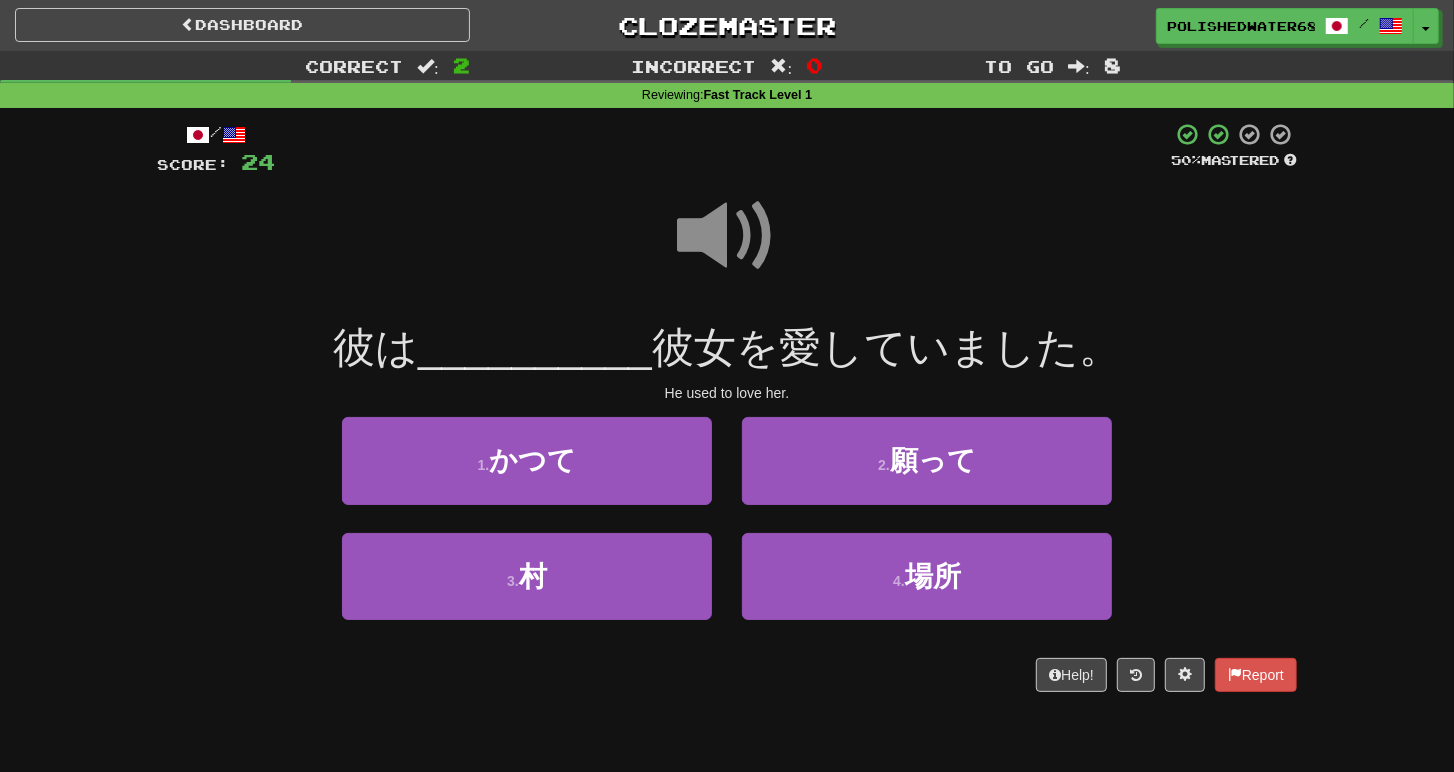 click at bounding box center [727, 236] 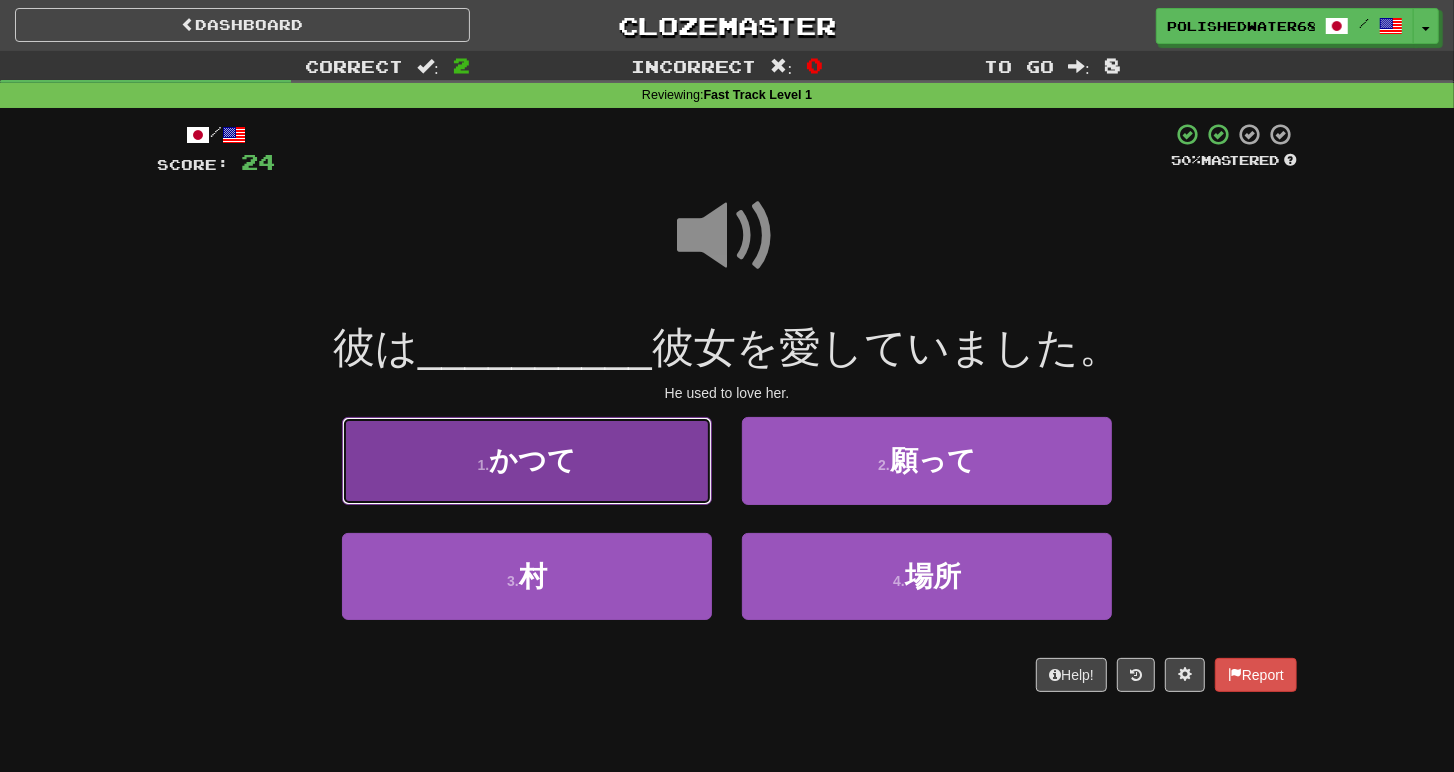 click on "1 .  かつて" at bounding box center (527, 460) 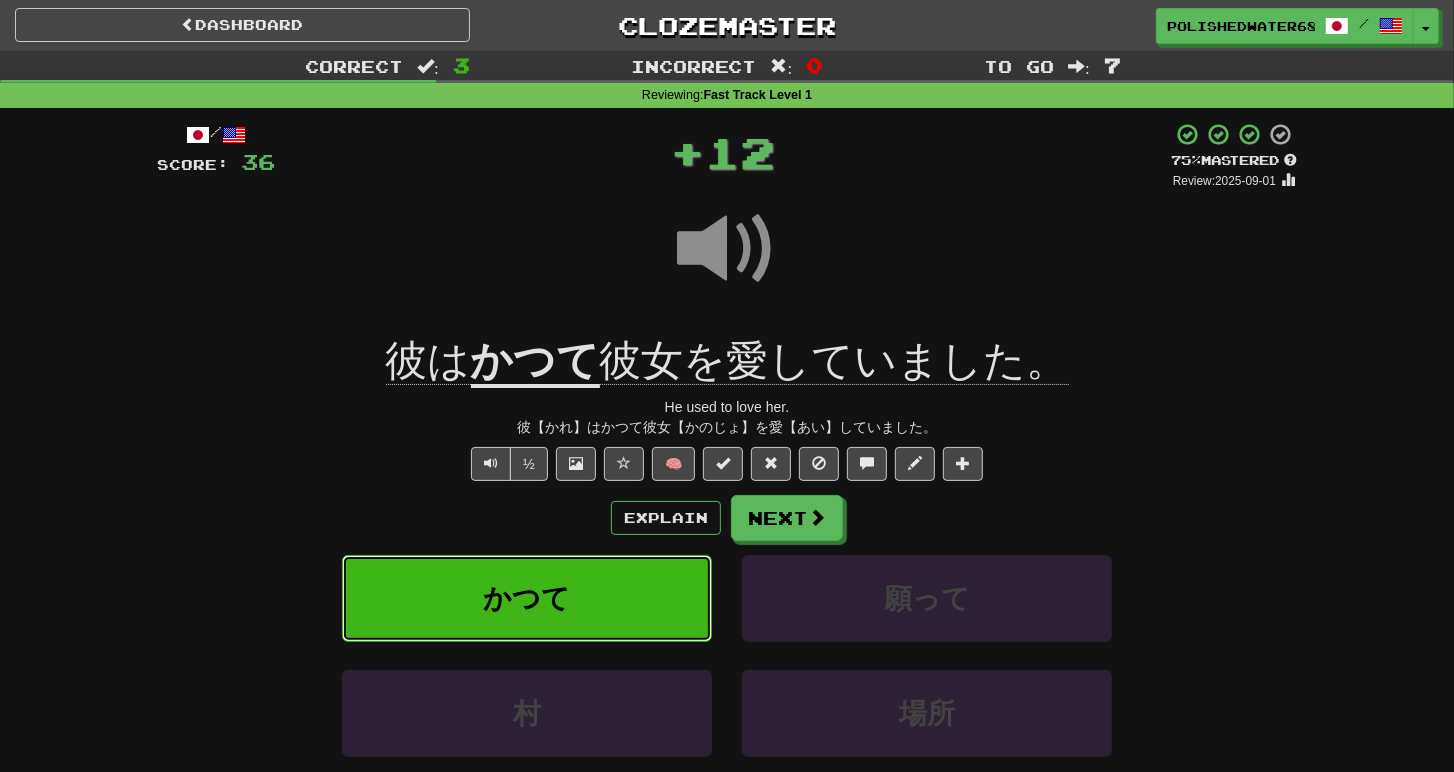 type 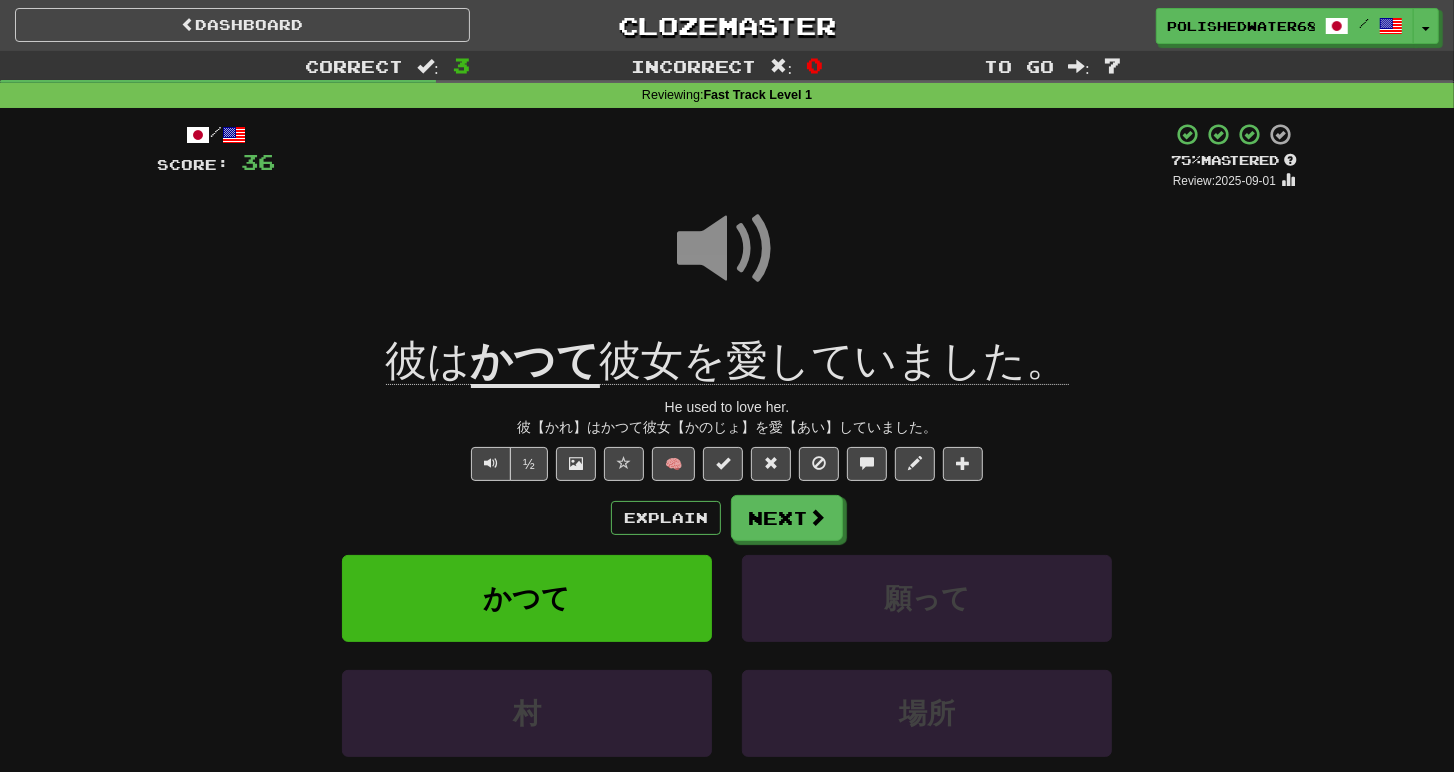 click on "He used to love her." at bounding box center [727, 407] 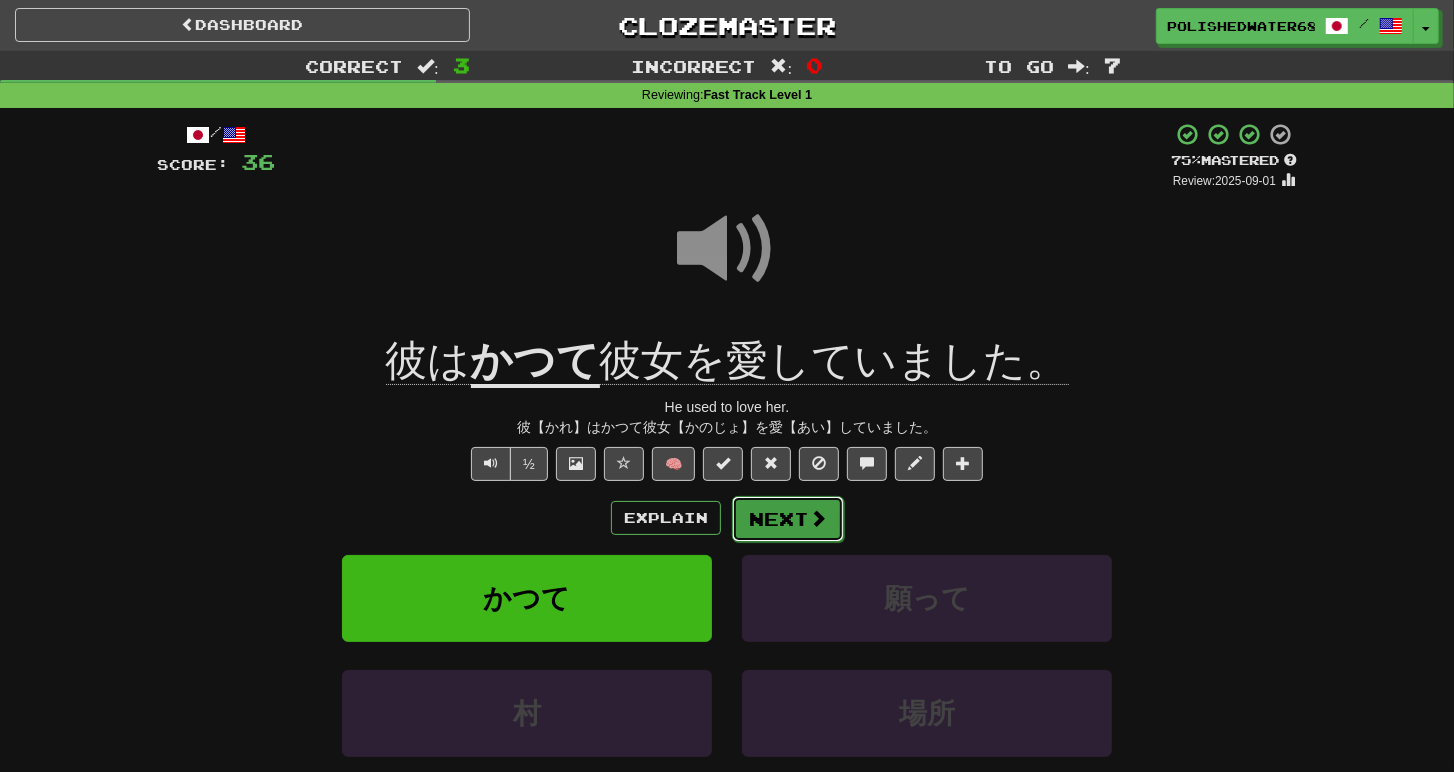 click on "Next" at bounding box center [788, 519] 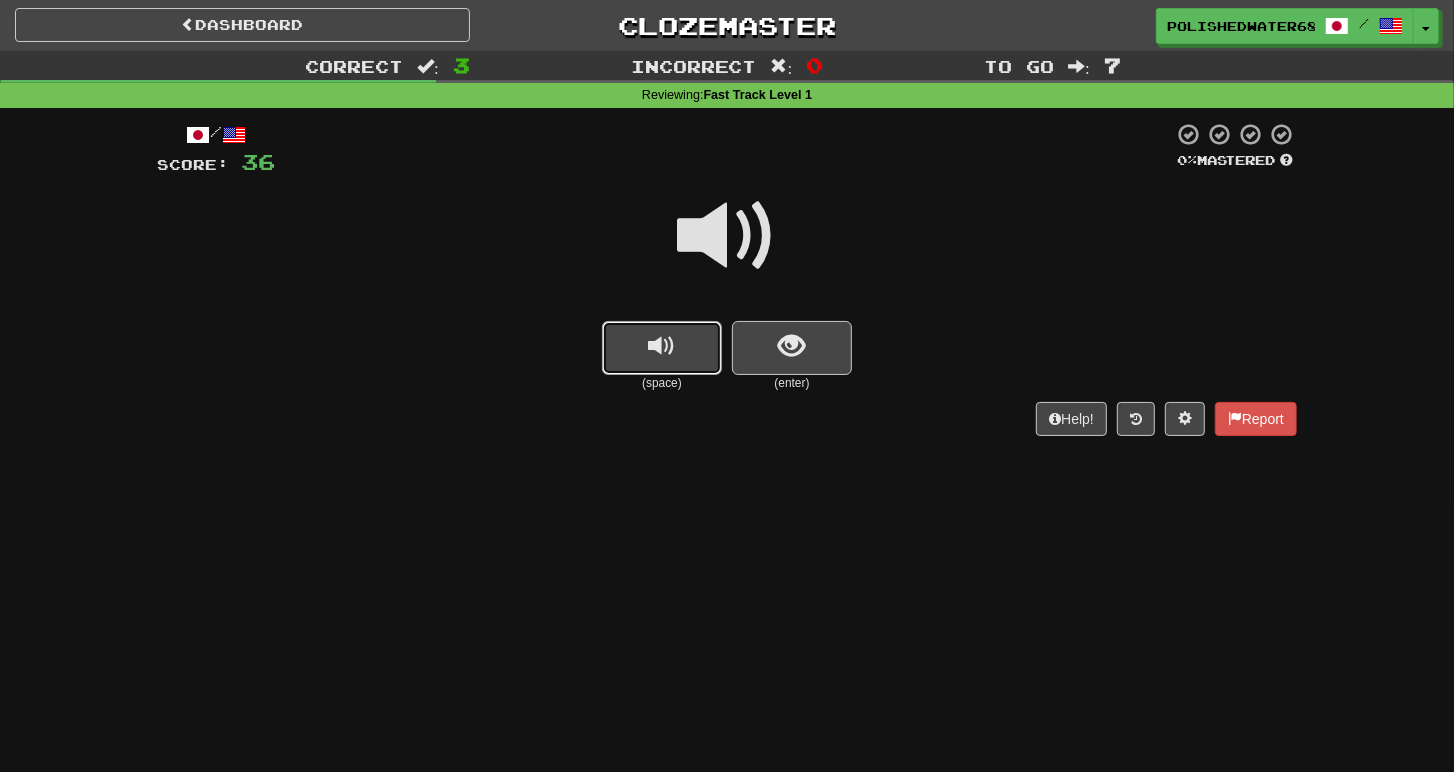 click at bounding box center [662, 348] 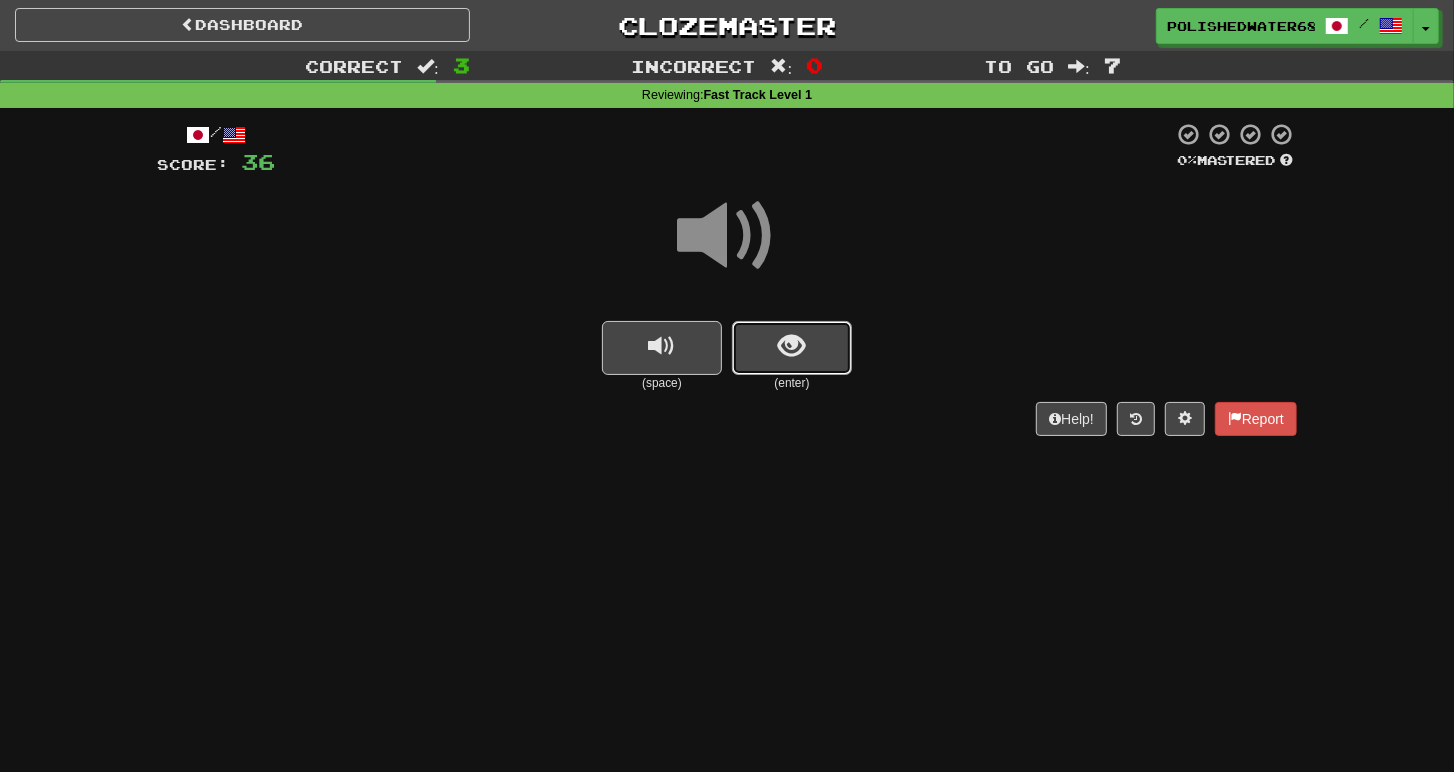 click at bounding box center [792, 348] 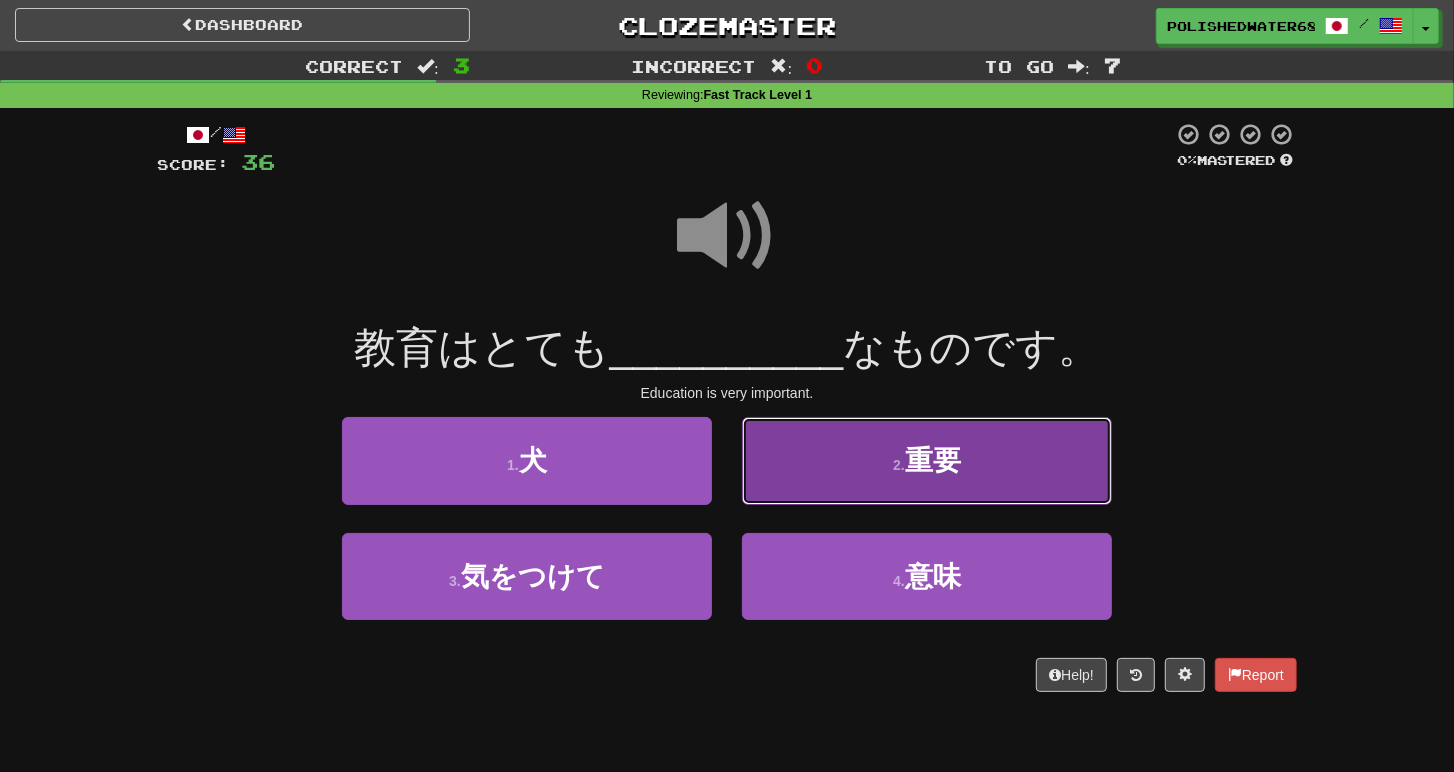 click on "2 .  重要" at bounding box center (927, 460) 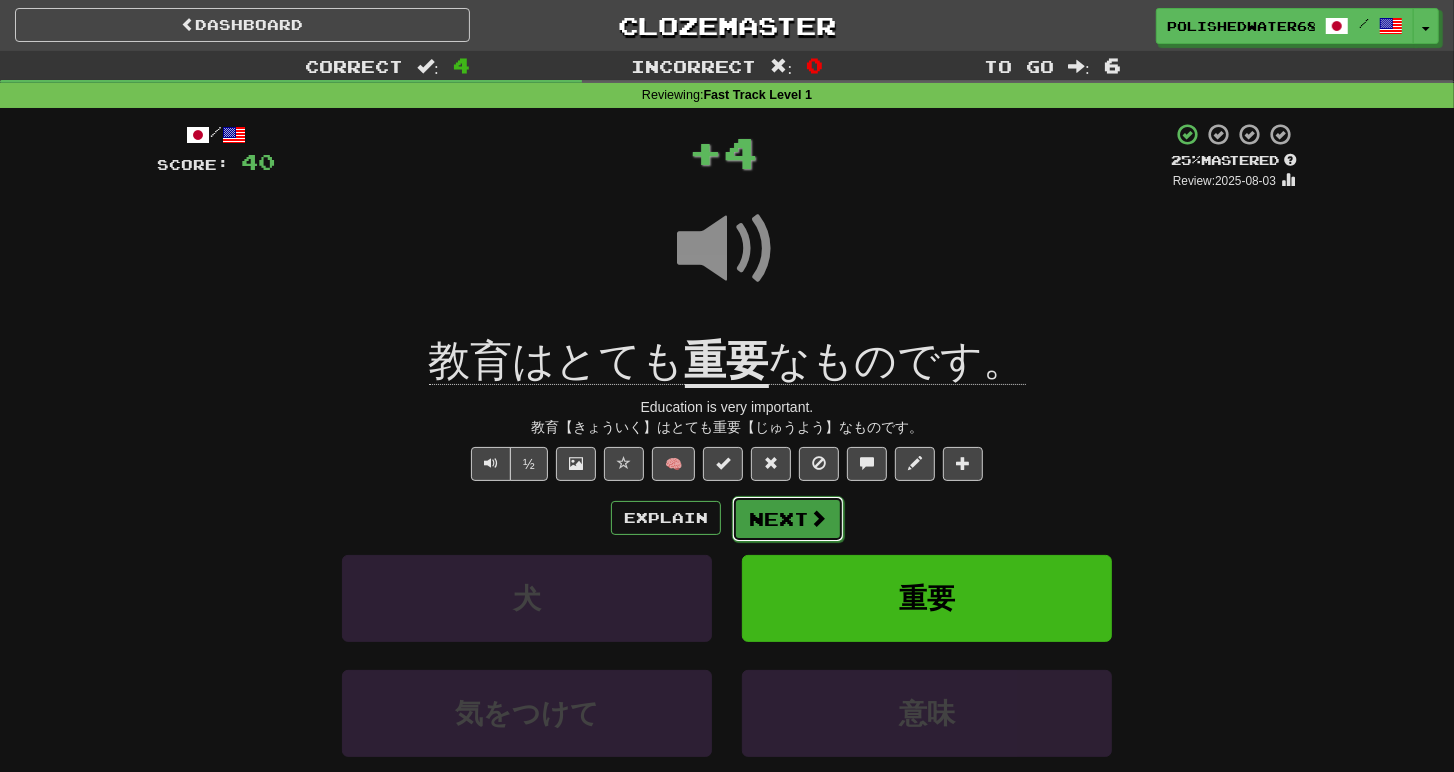 click on "Next" at bounding box center [788, 519] 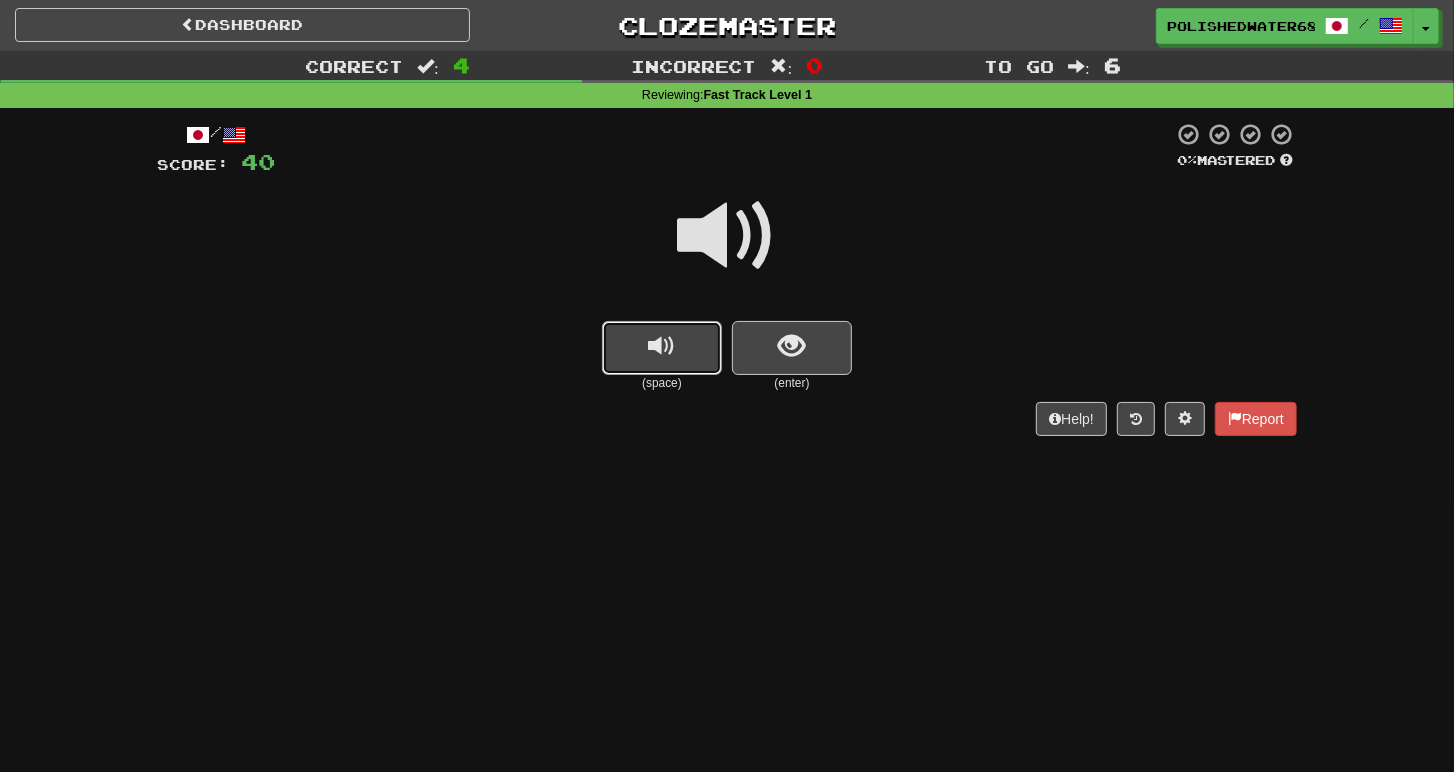 click at bounding box center (662, 348) 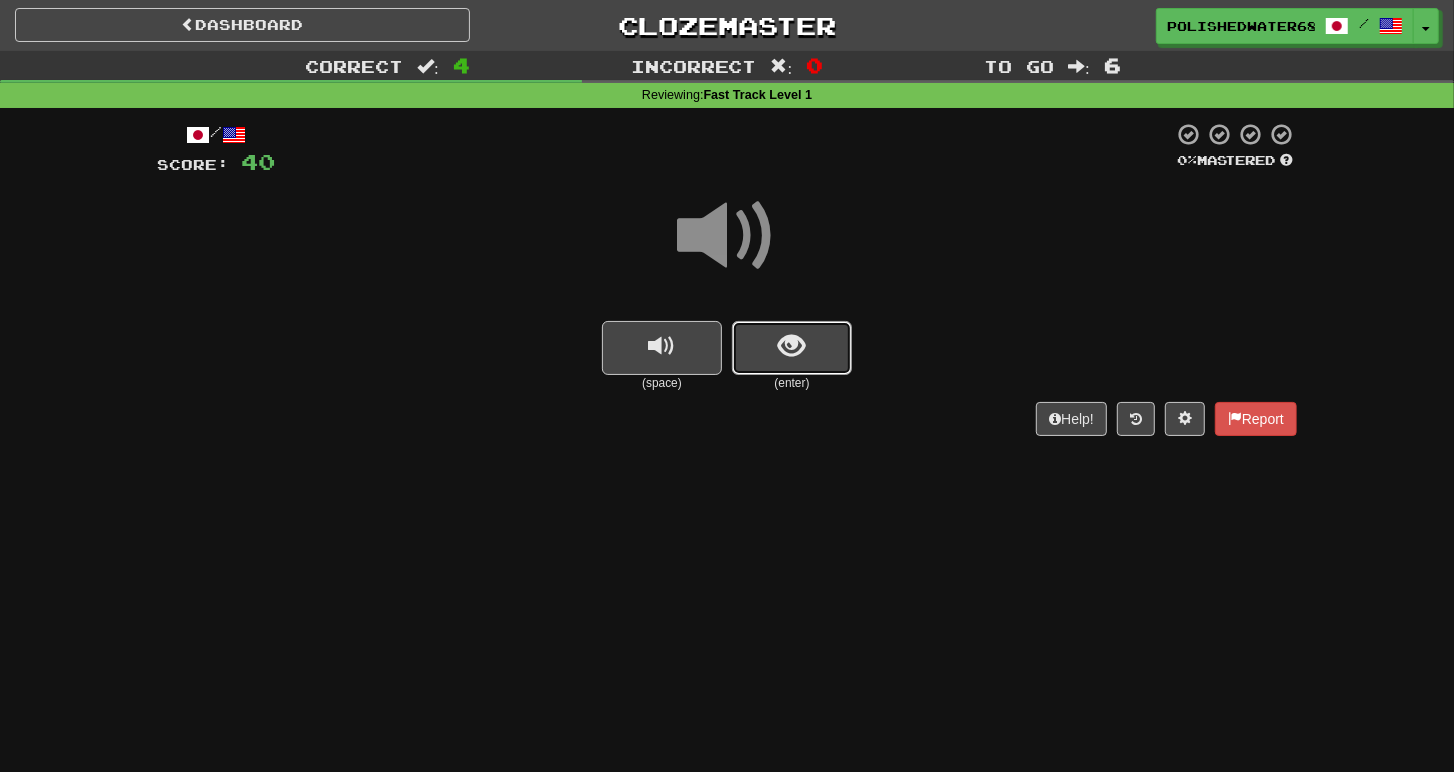 click at bounding box center [792, 348] 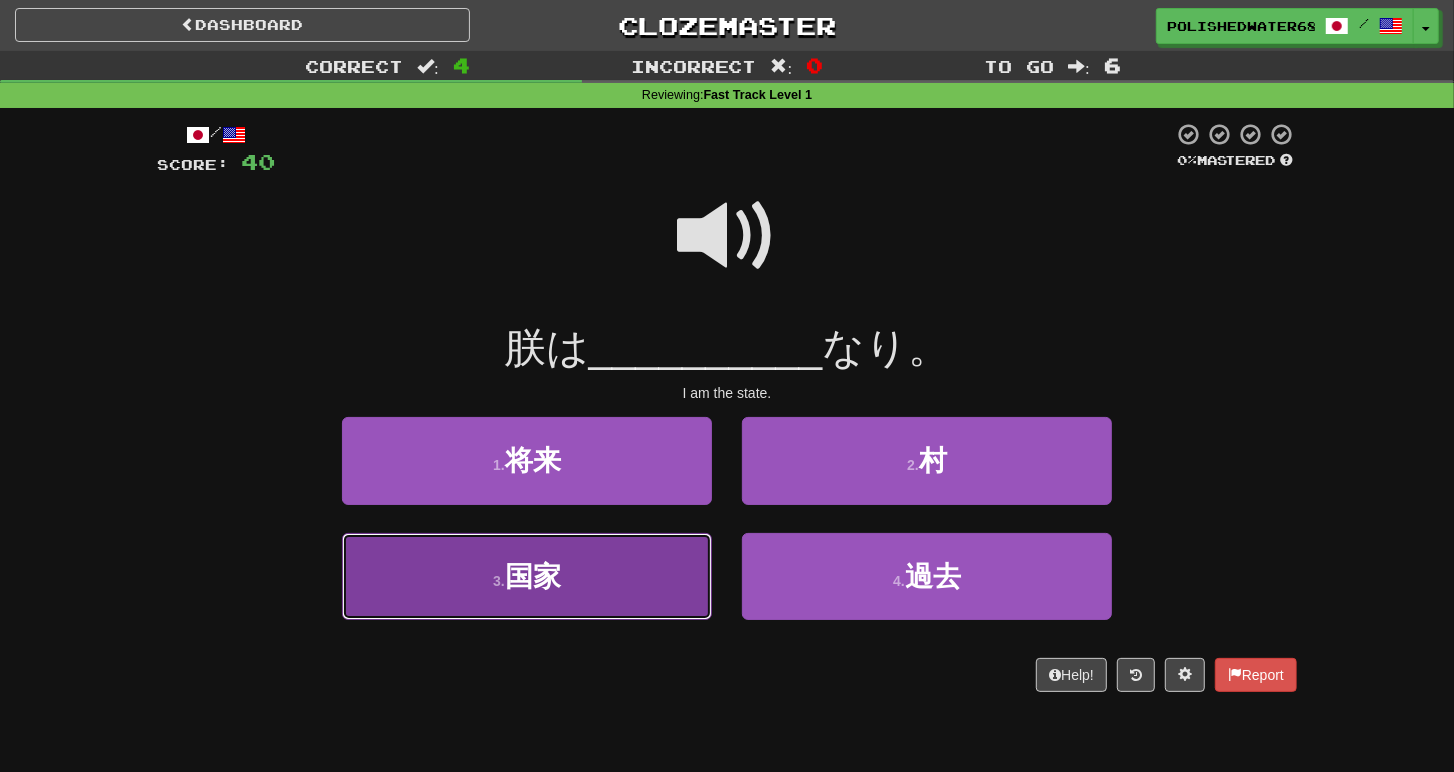 click on "3 .  国家" at bounding box center [527, 576] 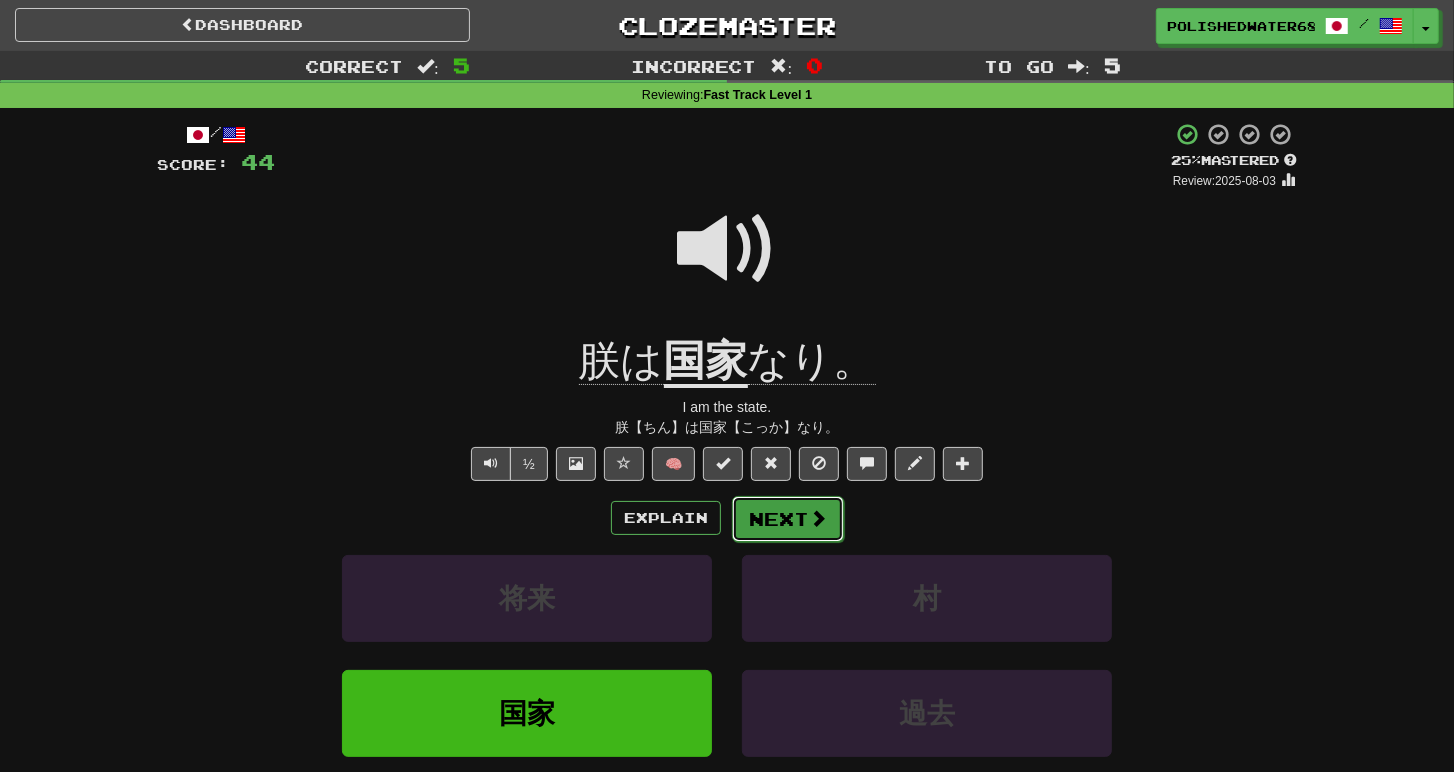click on "Next" at bounding box center (788, 519) 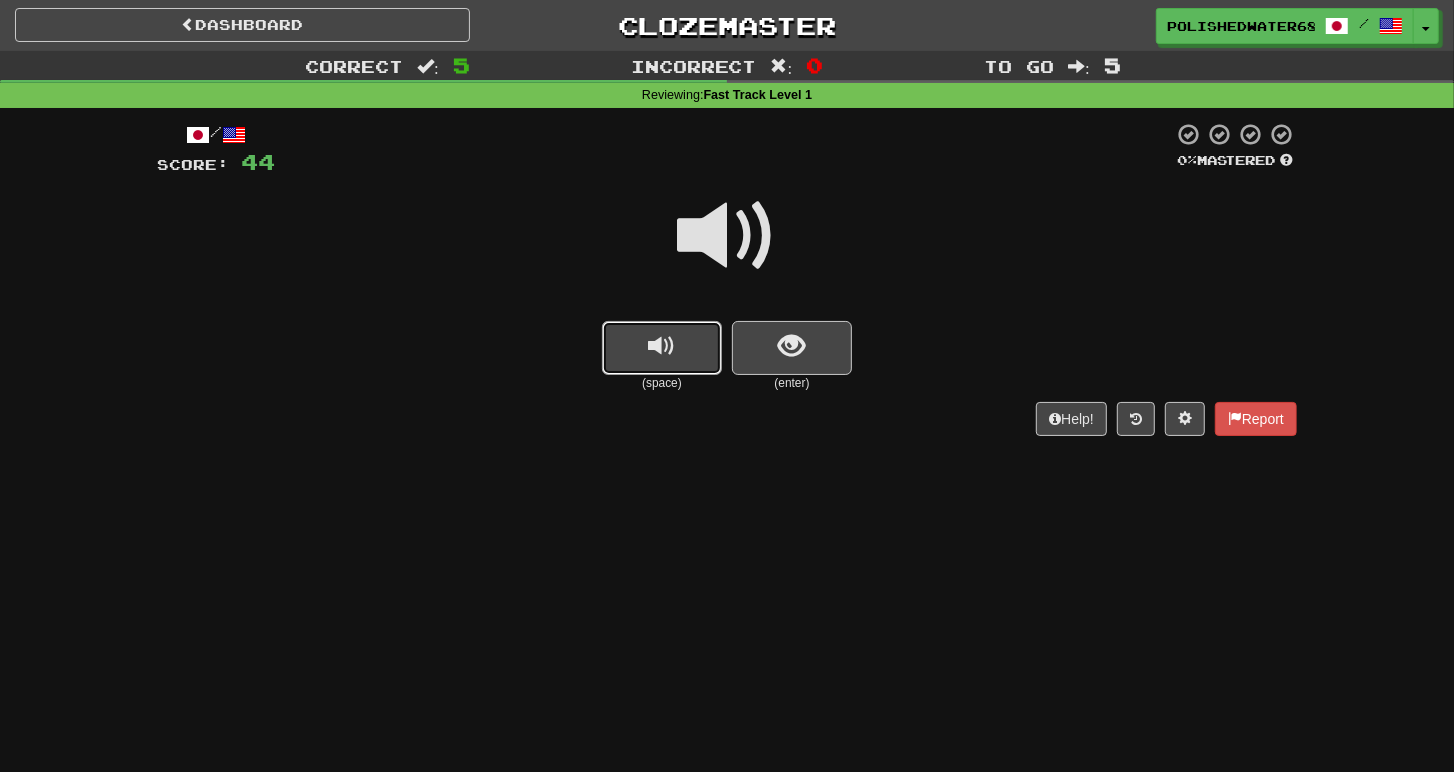 click at bounding box center [662, 348] 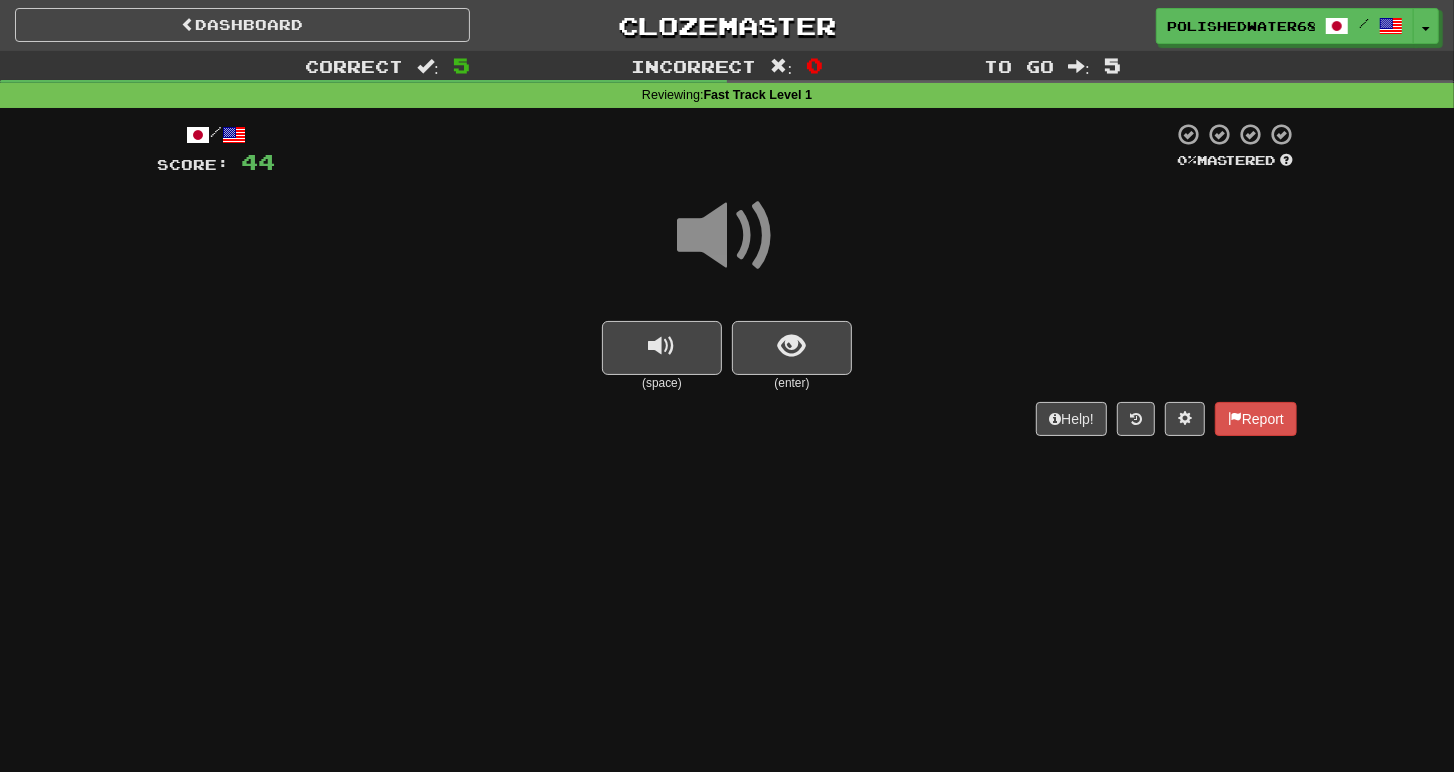 click on "(space) (enter)" at bounding box center [727, 356] 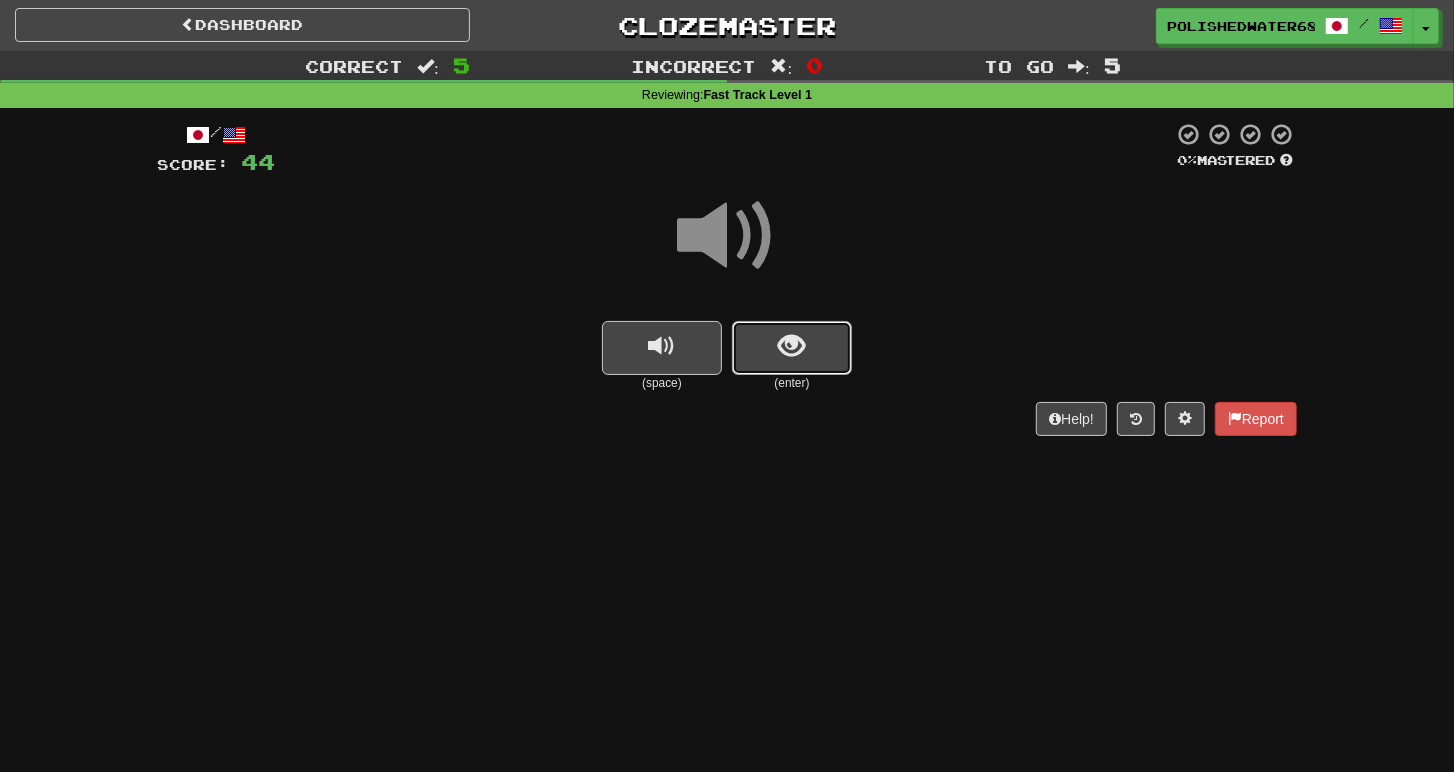 click at bounding box center [792, 348] 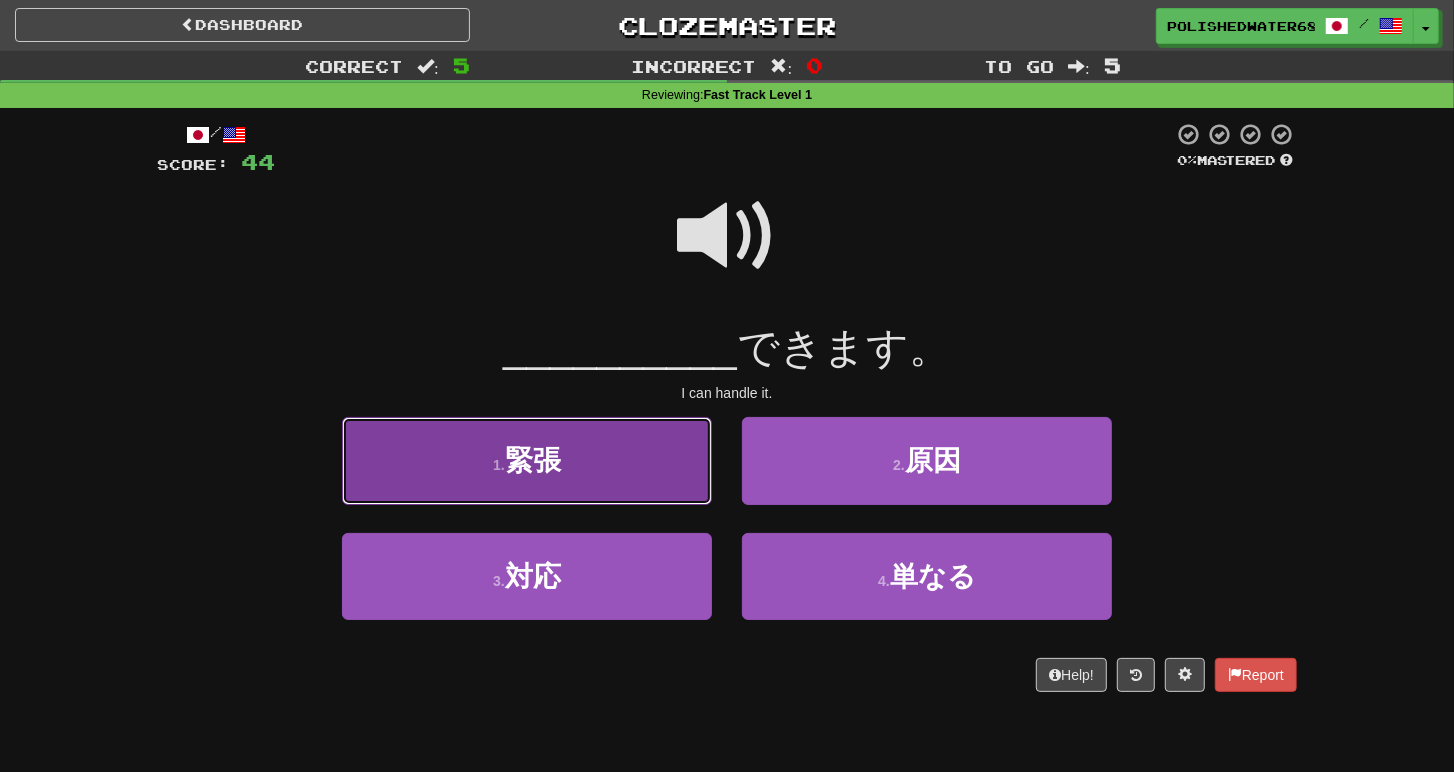 click on "1 .  緊張" at bounding box center (527, 460) 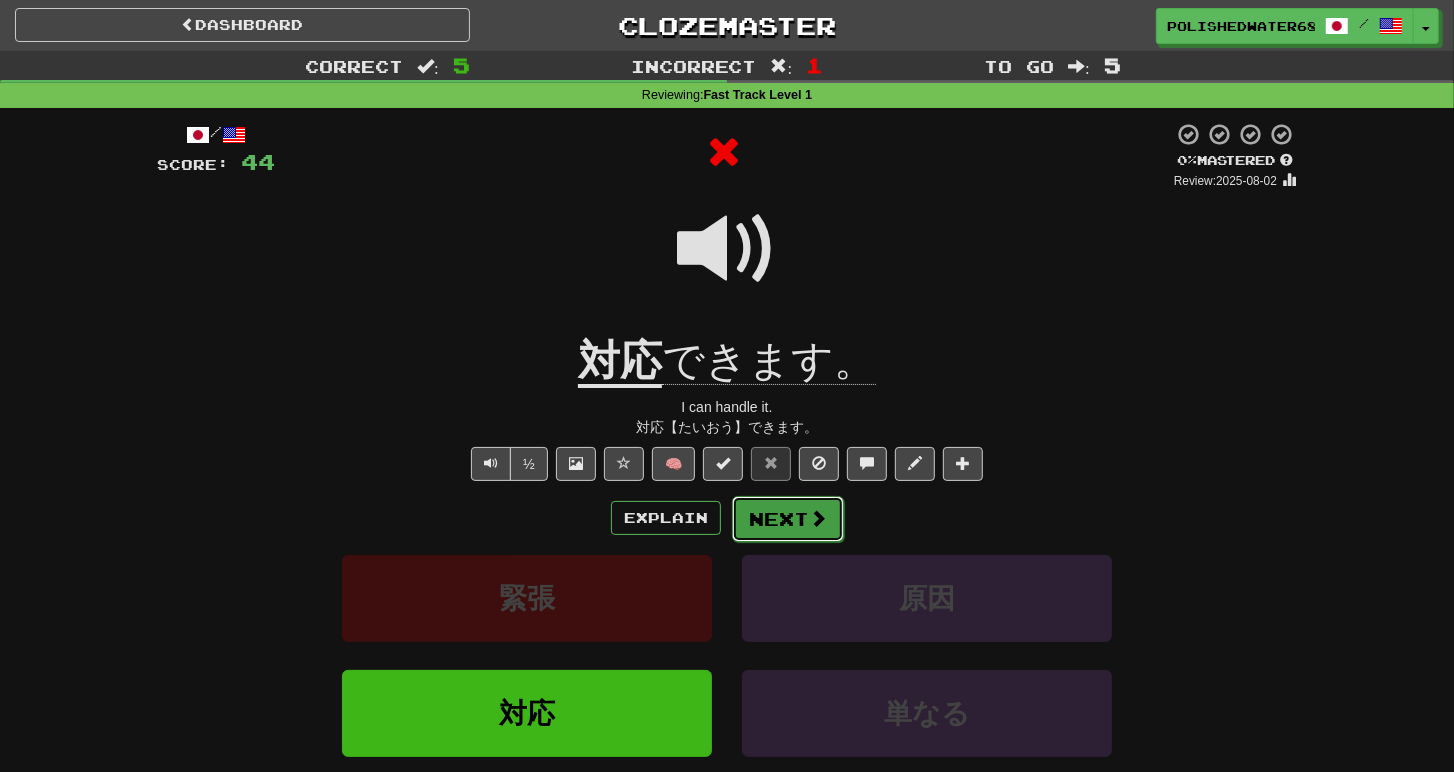 click on "Next" at bounding box center (788, 519) 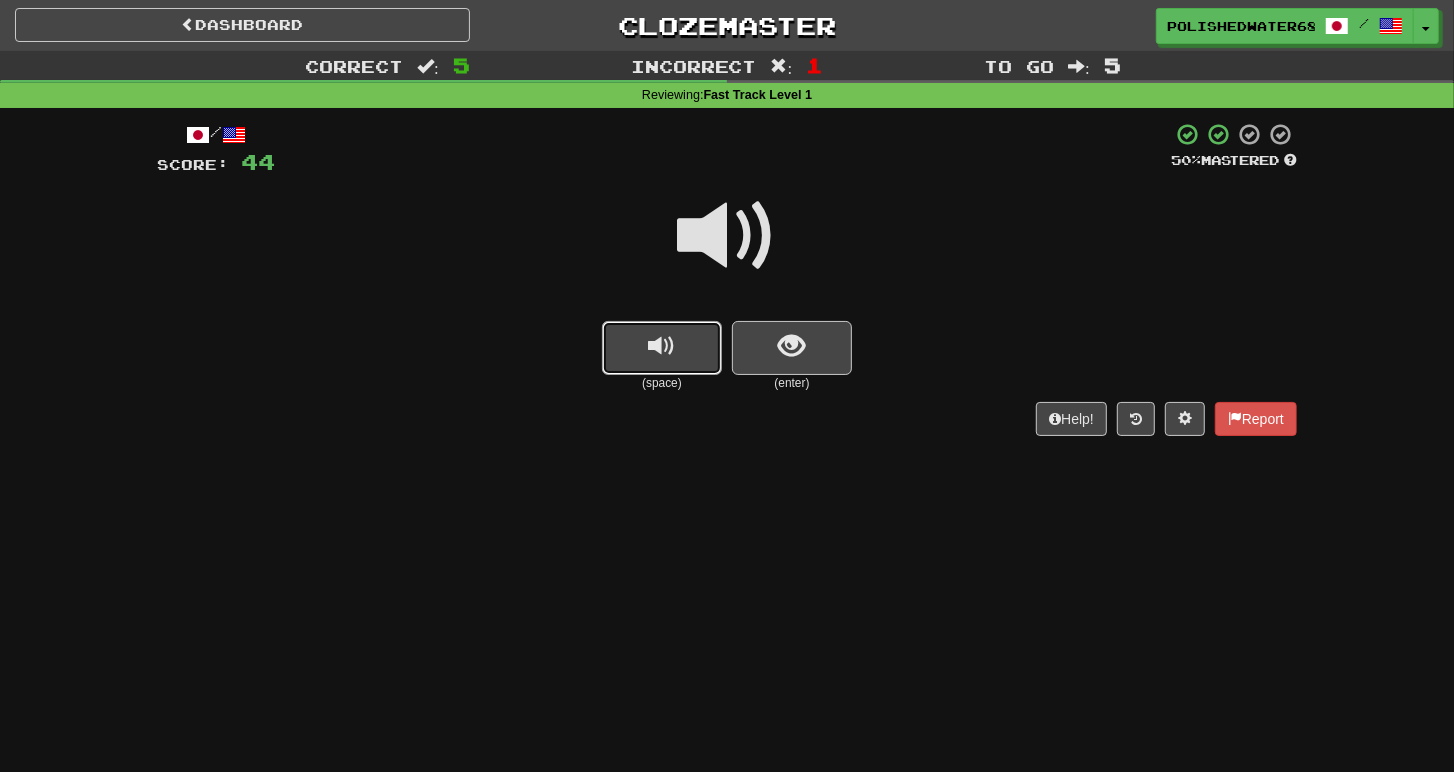 click at bounding box center [662, 348] 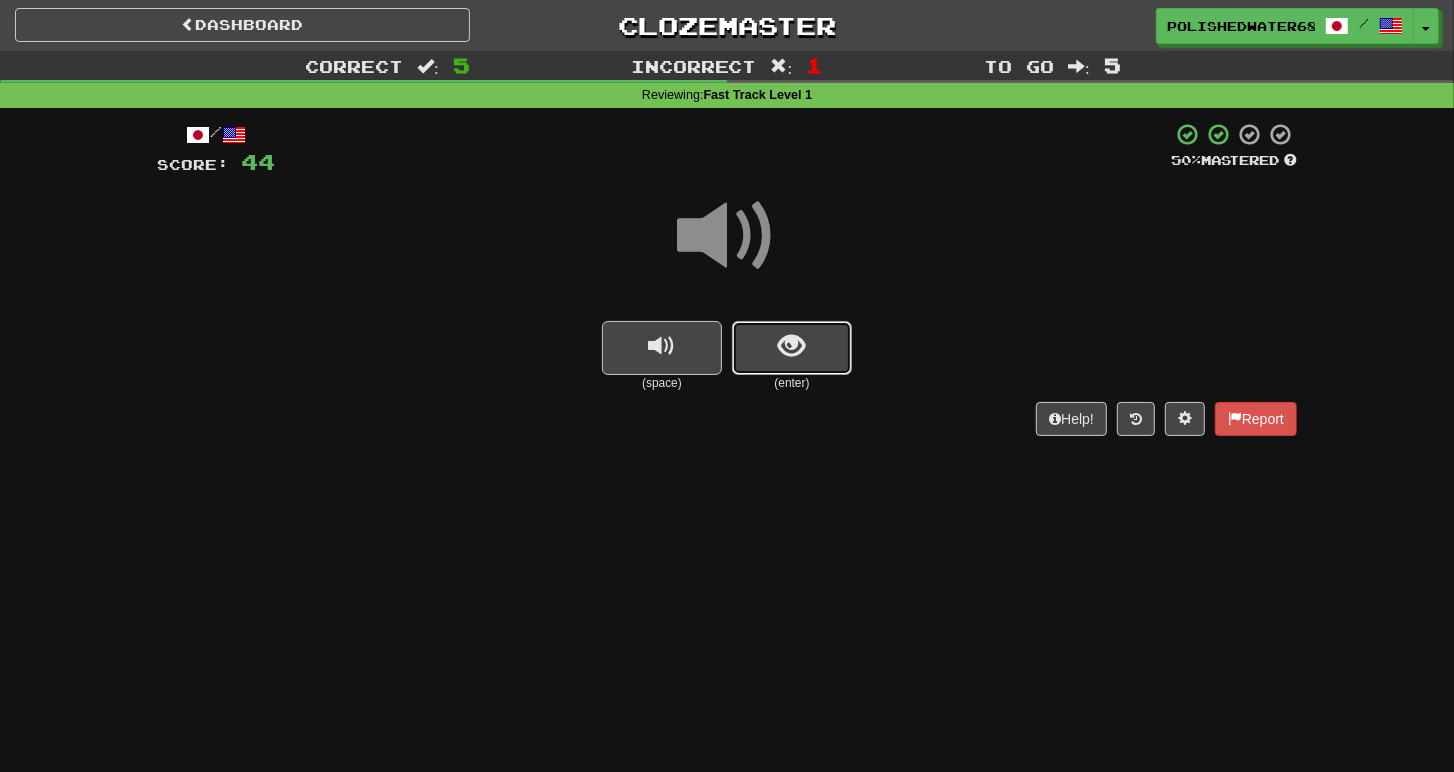 click at bounding box center (792, 348) 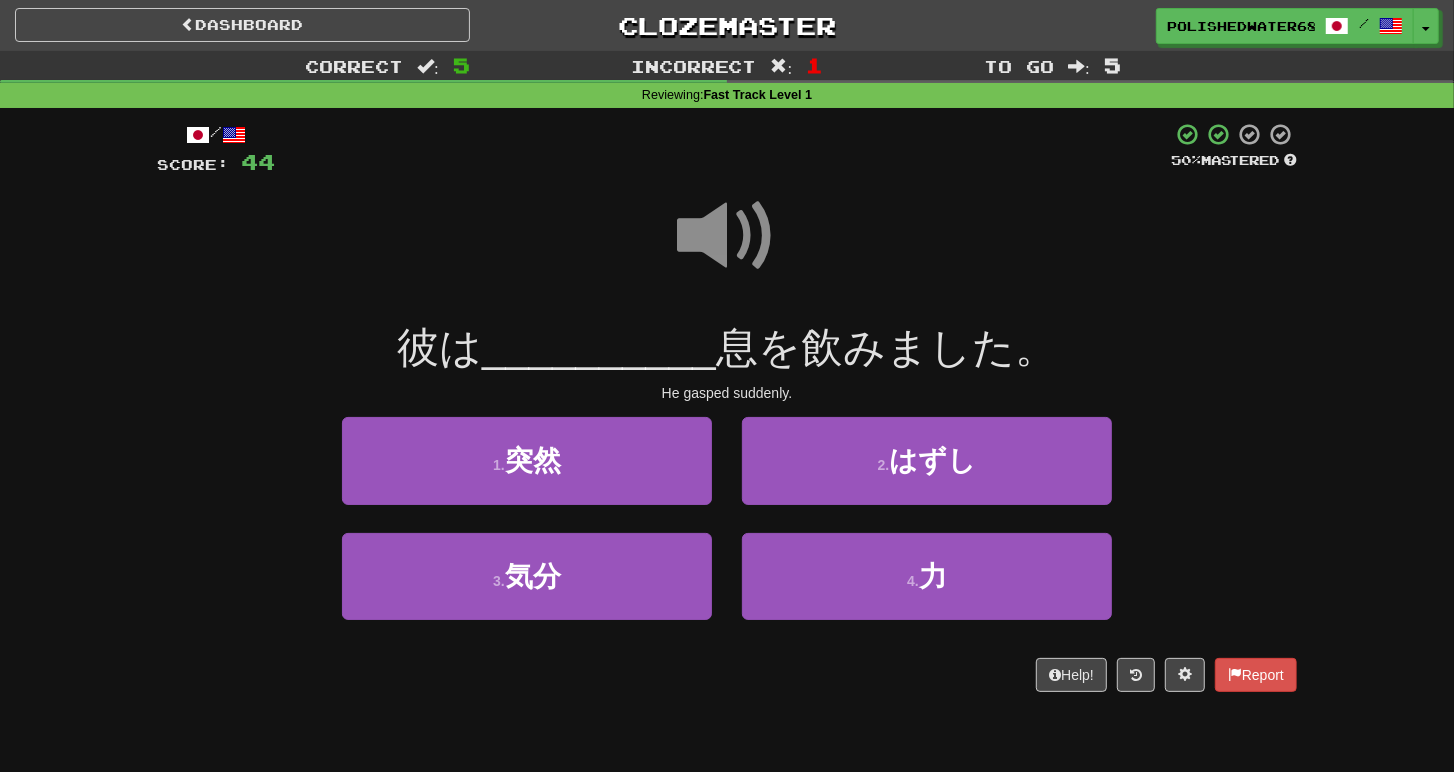 click at bounding box center (727, 236) 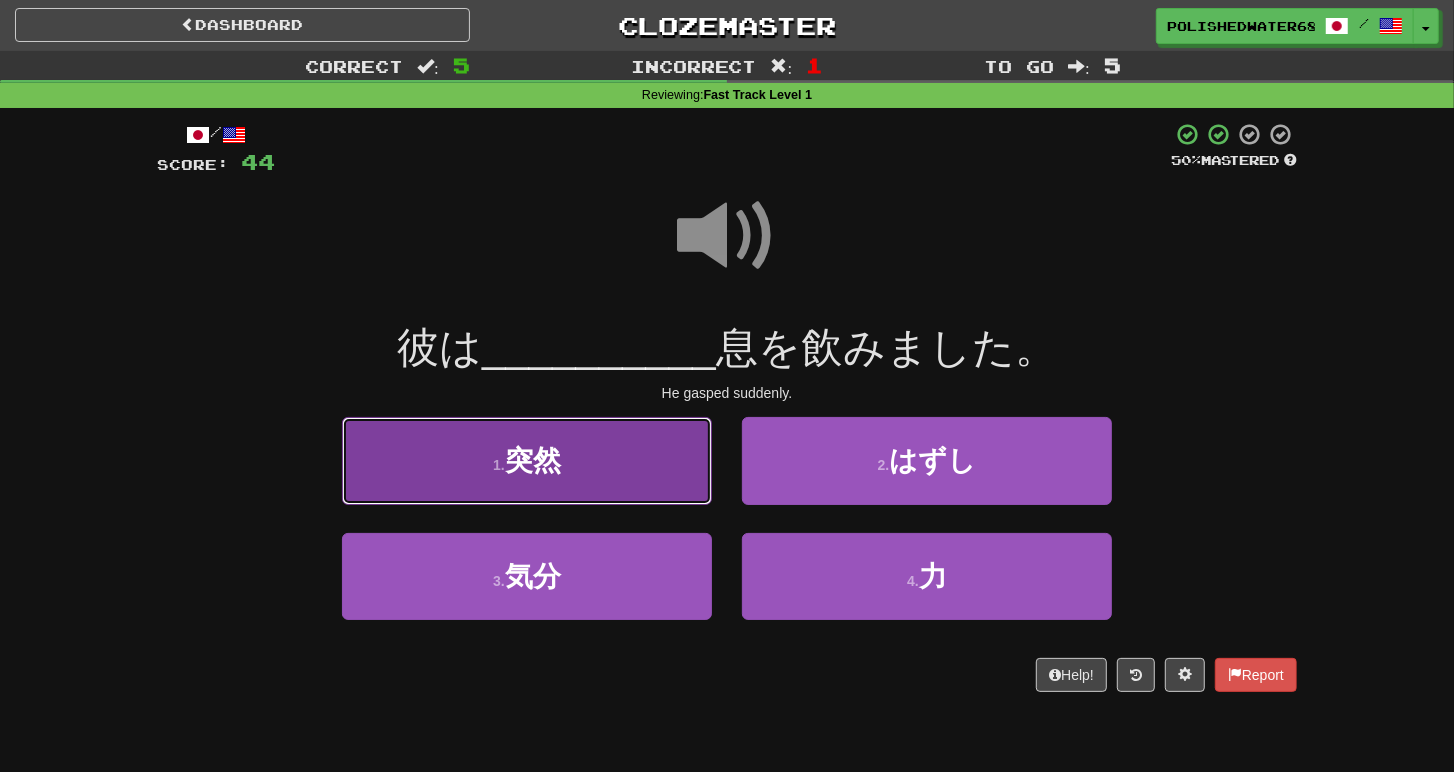 click on "1 .  突然" at bounding box center (527, 460) 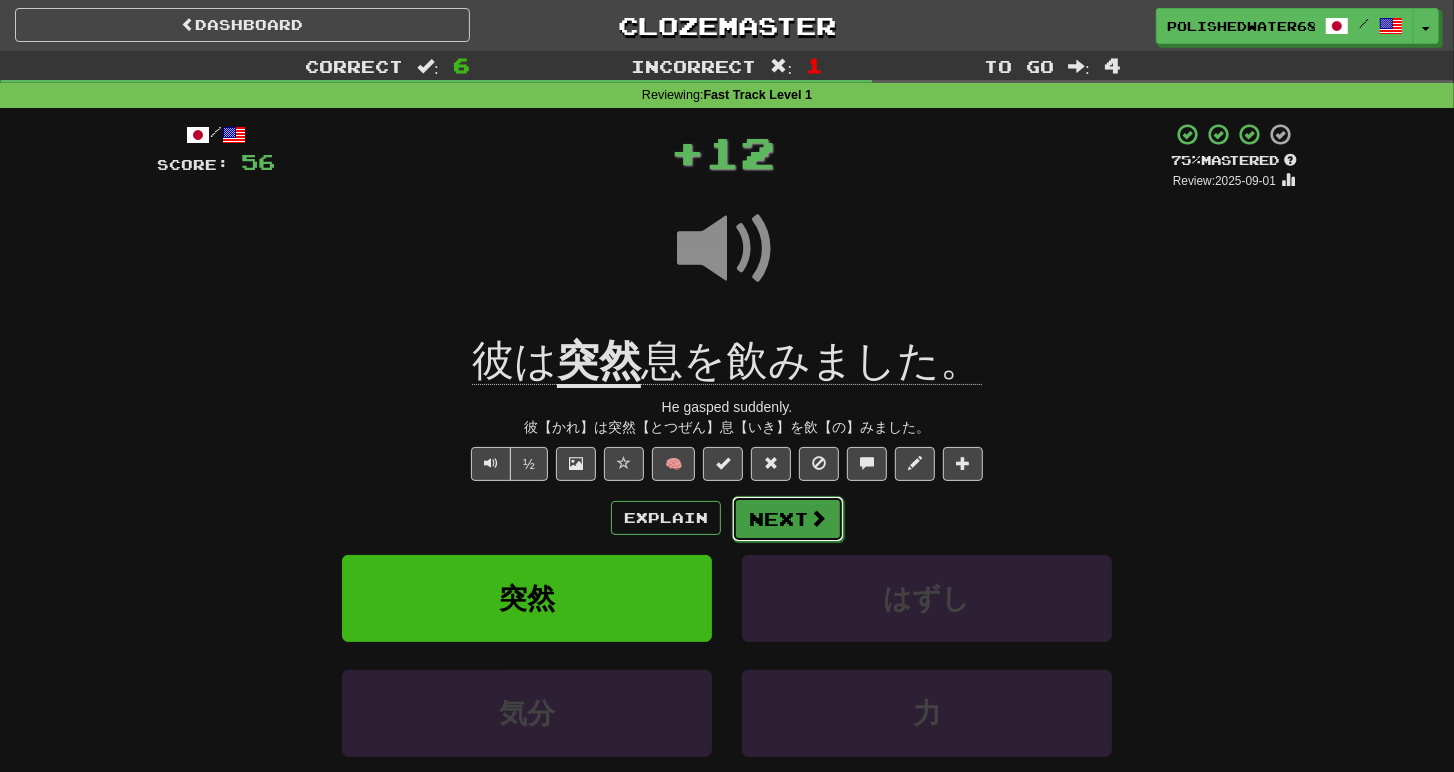 click on "Next" at bounding box center [788, 519] 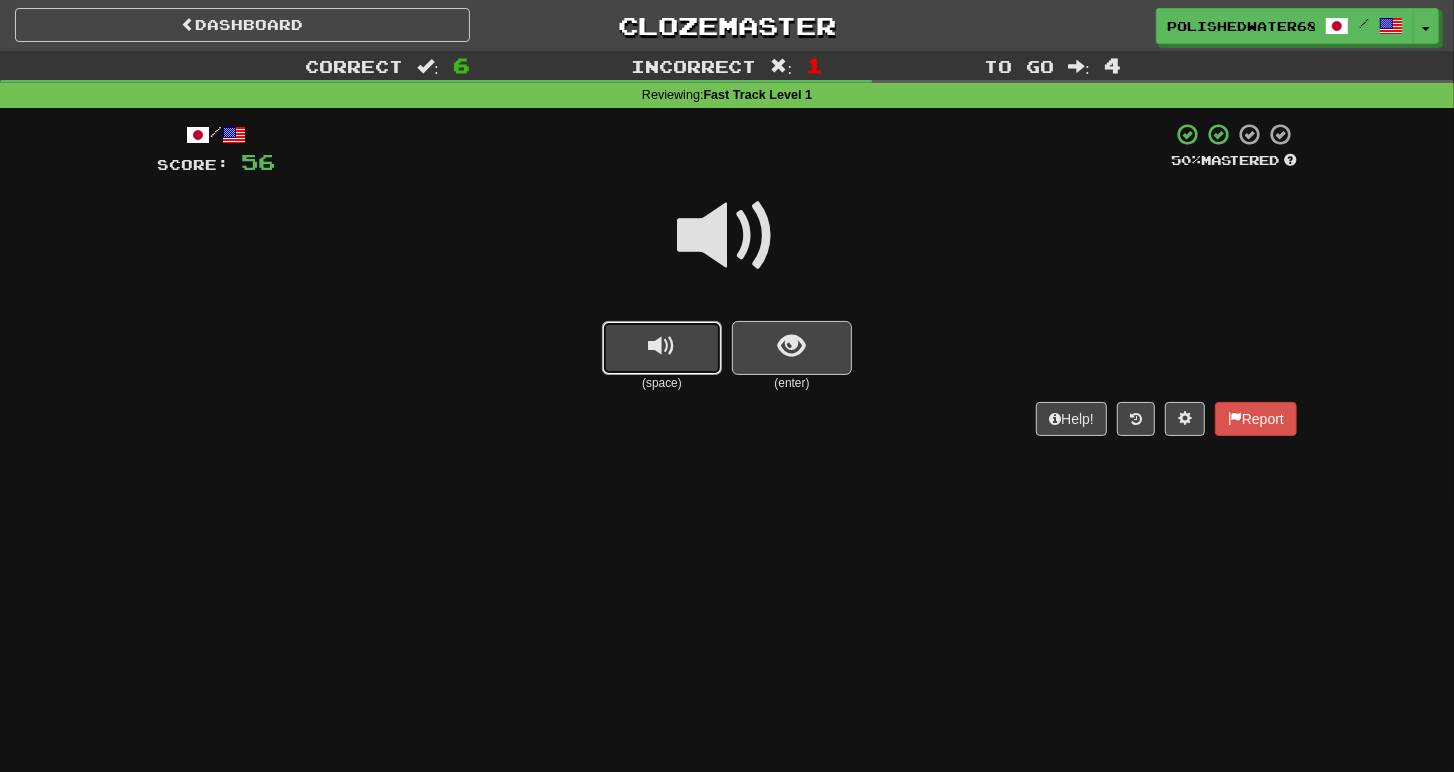 click at bounding box center [662, 346] 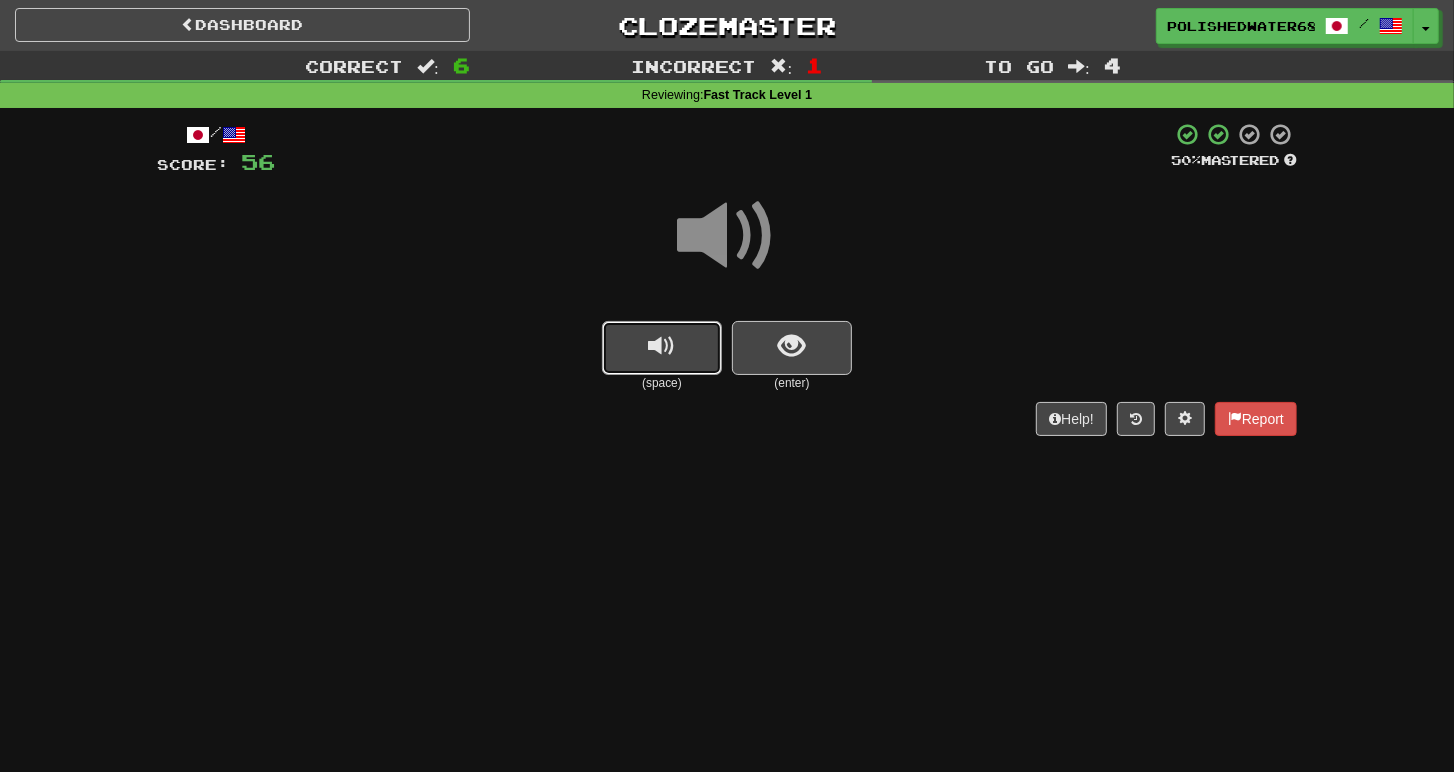 click at bounding box center (662, 346) 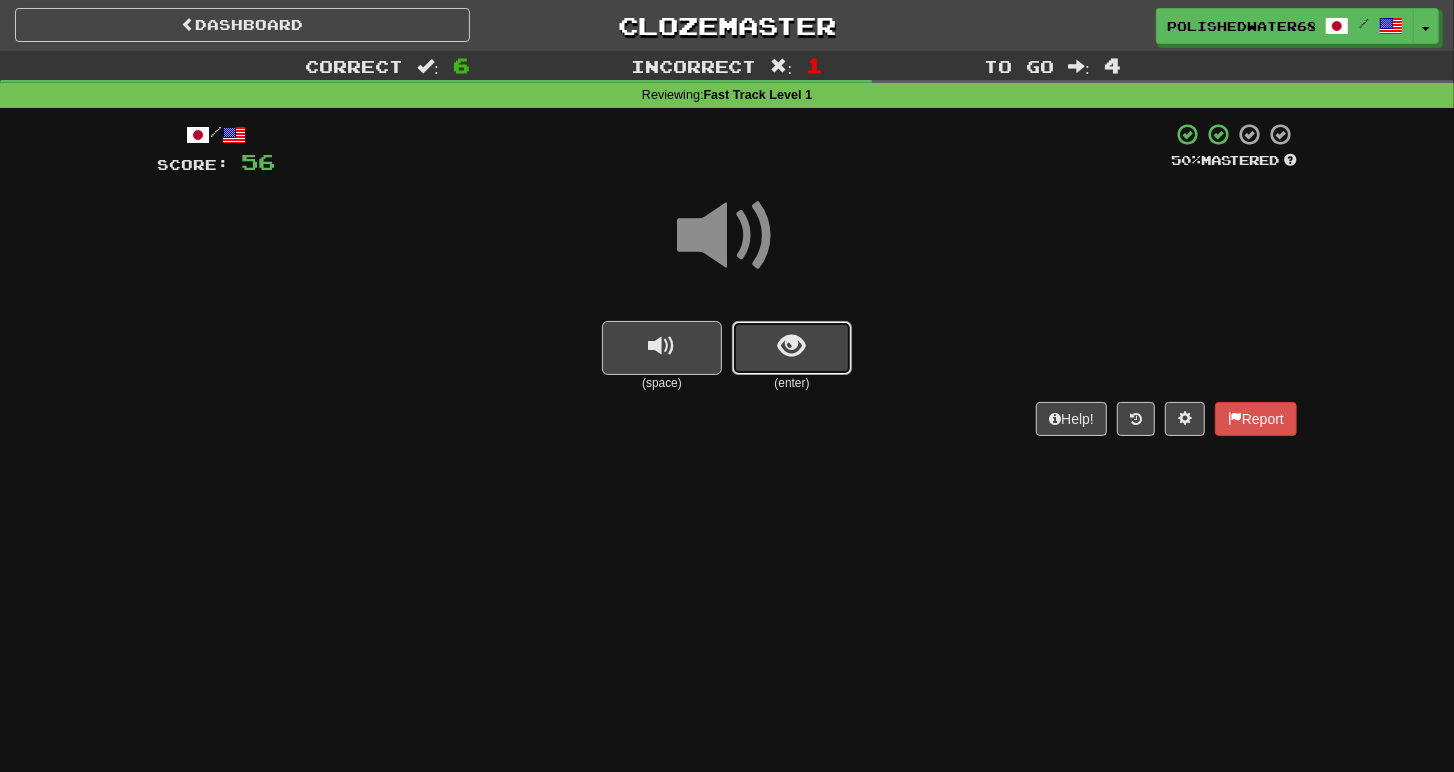 click at bounding box center (792, 348) 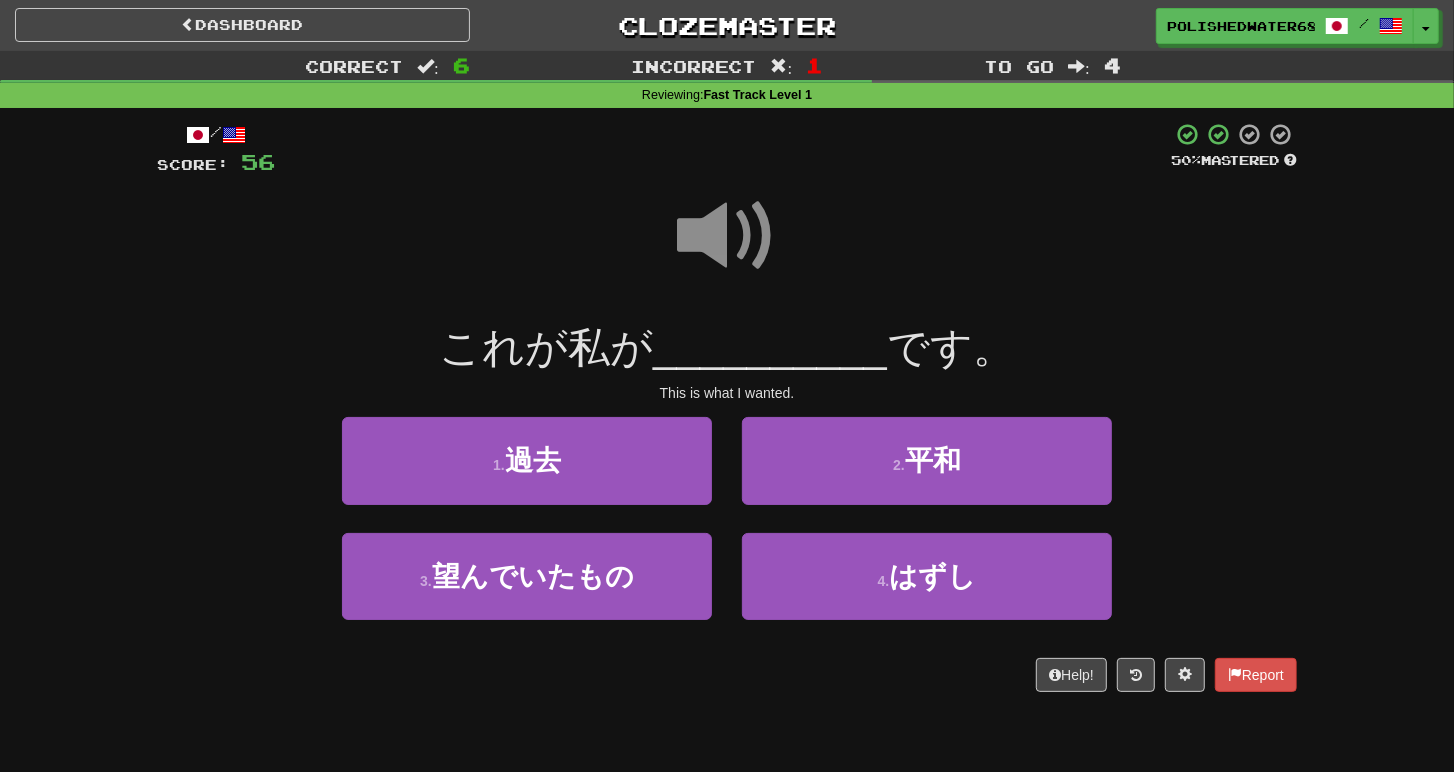 click at bounding box center (727, 236) 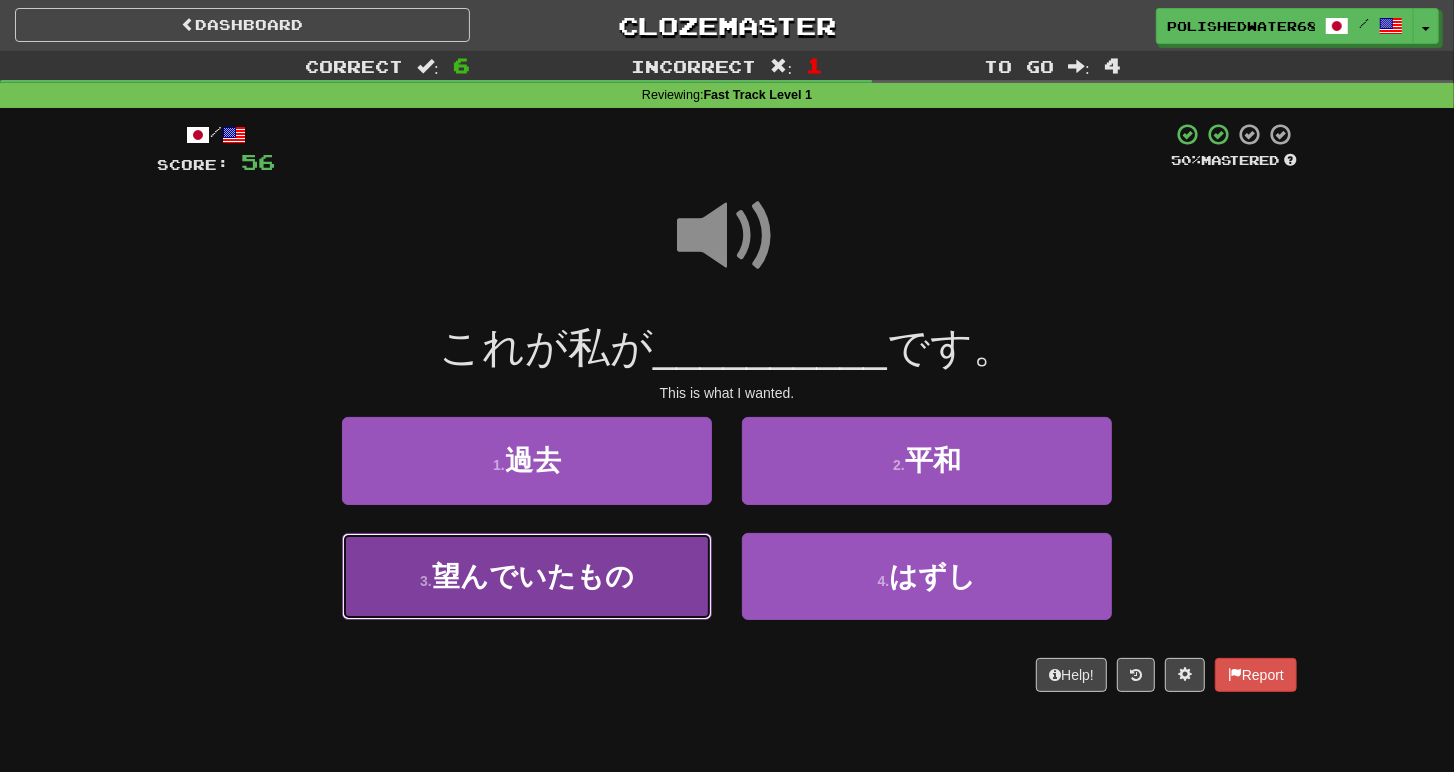click on "3 .  望んでいたもの" at bounding box center (527, 576) 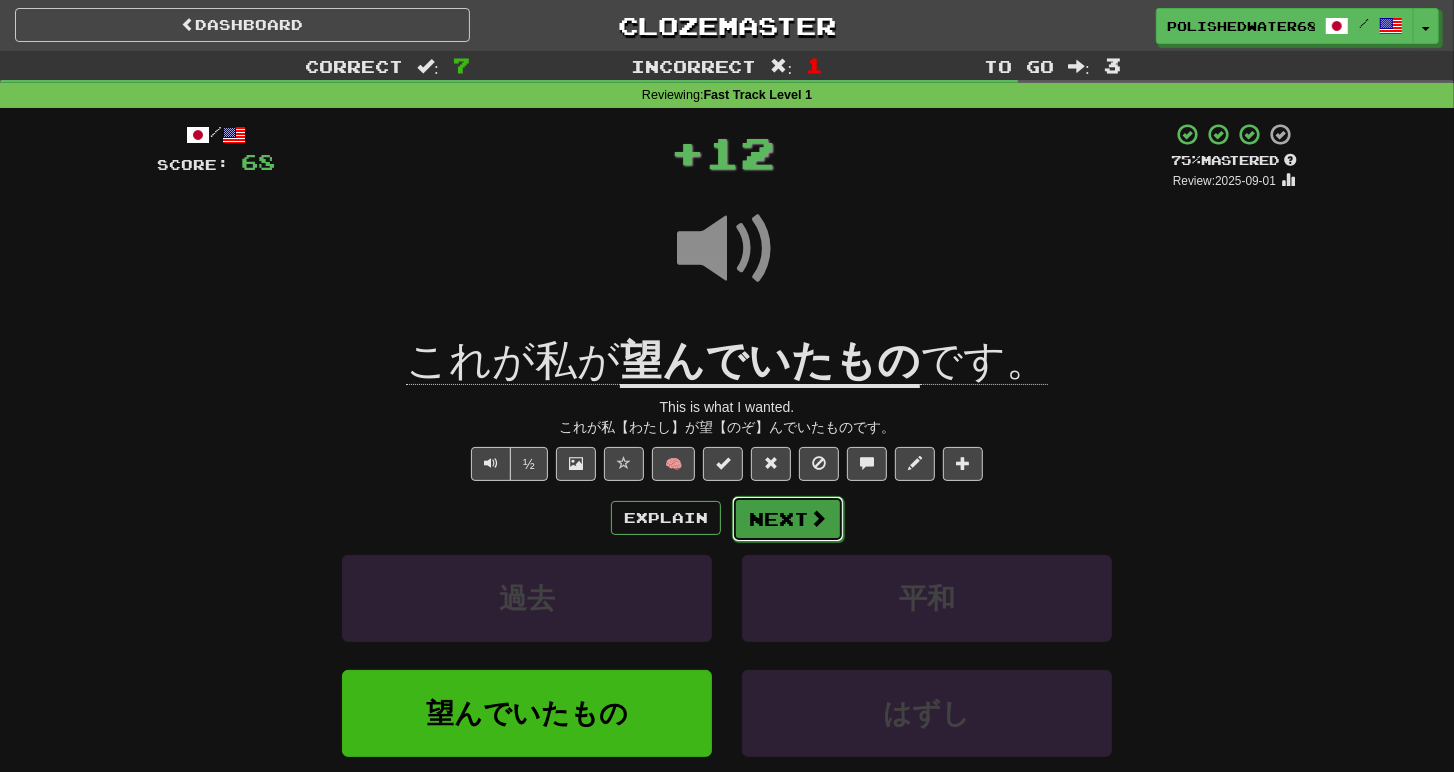 click on "Next" at bounding box center [788, 519] 